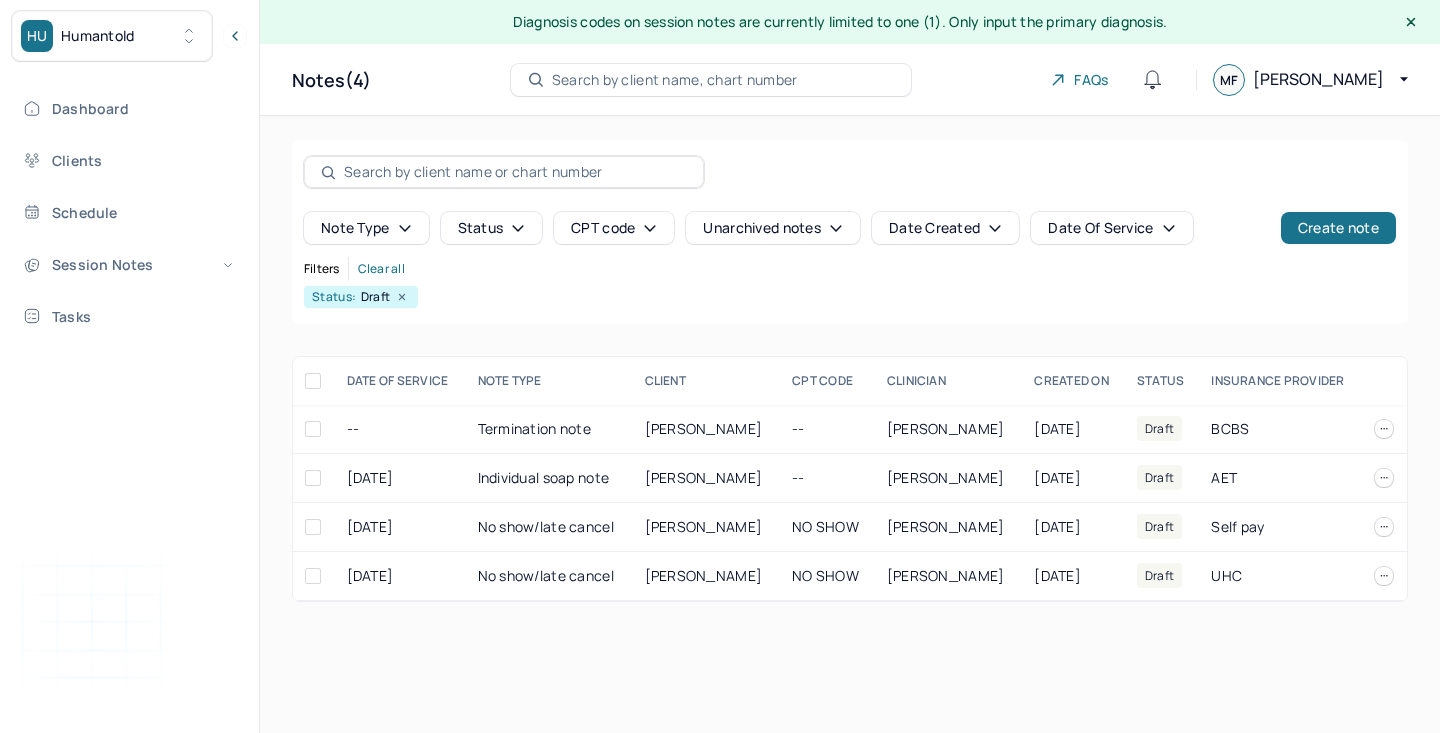 scroll, scrollTop: 0, scrollLeft: 0, axis: both 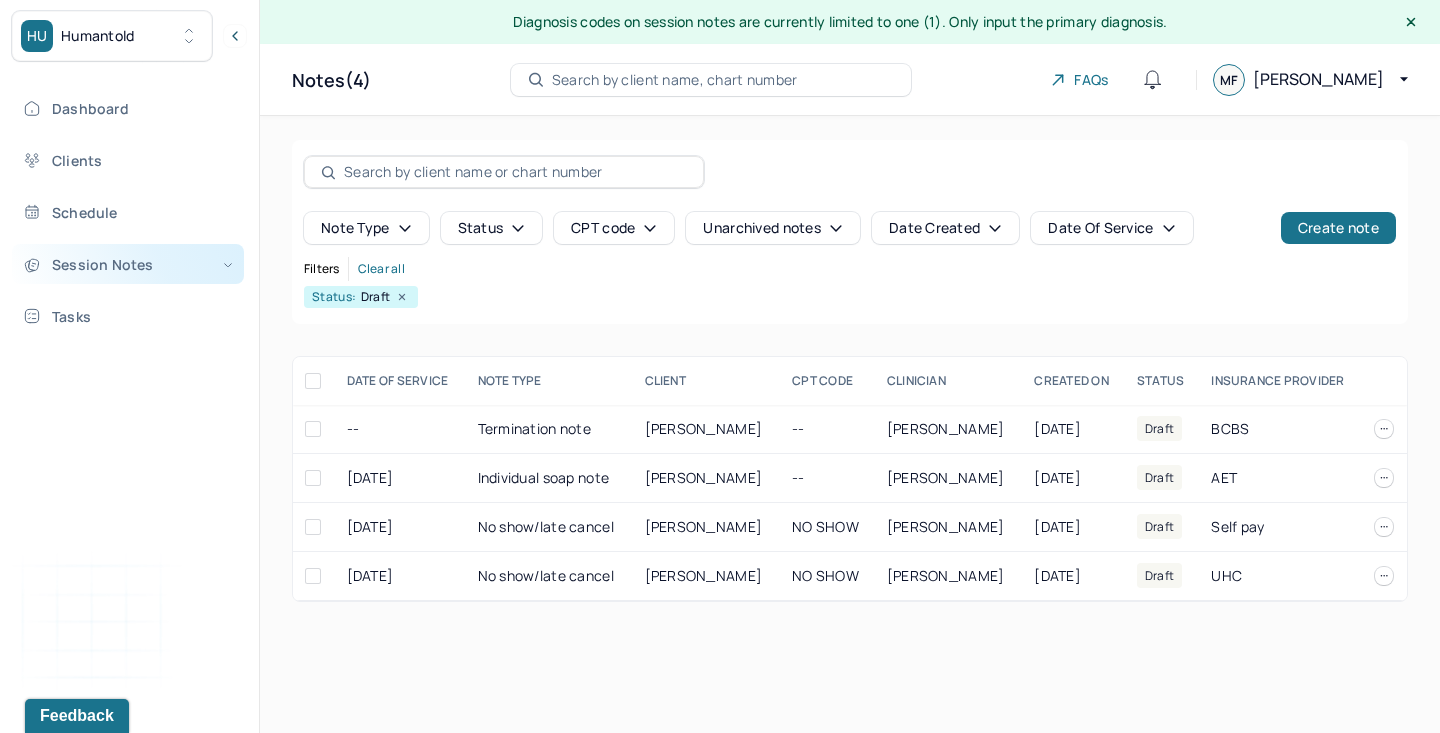 click on "Session Notes" at bounding box center [128, 264] 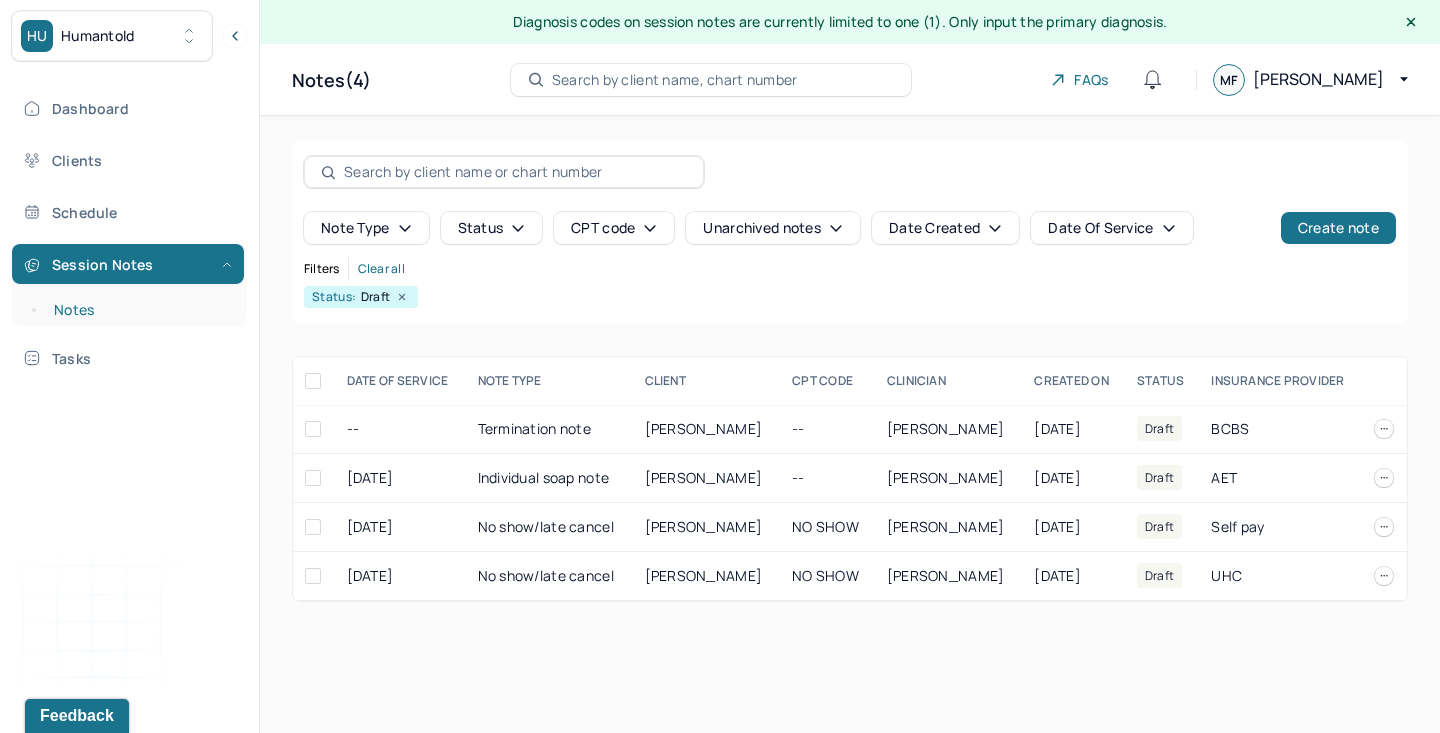 click on "Notes" at bounding box center (139, 310) 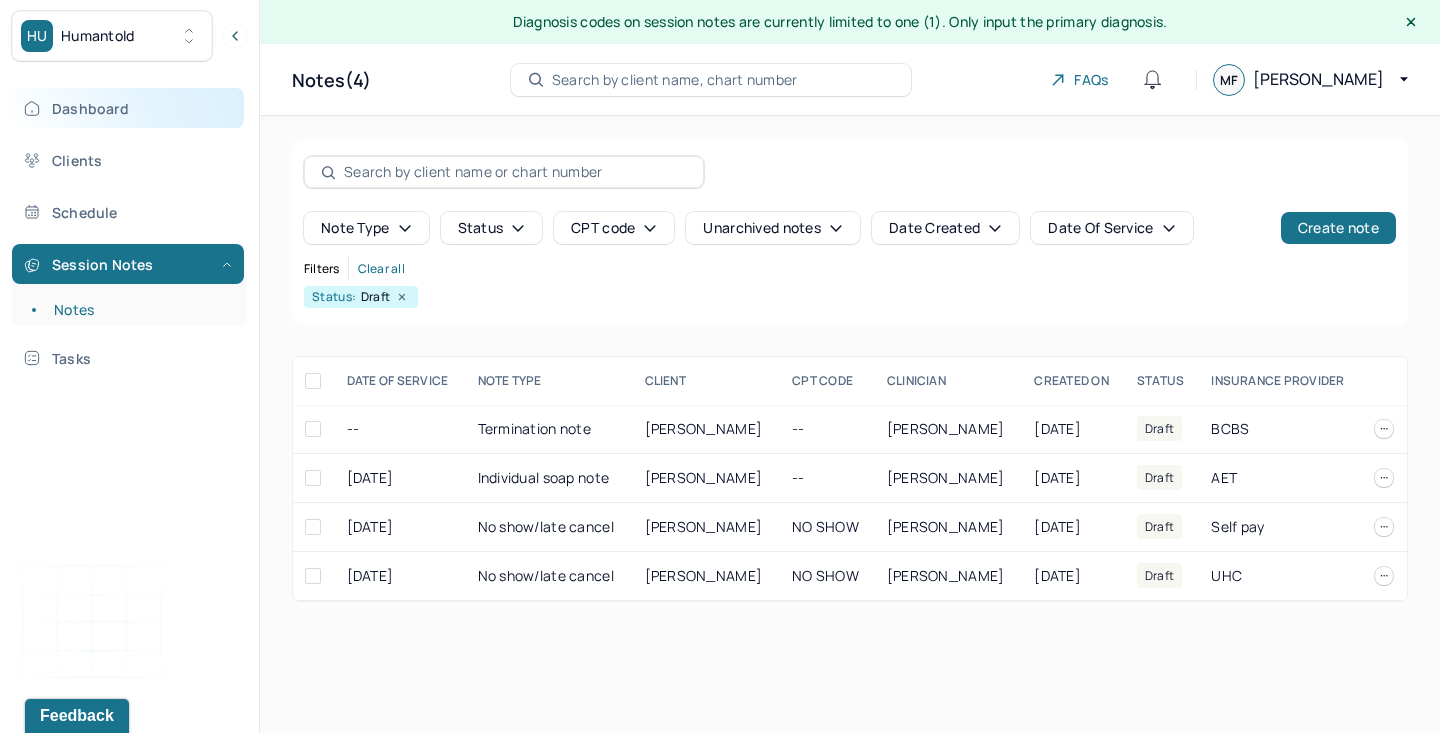 click on "Dashboard" at bounding box center (128, 108) 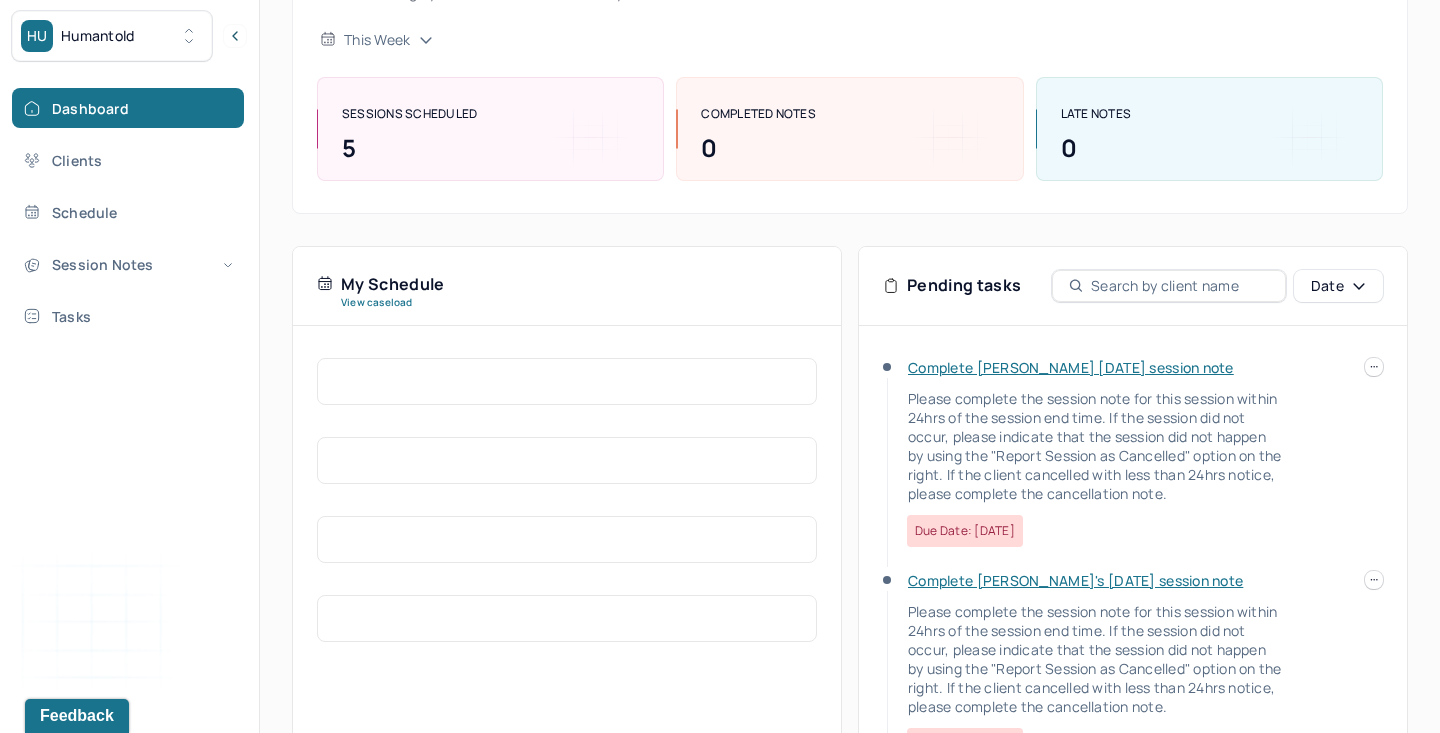 scroll, scrollTop: 232, scrollLeft: 0, axis: vertical 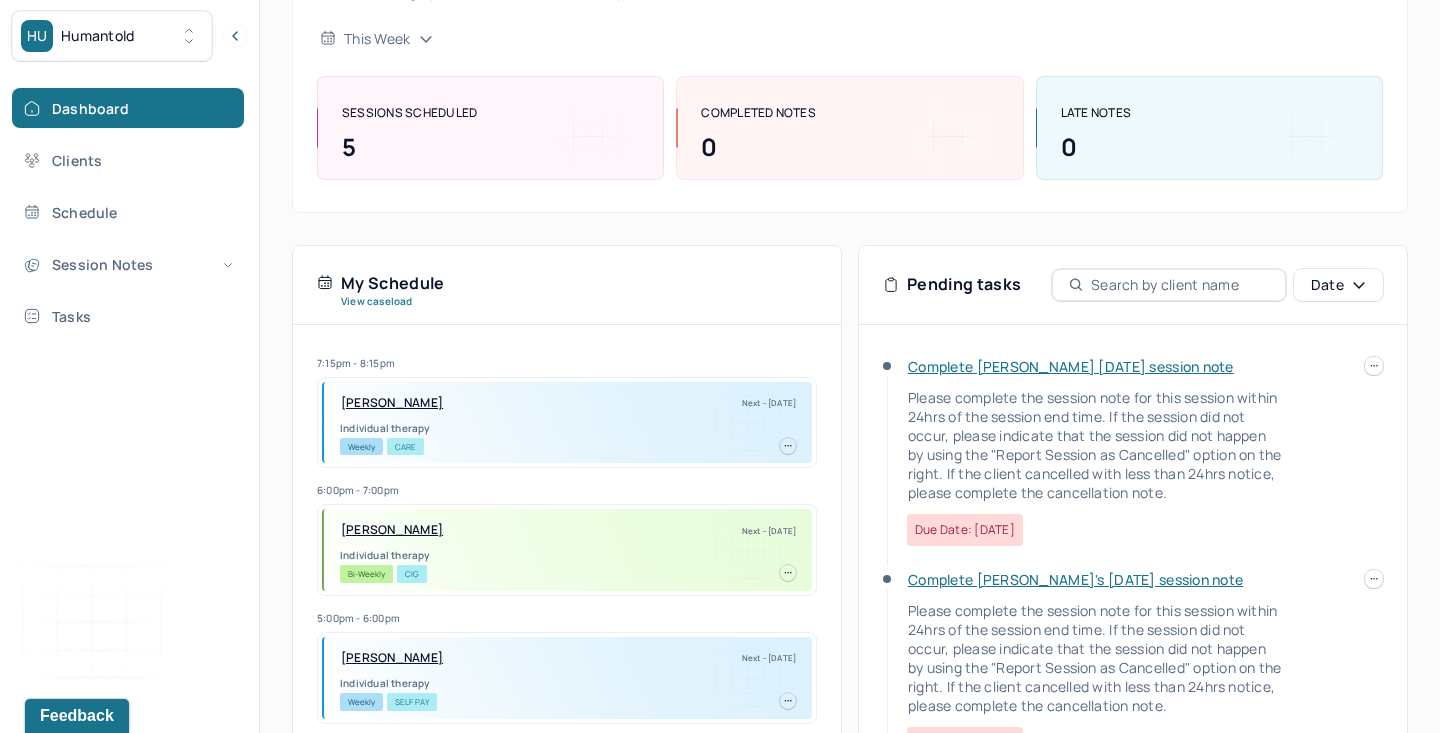 click at bounding box center [1374, 366] 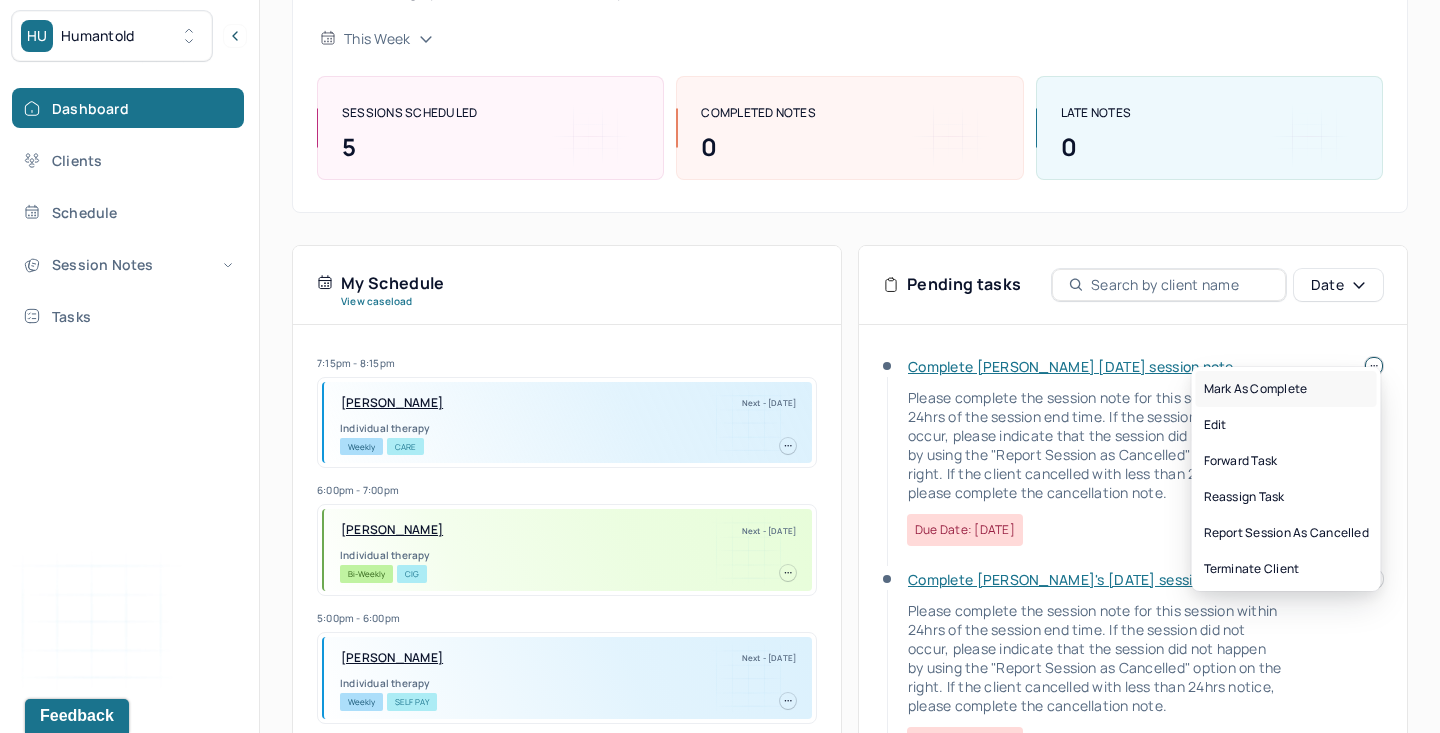 click on "Mark as complete" at bounding box center (1286, 389) 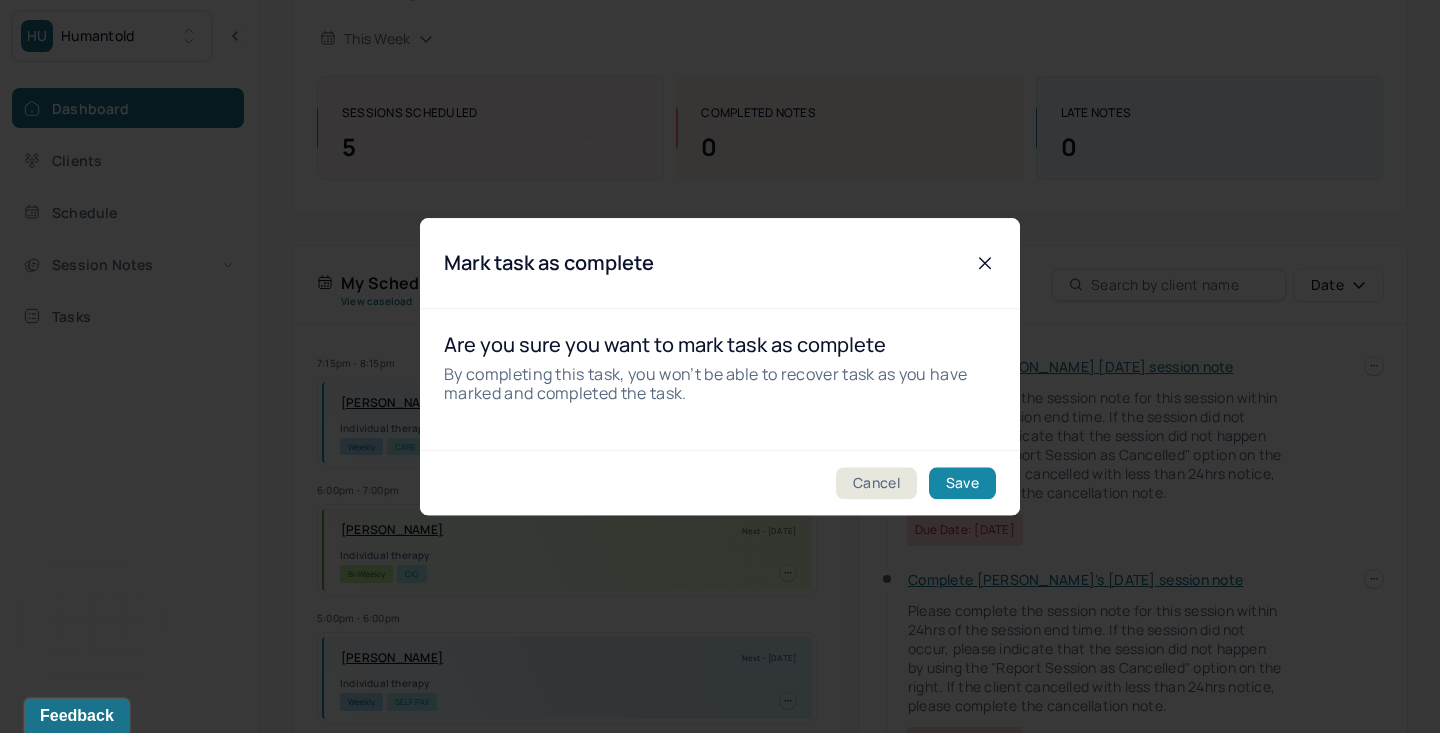 click on "Save" at bounding box center (962, 483) 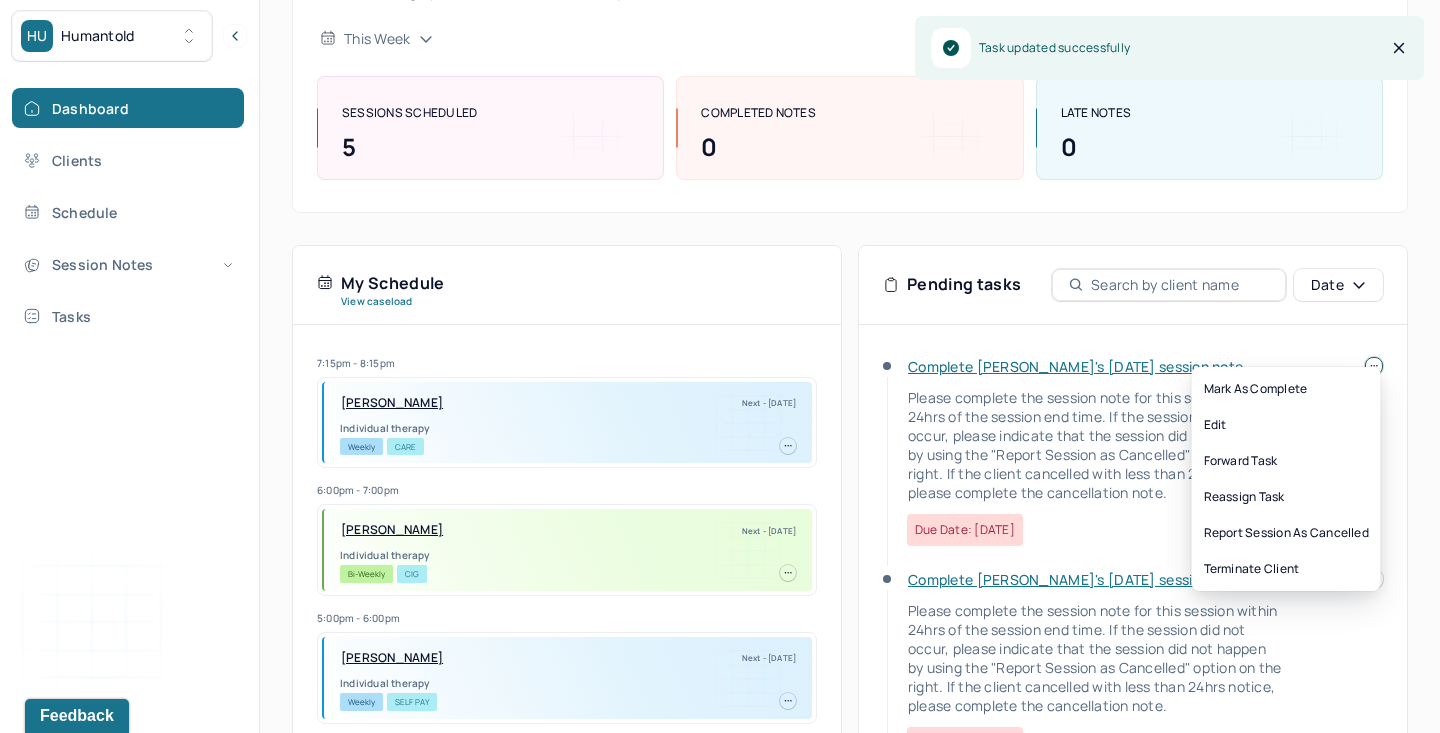 click at bounding box center (1374, 366) 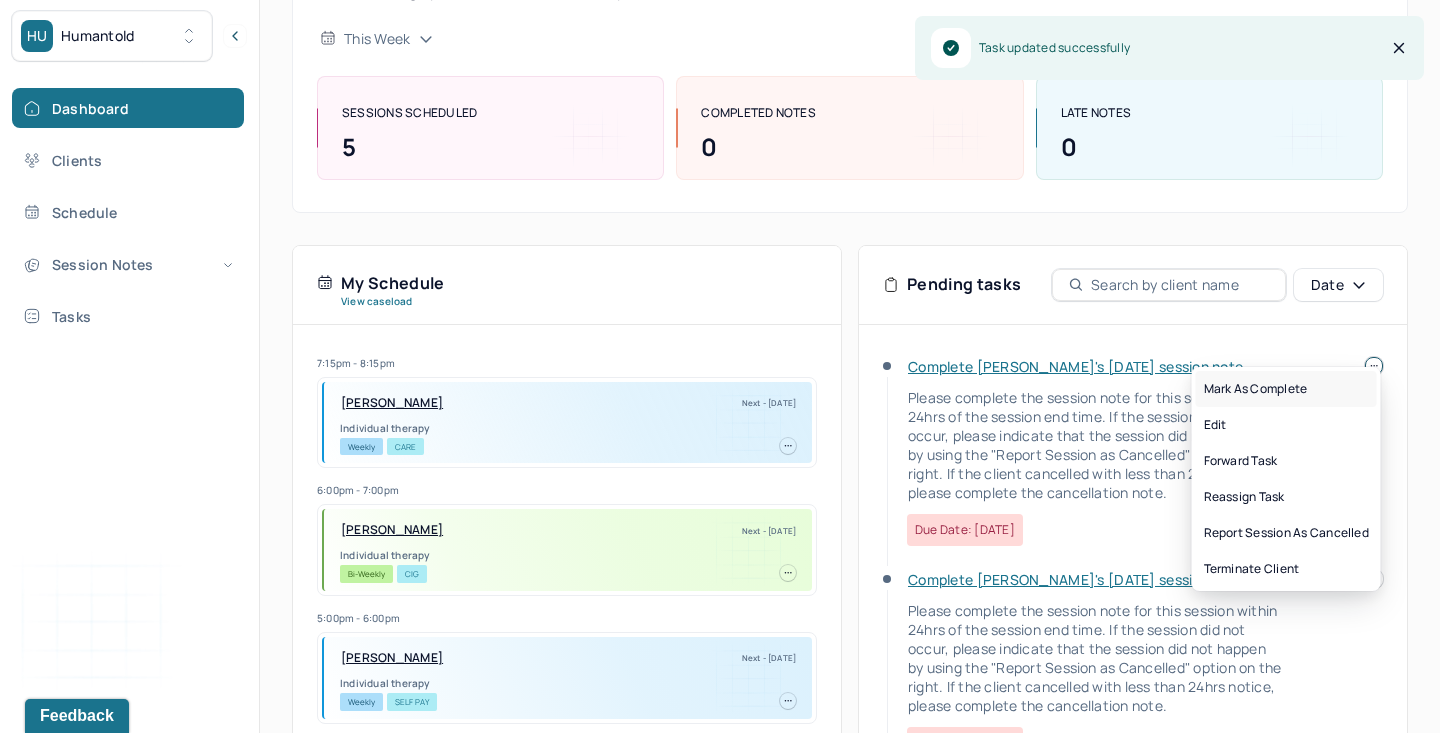 click on "Mark as complete" at bounding box center (1286, 389) 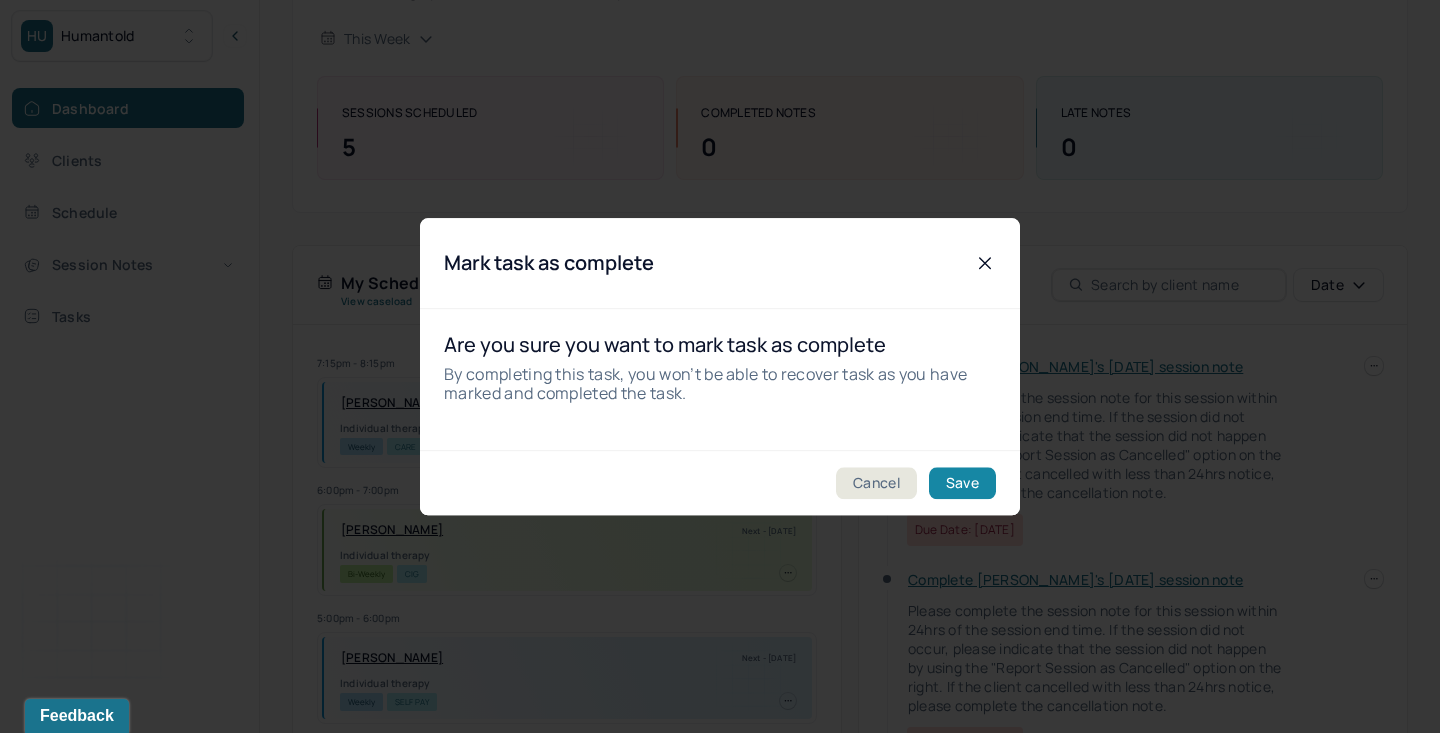 click on "Save" at bounding box center (962, 483) 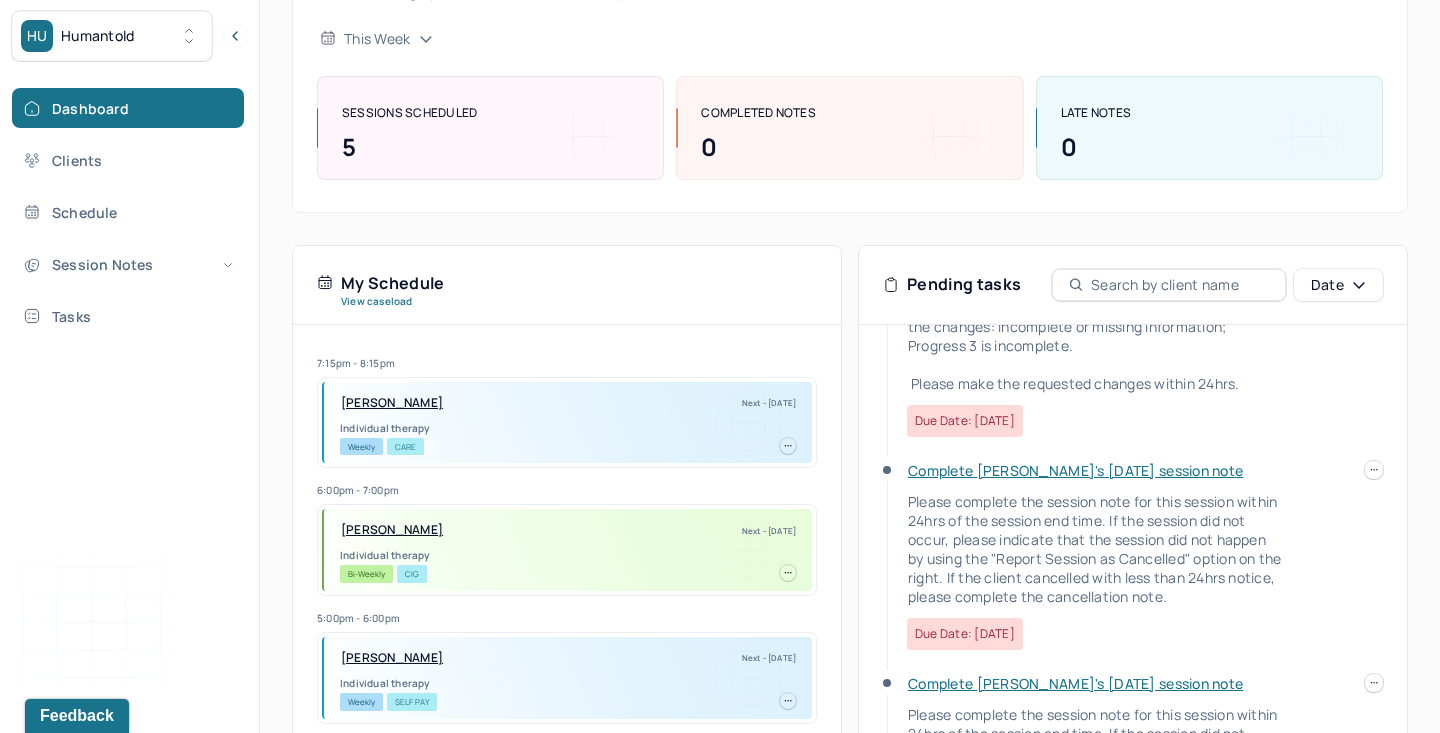 scroll, scrollTop: 1941, scrollLeft: 0, axis: vertical 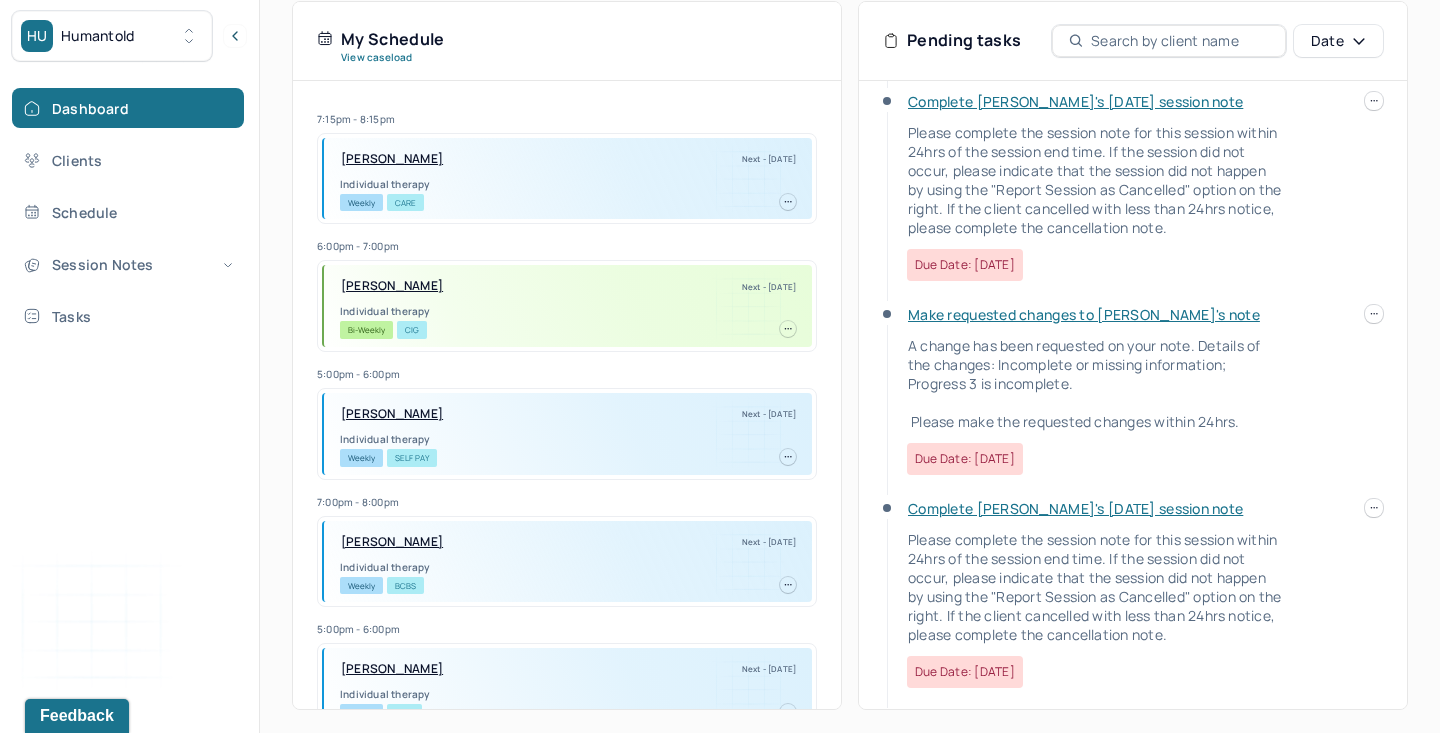click on "Make requested changes to [PERSON_NAME]'s note" at bounding box center (1084, 314) 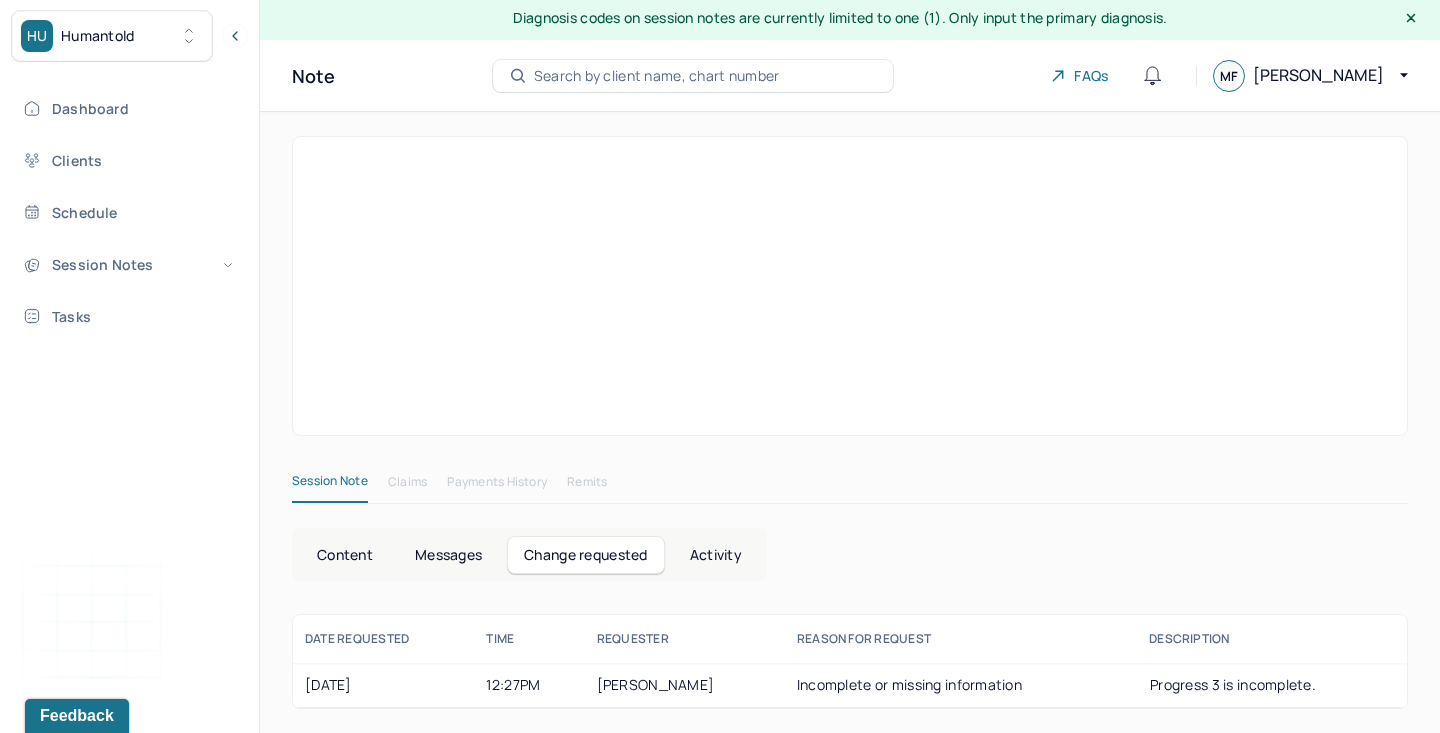 scroll, scrollTop: 189, scrollLeft: 0, axis: vertical 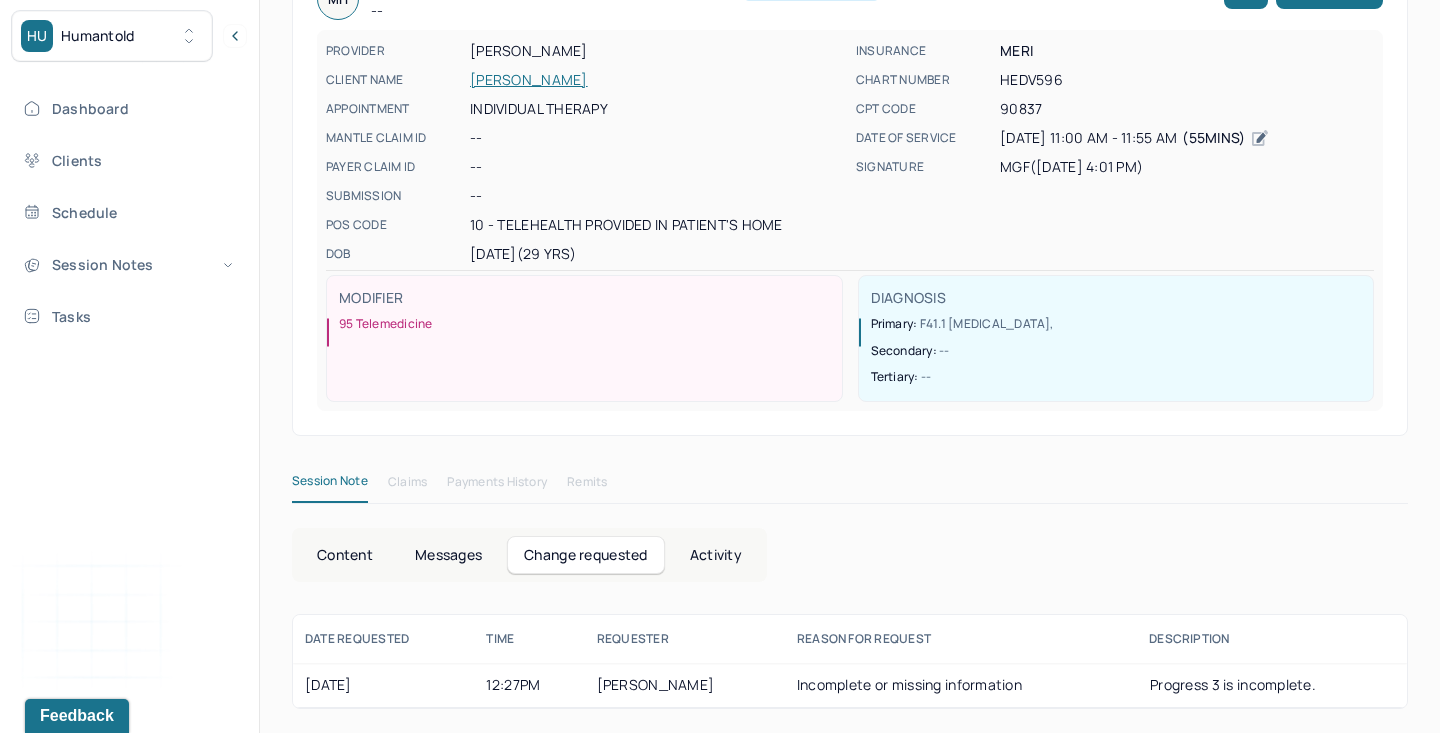 click on "Content" at bounding box center (345, 555) 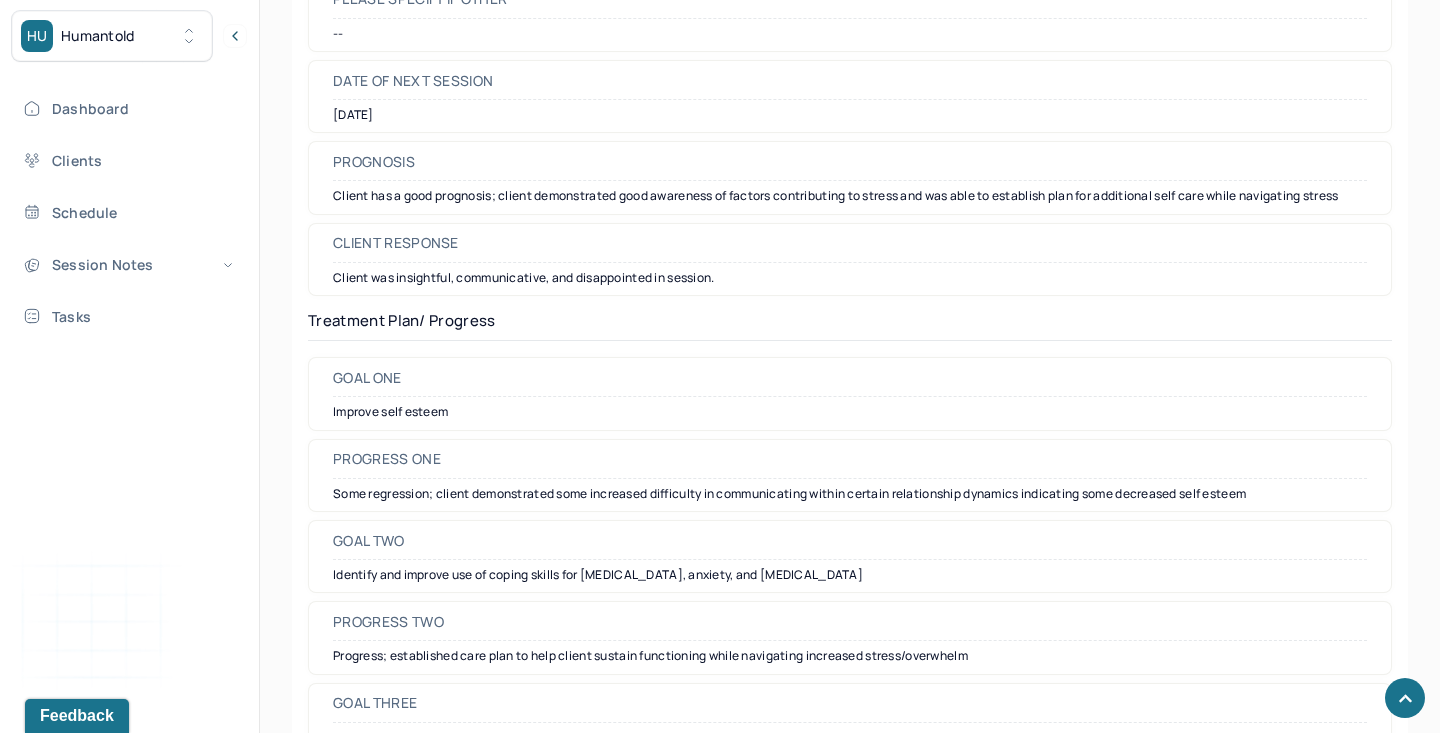 scroll, scrollTop: 3122, scrollLeft: 0, axis: vertical 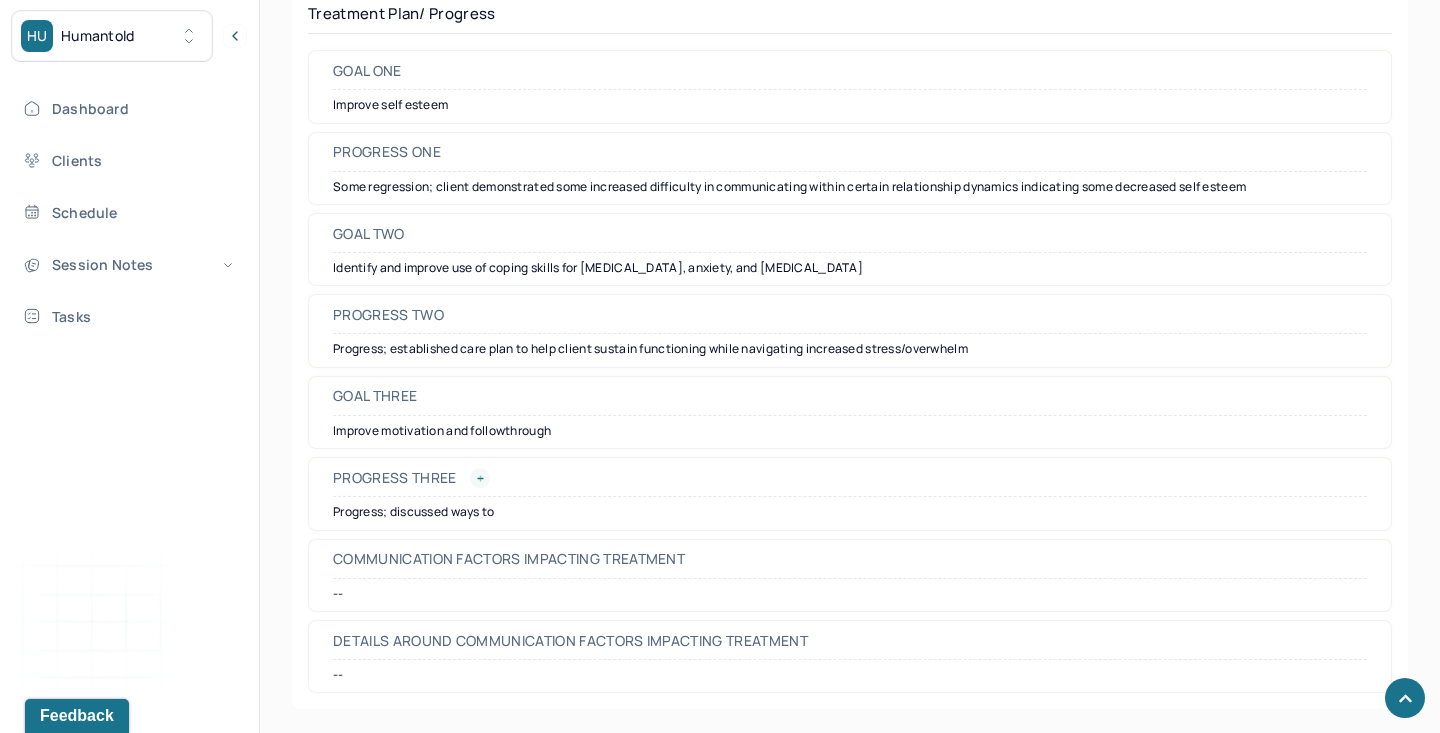 click 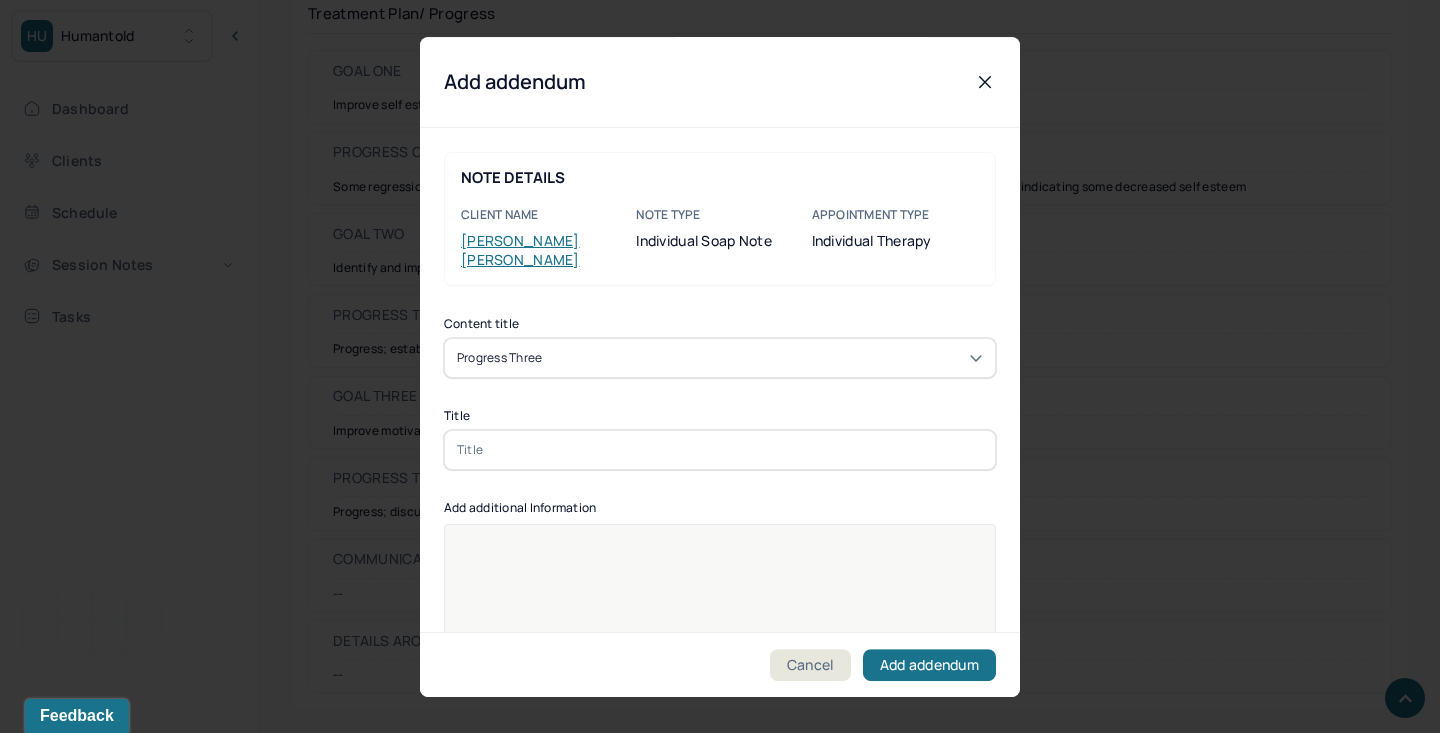 click at bounding box center [720, 450] 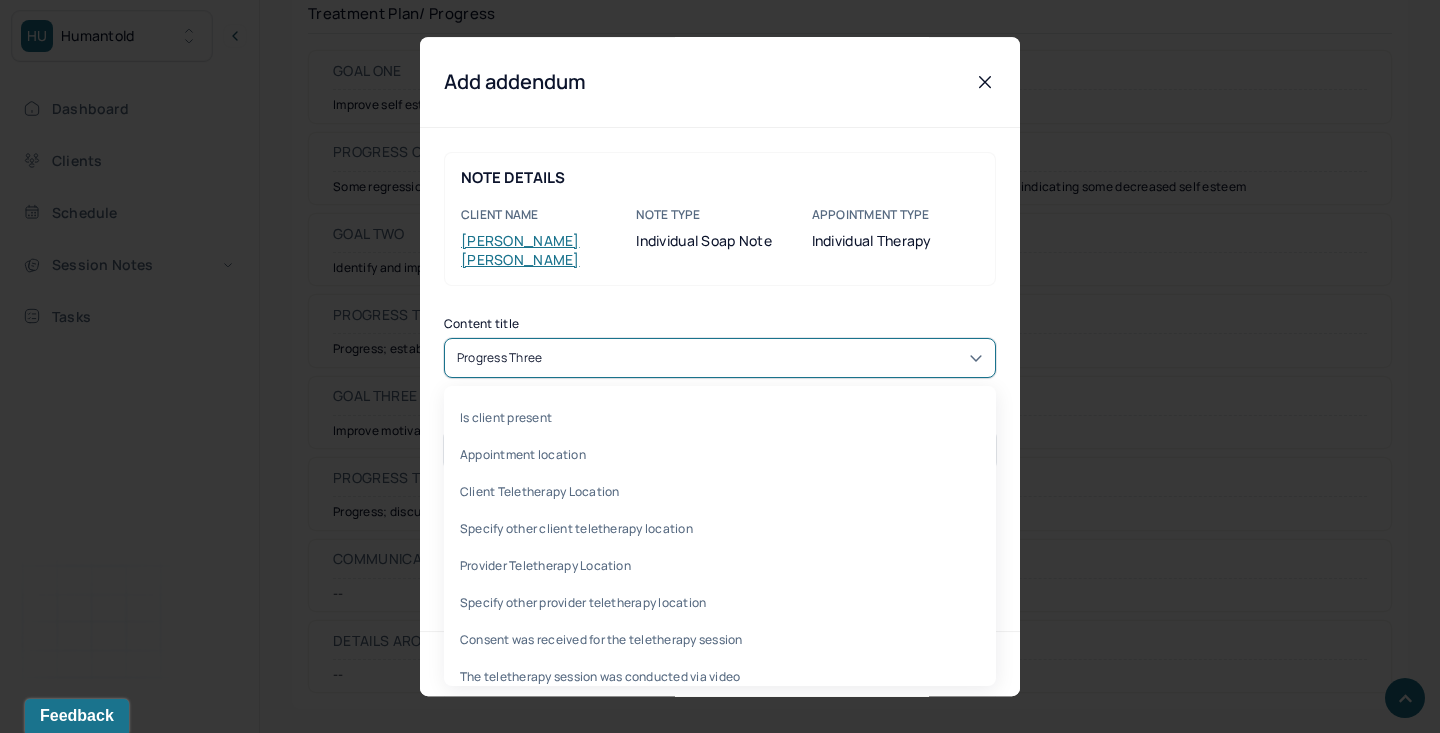 scroll, scrollTop: 14, scrollLeft: 0, axis: vertical 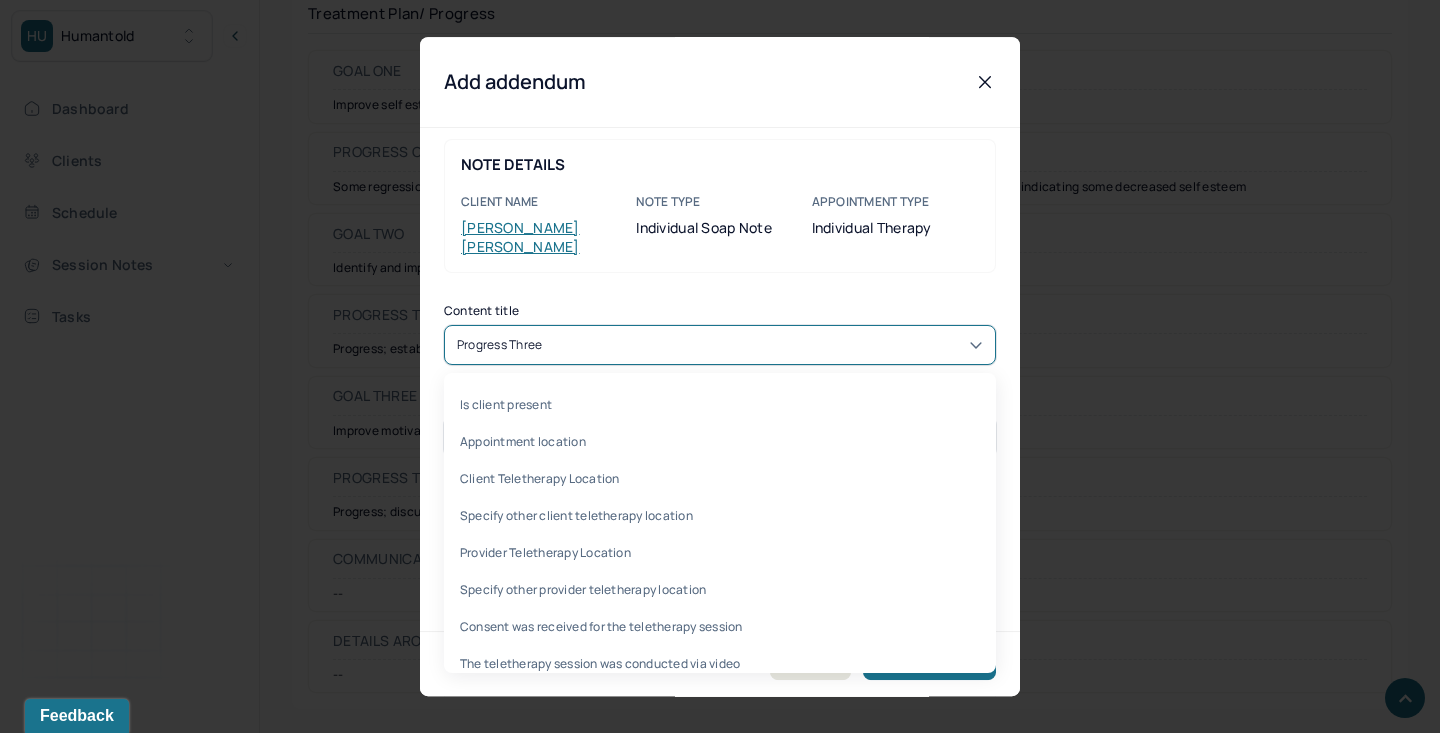 click on "Progress three" at bounding box center [720, 345] 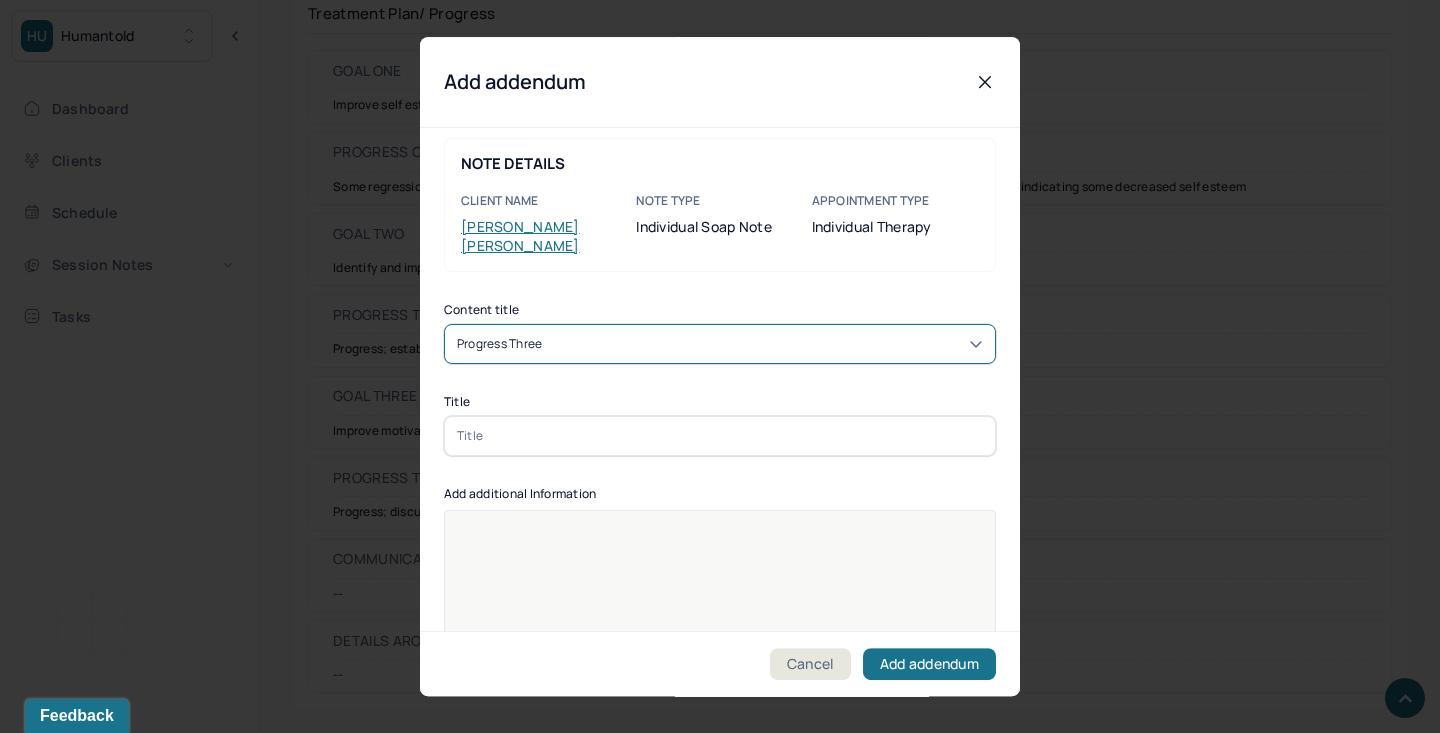 click on "Progress three" at bounding box center (499, 344) 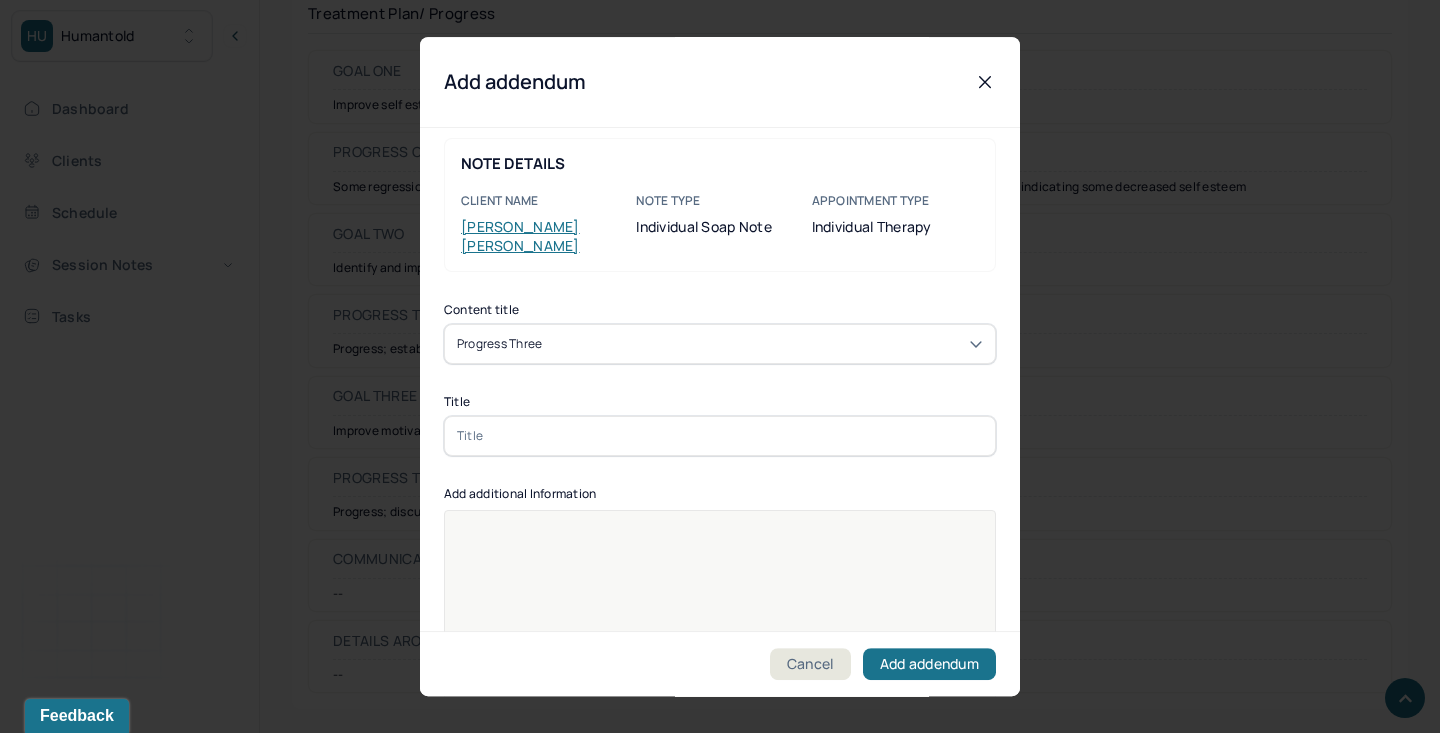 click at bounding box center (720, 436) 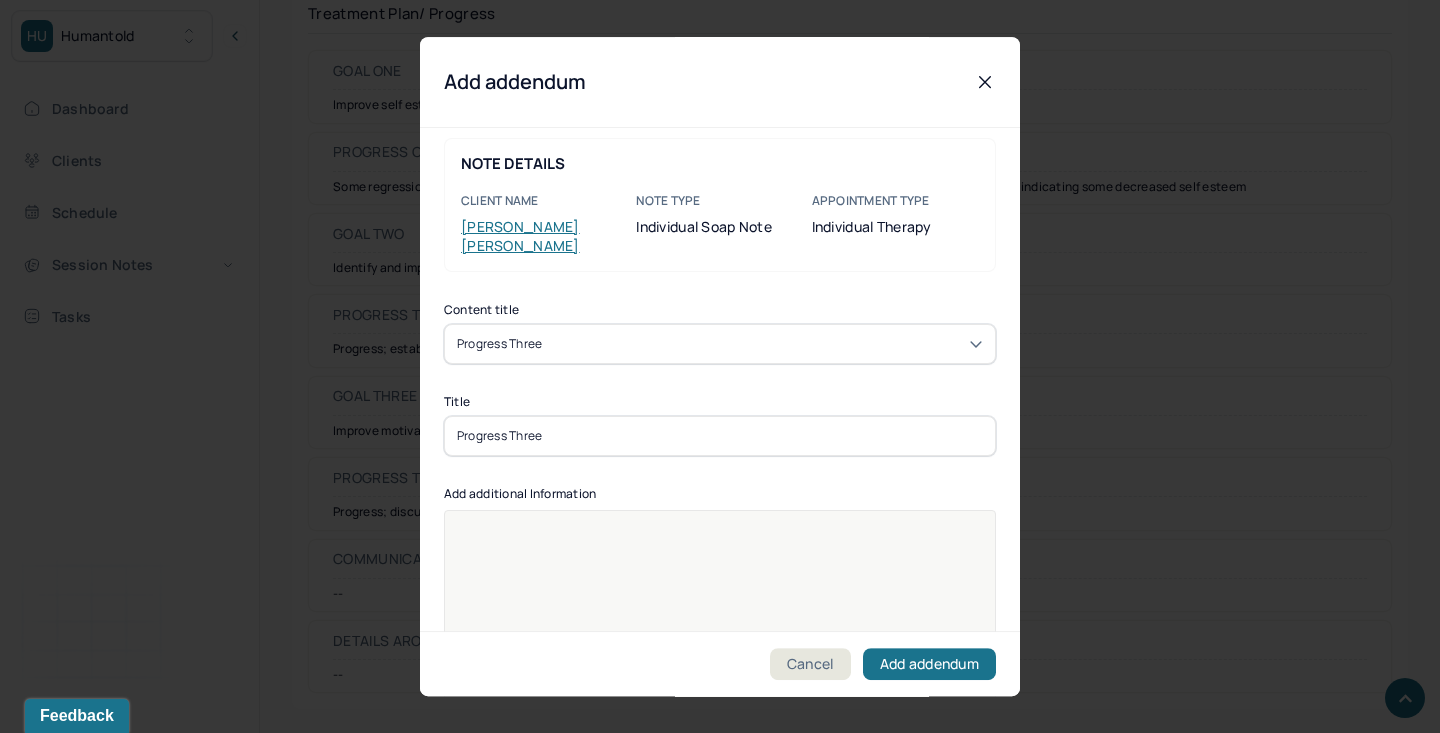 type on "Progress Three" 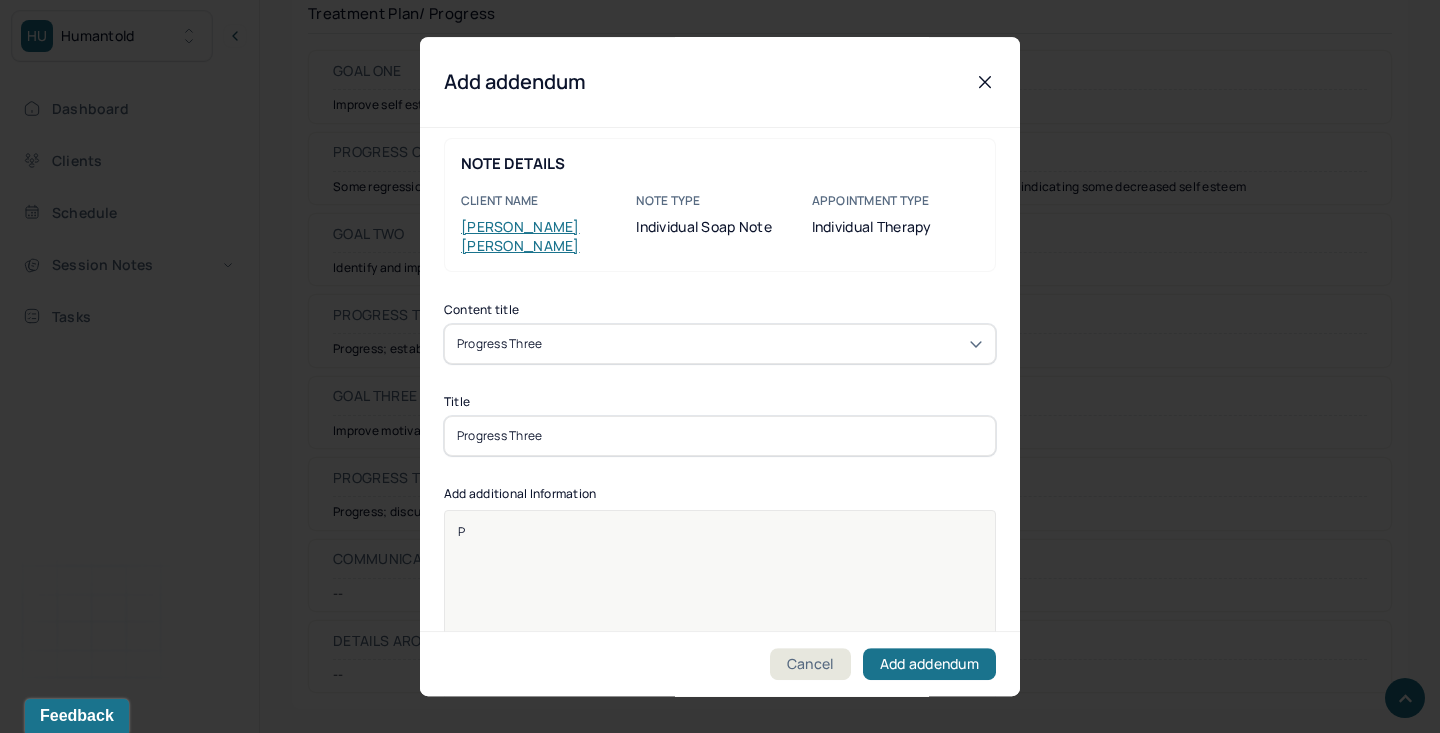 type 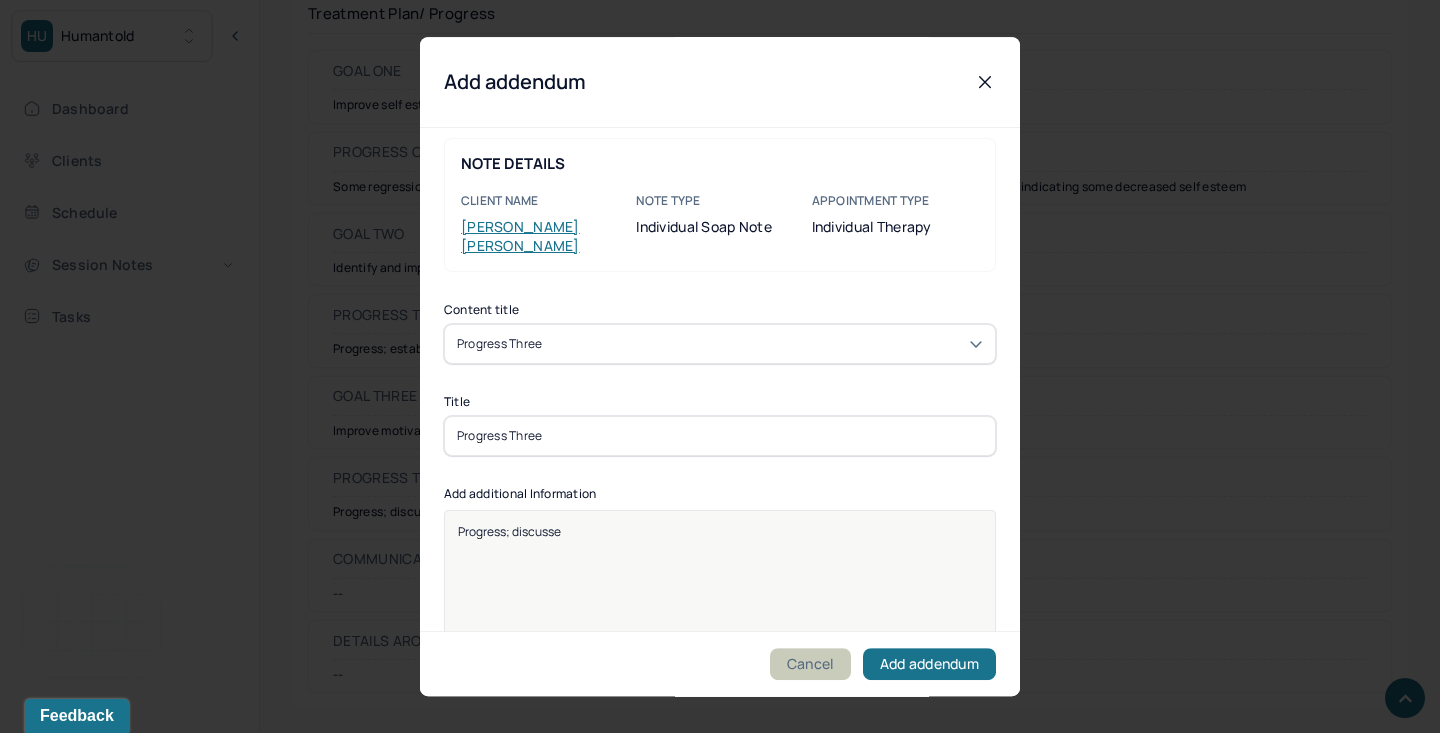 click on "Cancel" at bounding box center (810, 664) 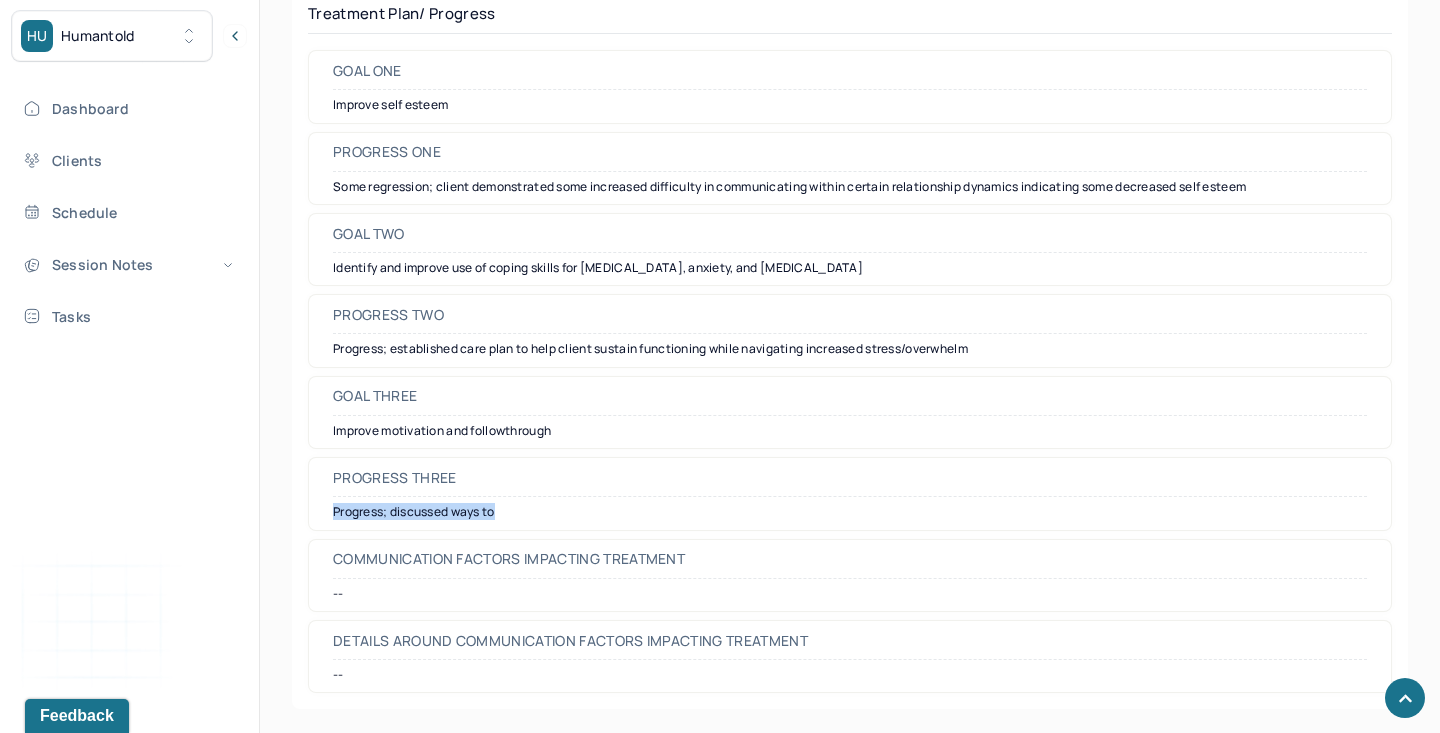 drag, startPoint x: 331, startPoint y: 509, endPoint x: 543, endPoint y: 519, distance: 212.23572 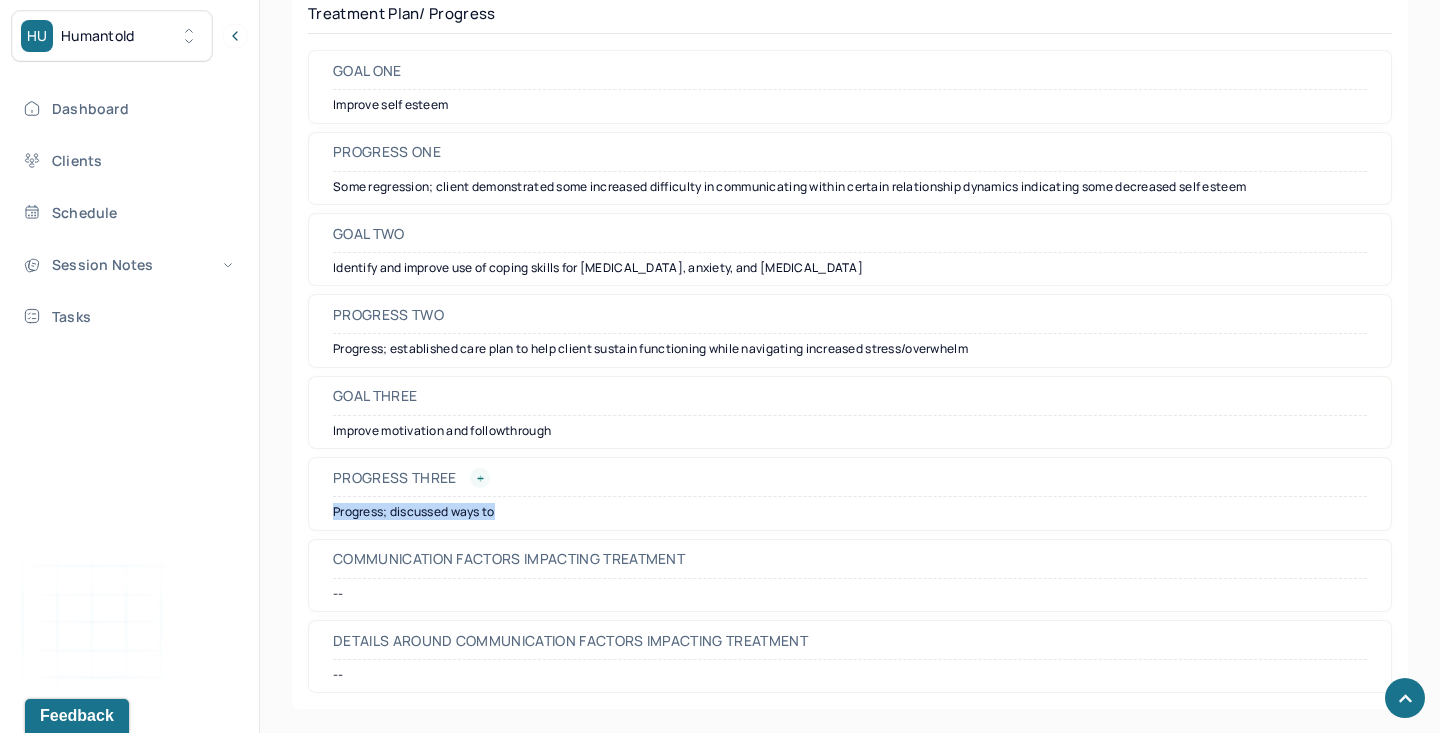 click 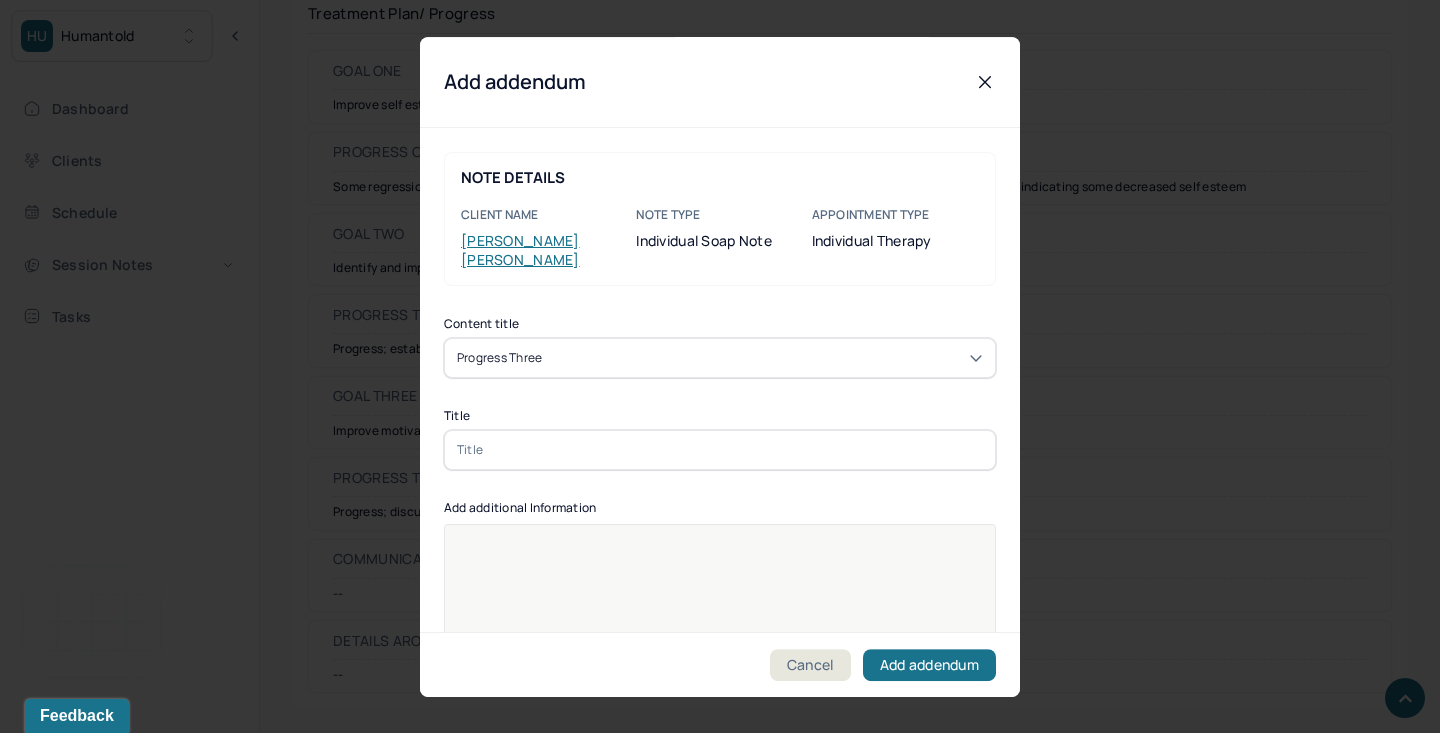 click at bounding box center (720, 545) 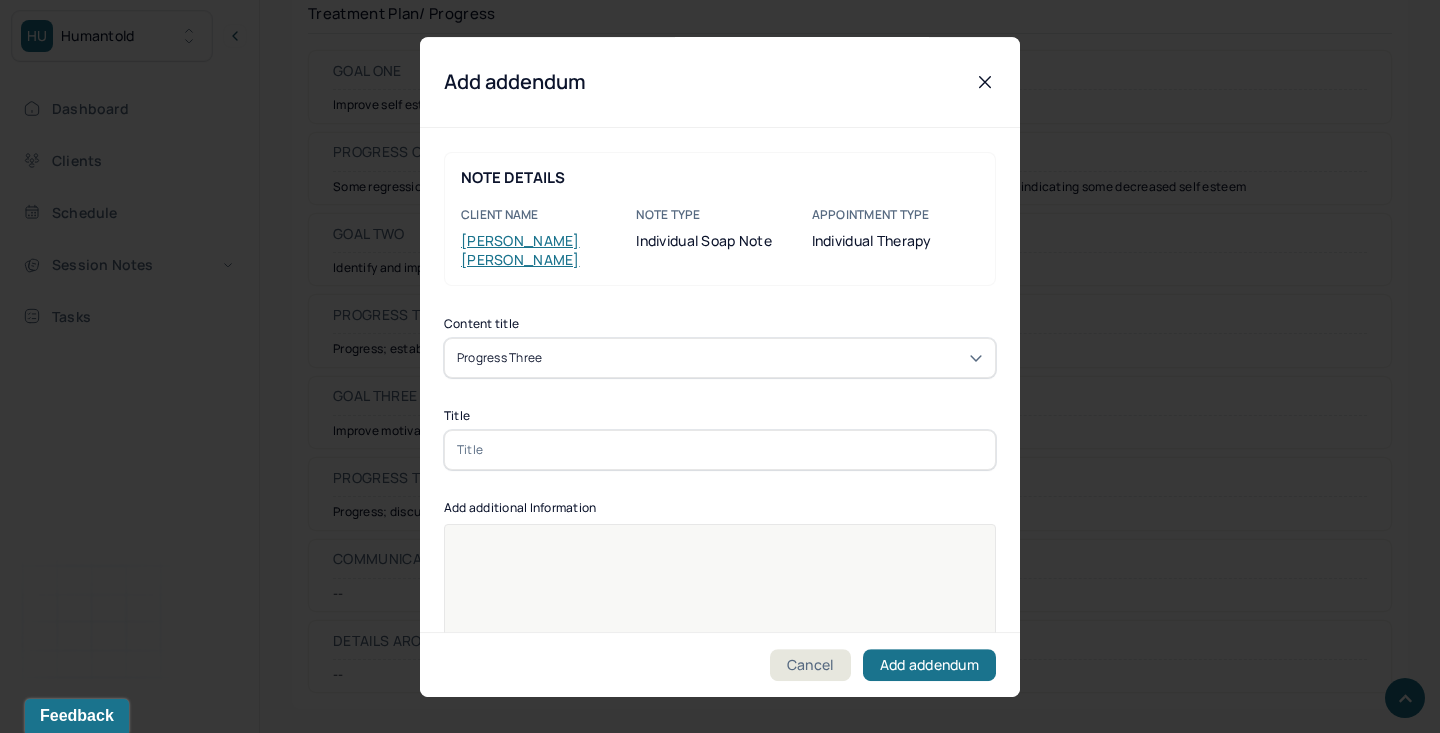 paste 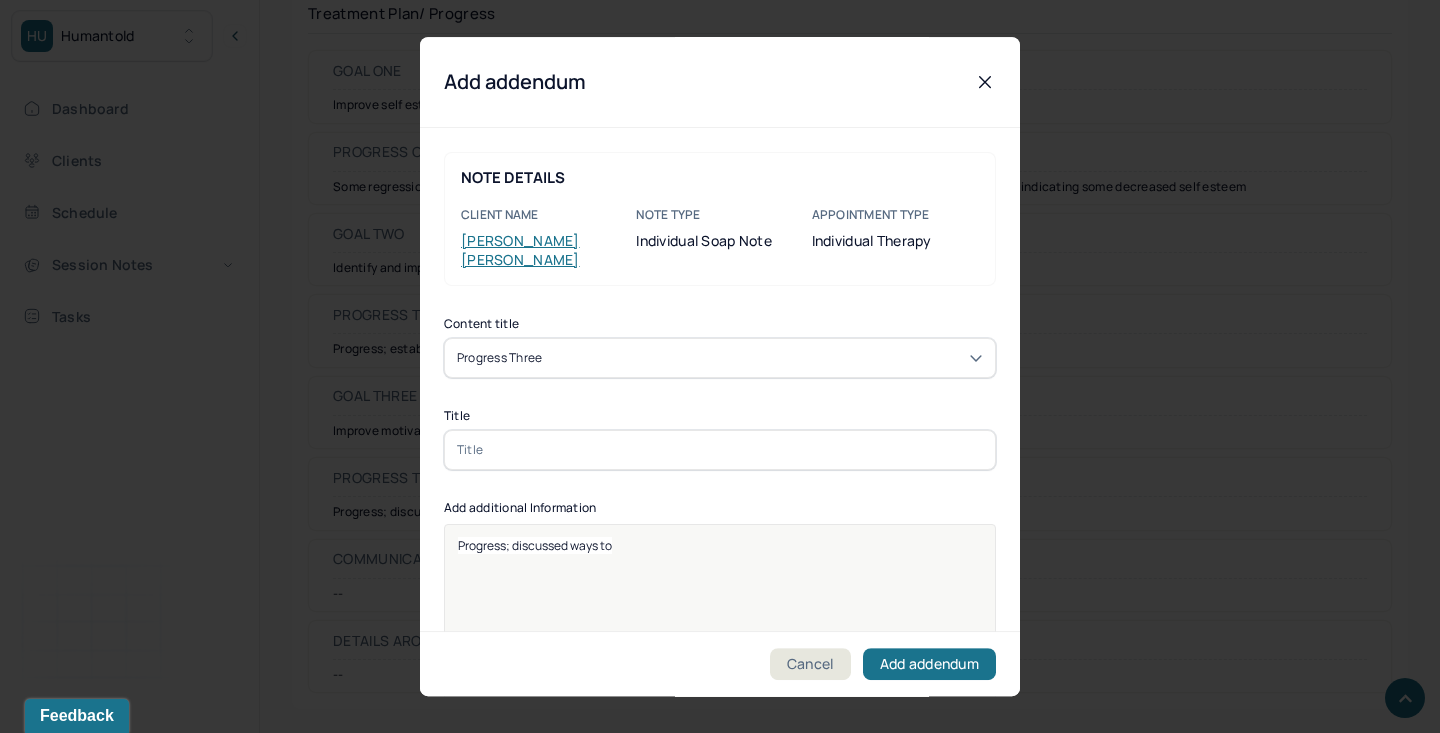 type 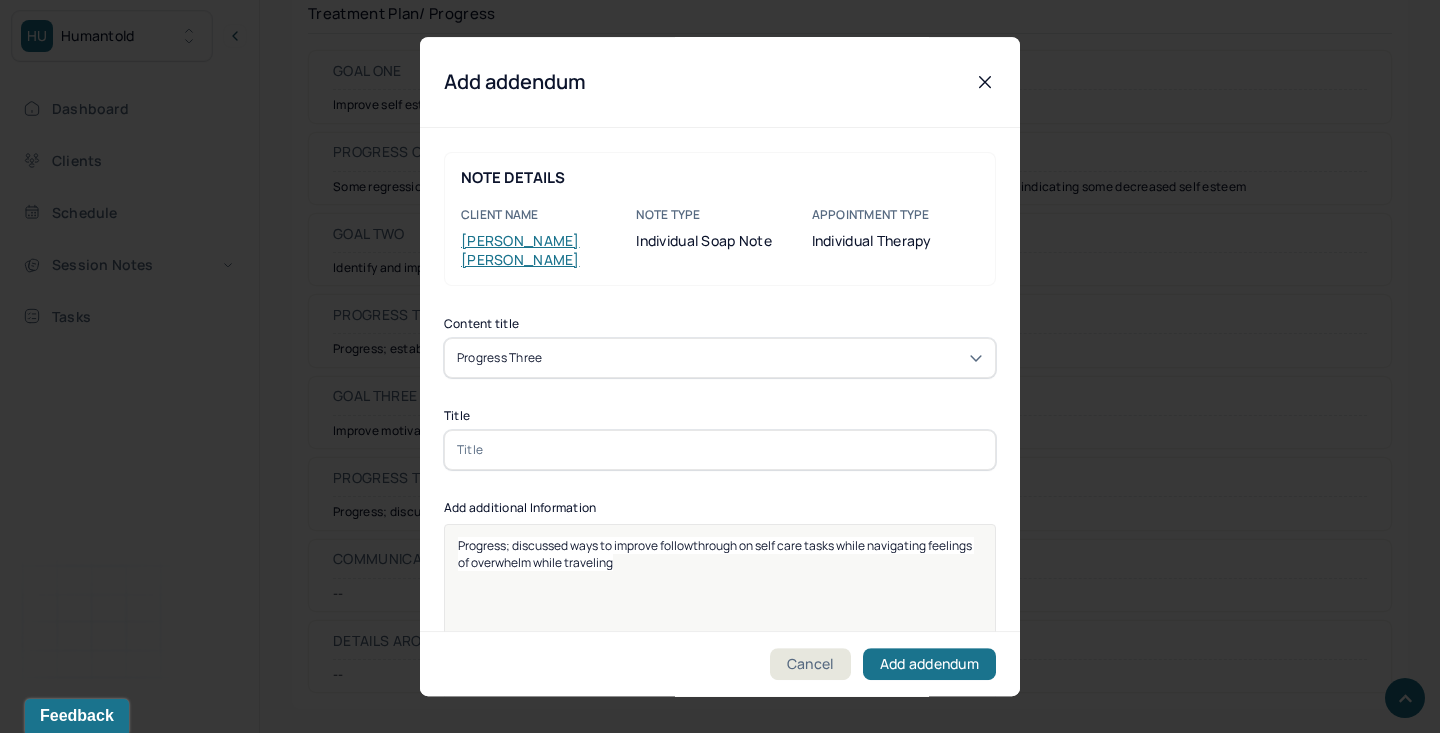 drag, startPoint x: 933, startPoint y: 524, endPoint x: 1004, endPoint y: 594, distance: 99.70457 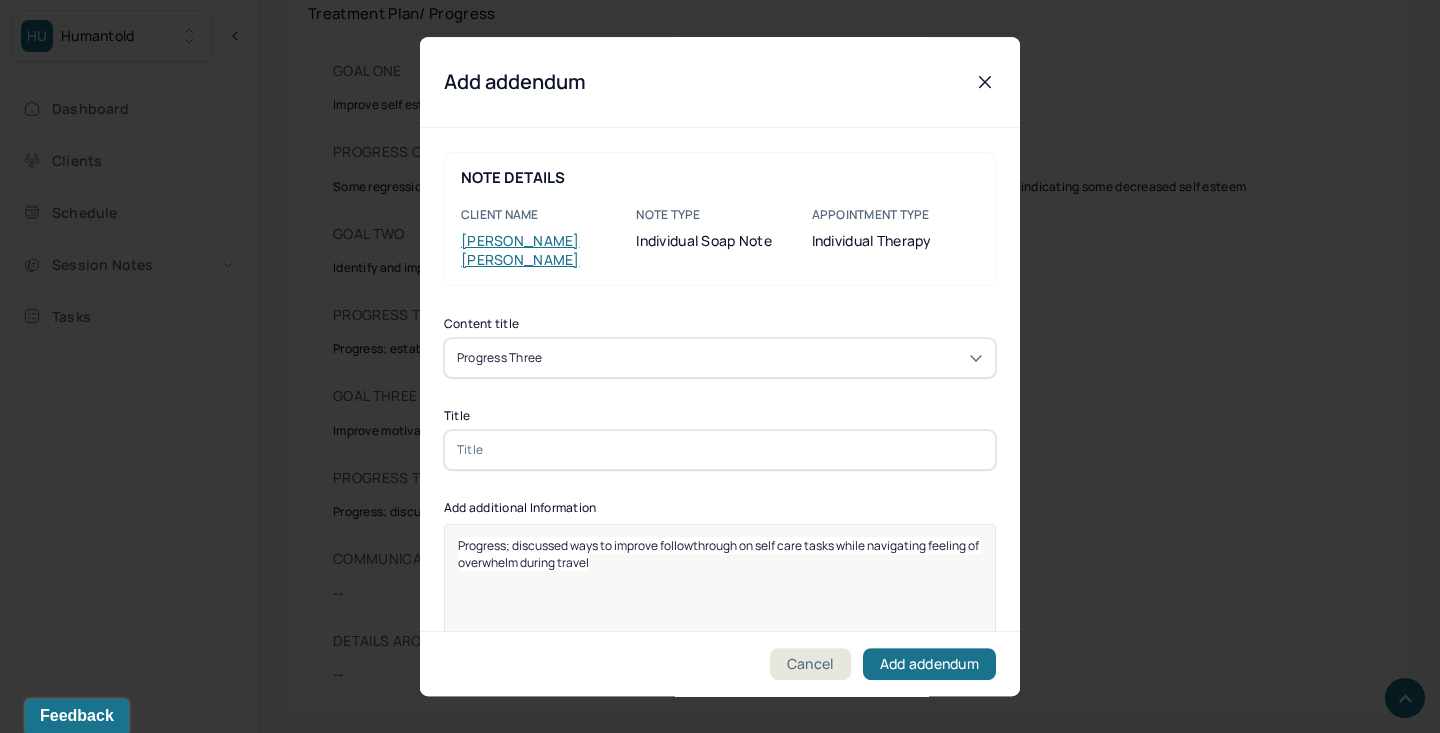 click at bounding box center [720, 450] 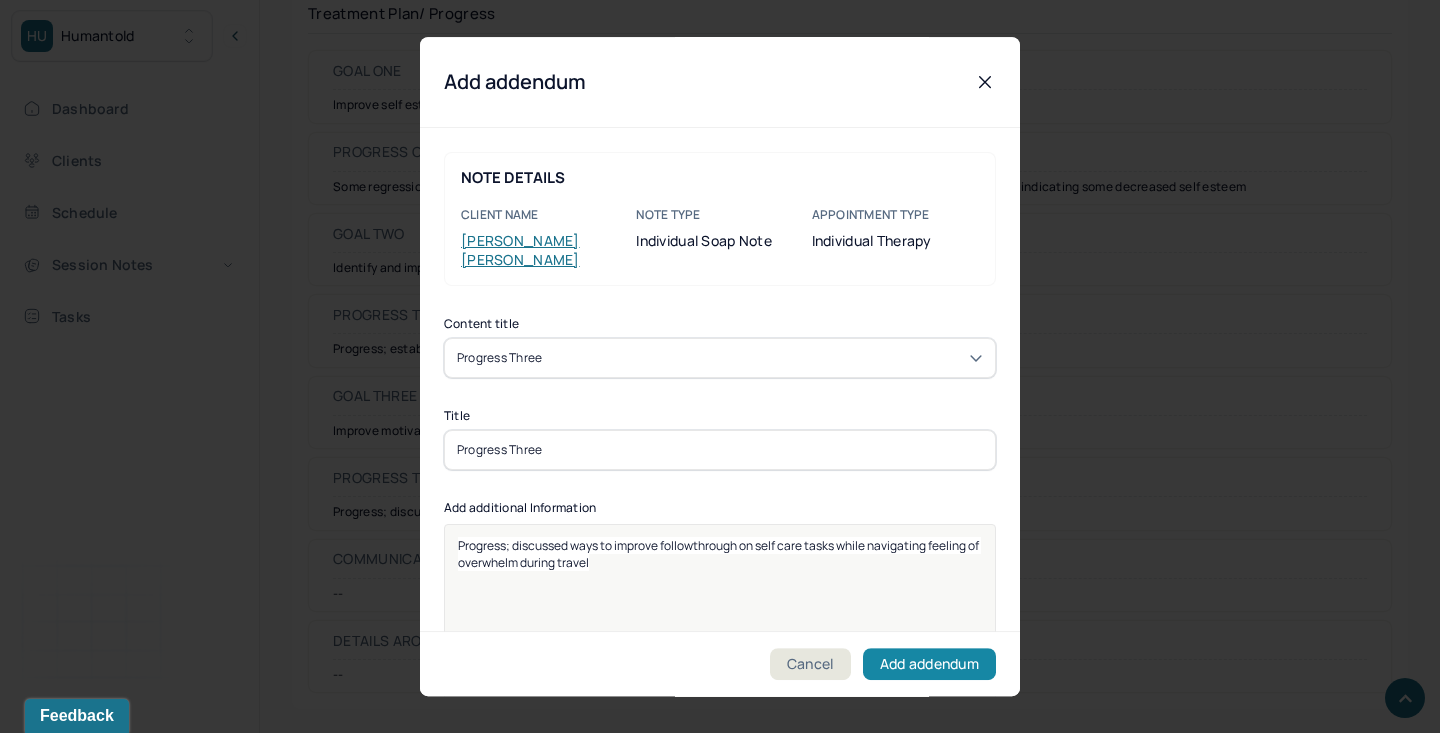 type on "Progress Three" 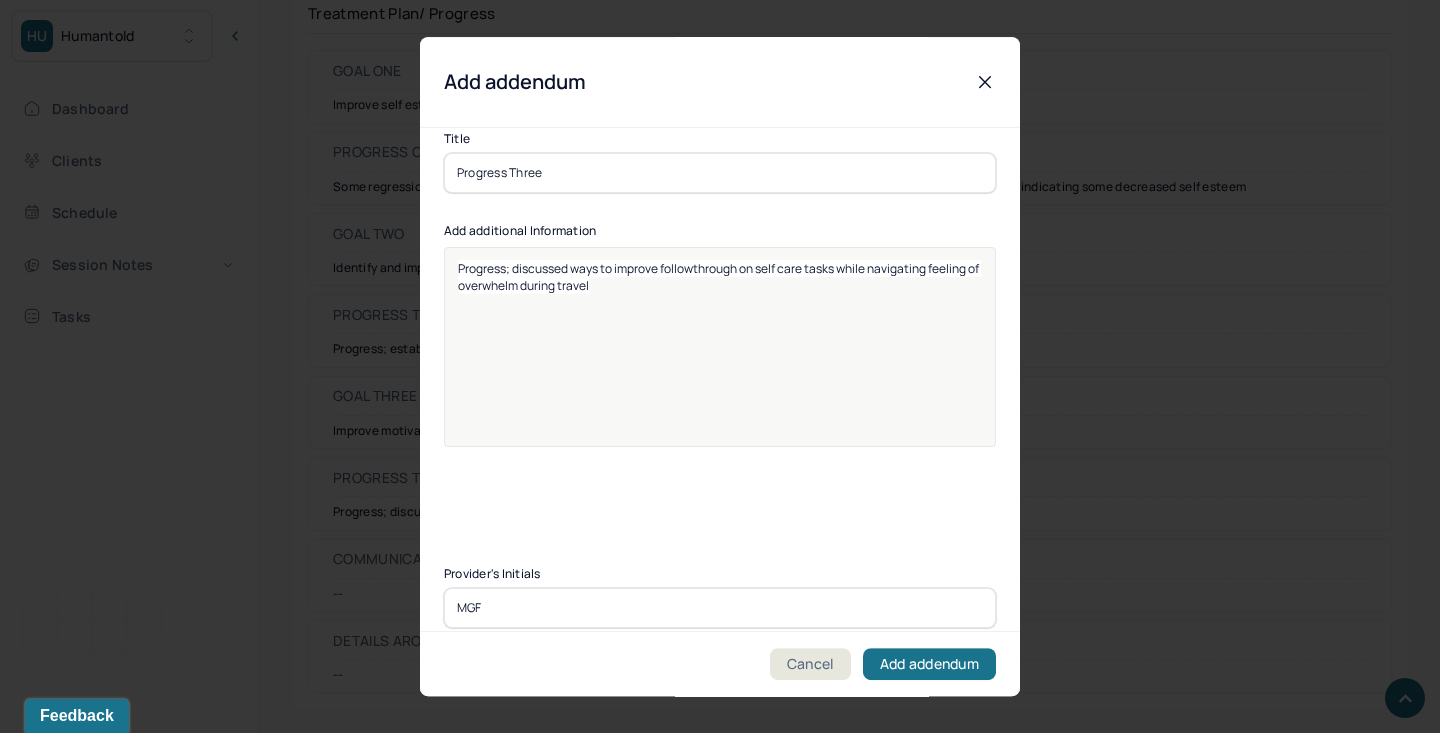 type on "MGF" 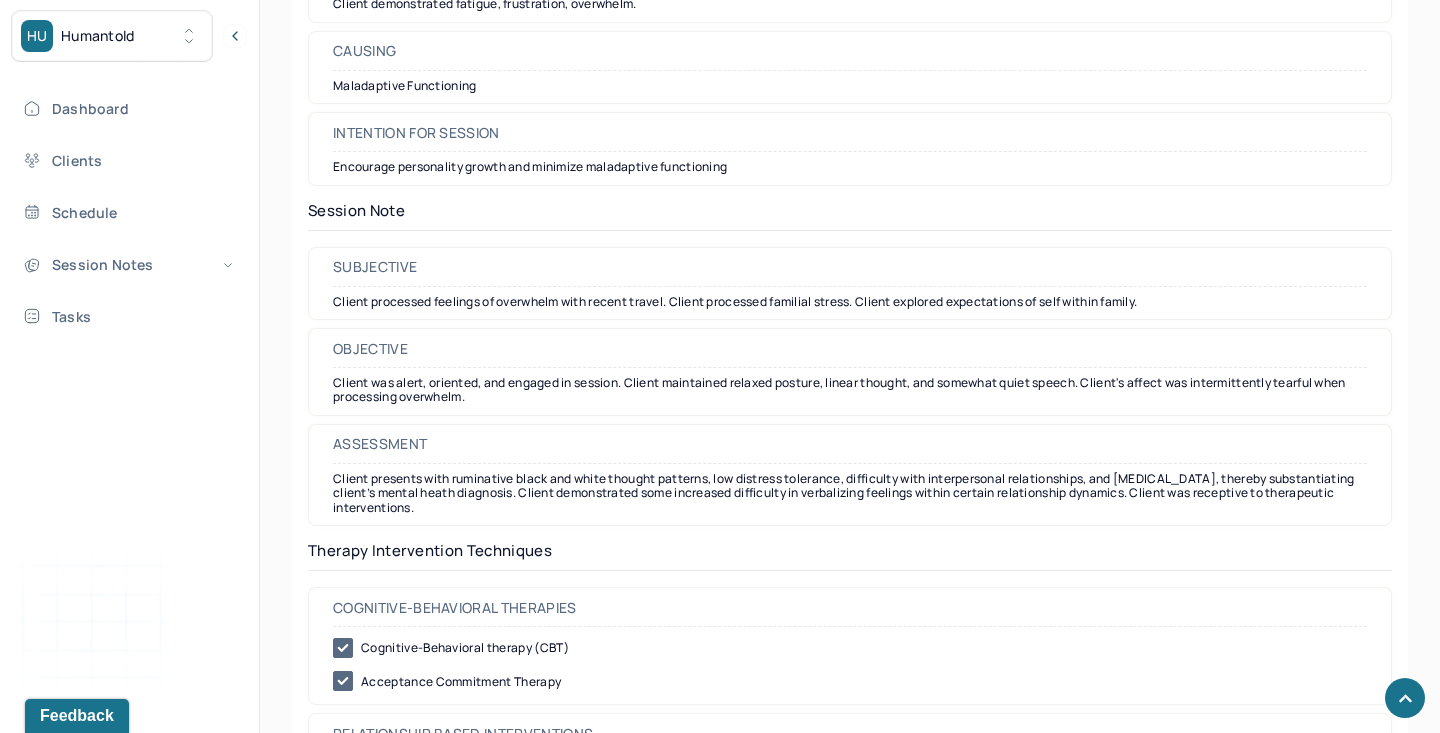 scroll, scrollTop: 1347, scrollLeft: 0, axis: vertical 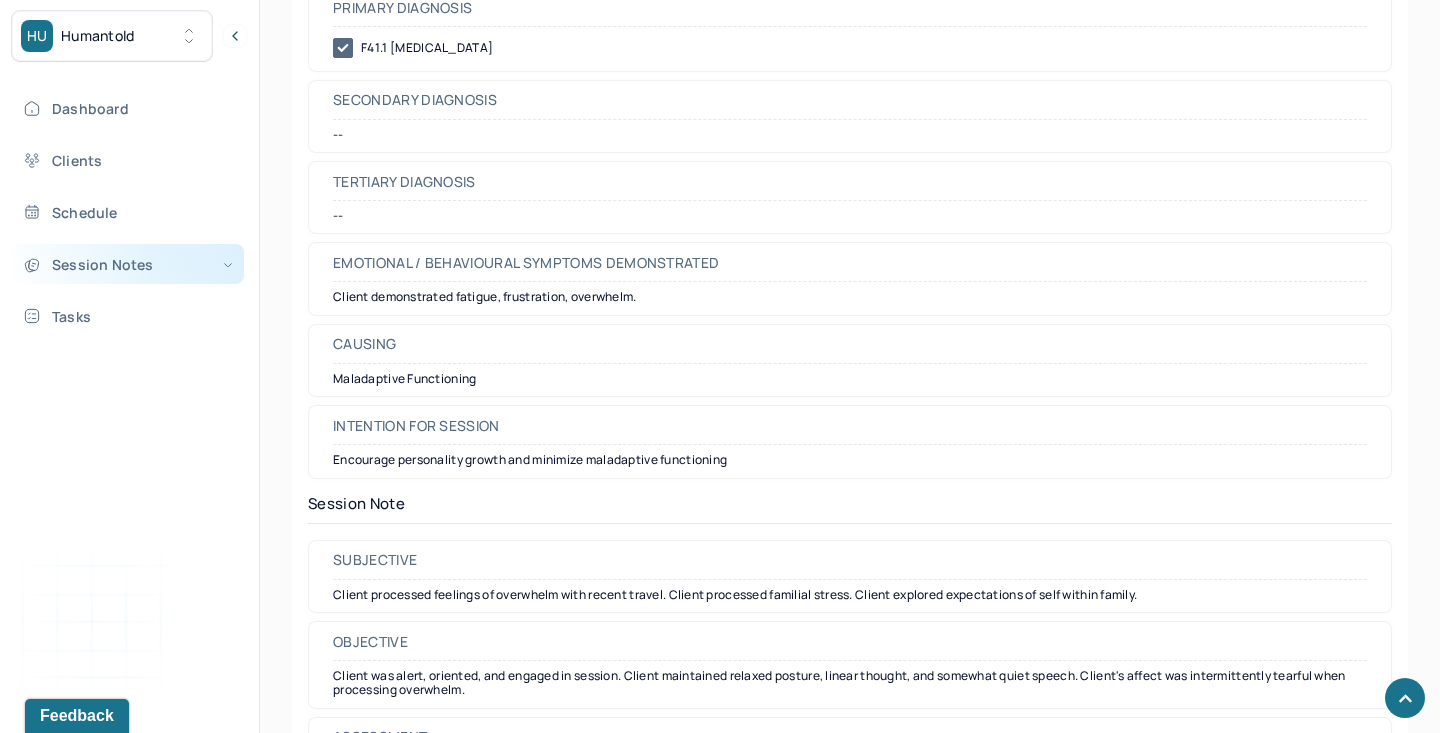 click on "Session Notes" at bounding box center (128, 264) 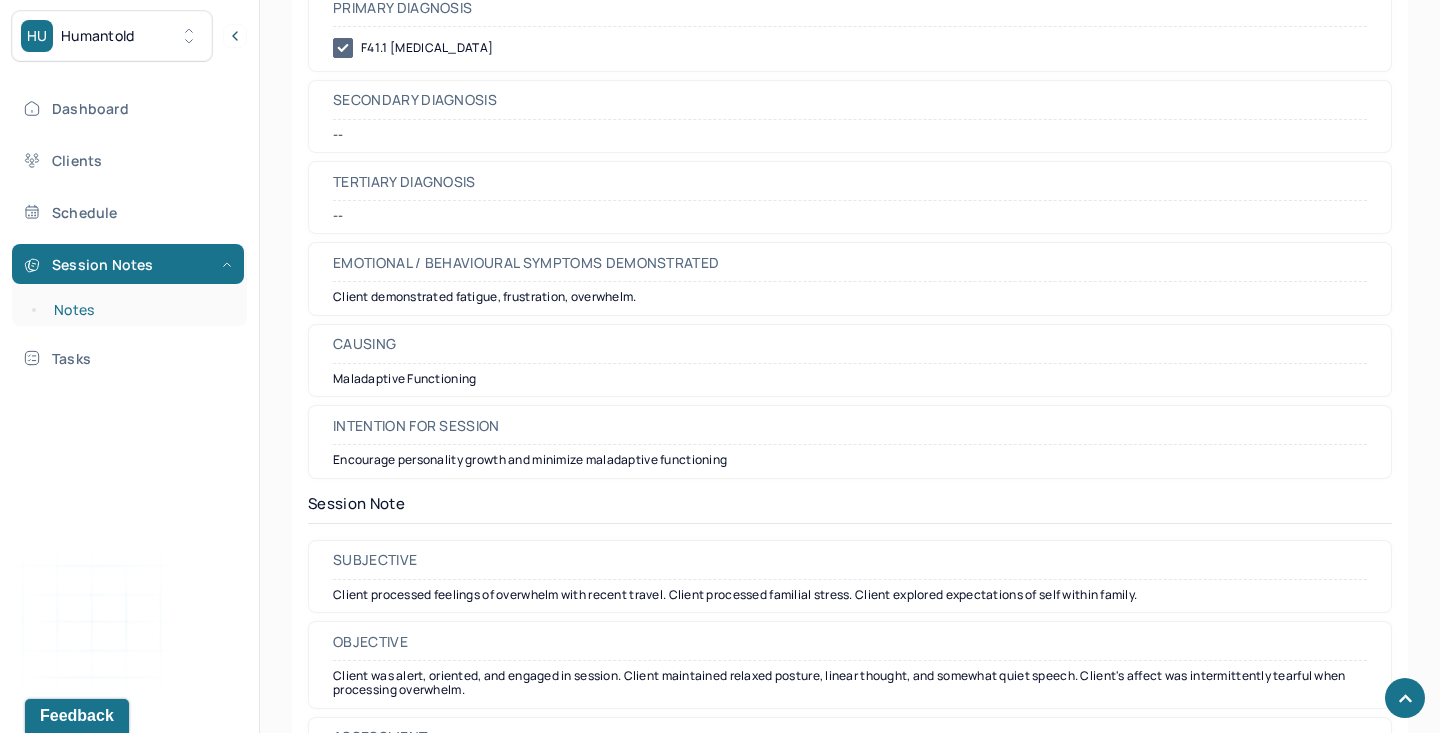click on "Notes" at bounding box center [139, 310] 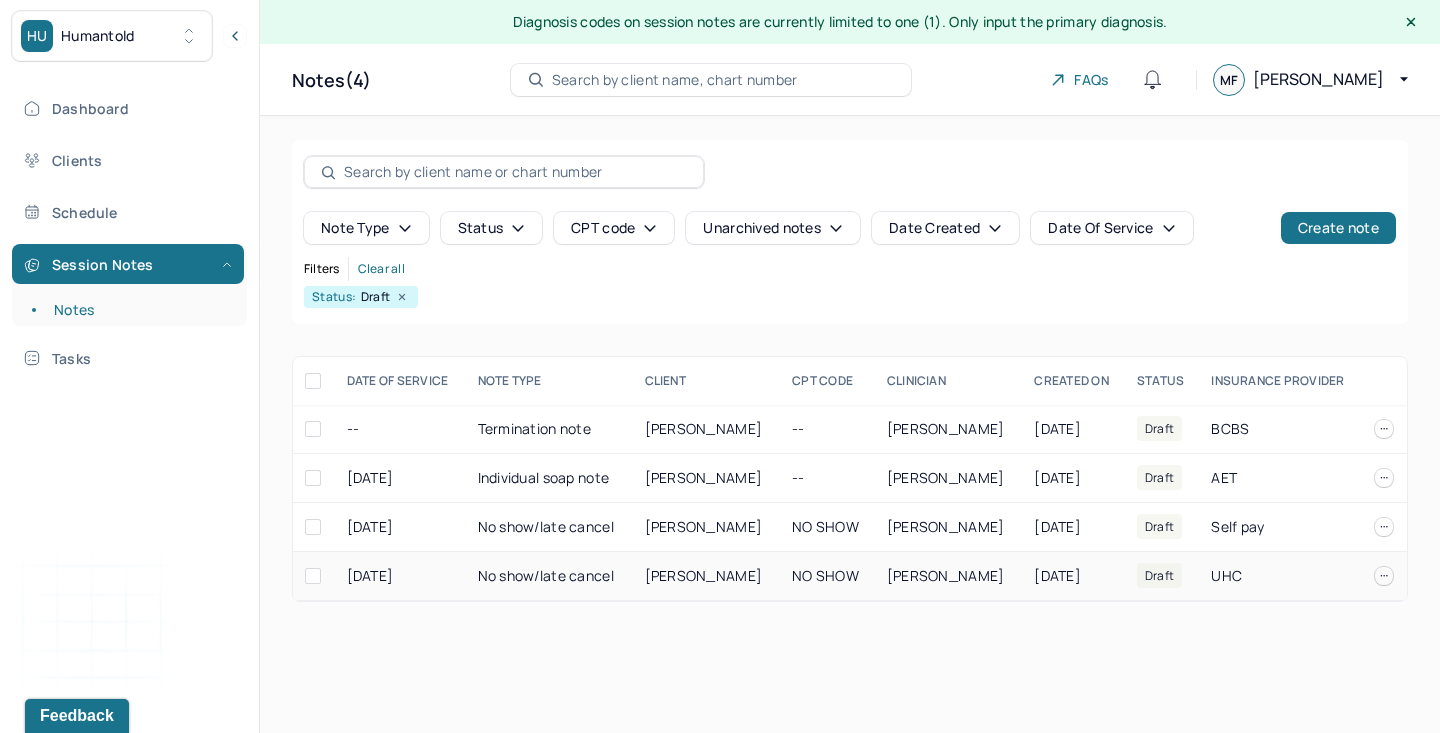 click on "[PERSON_NAME]" at bounding box center [704, 575] 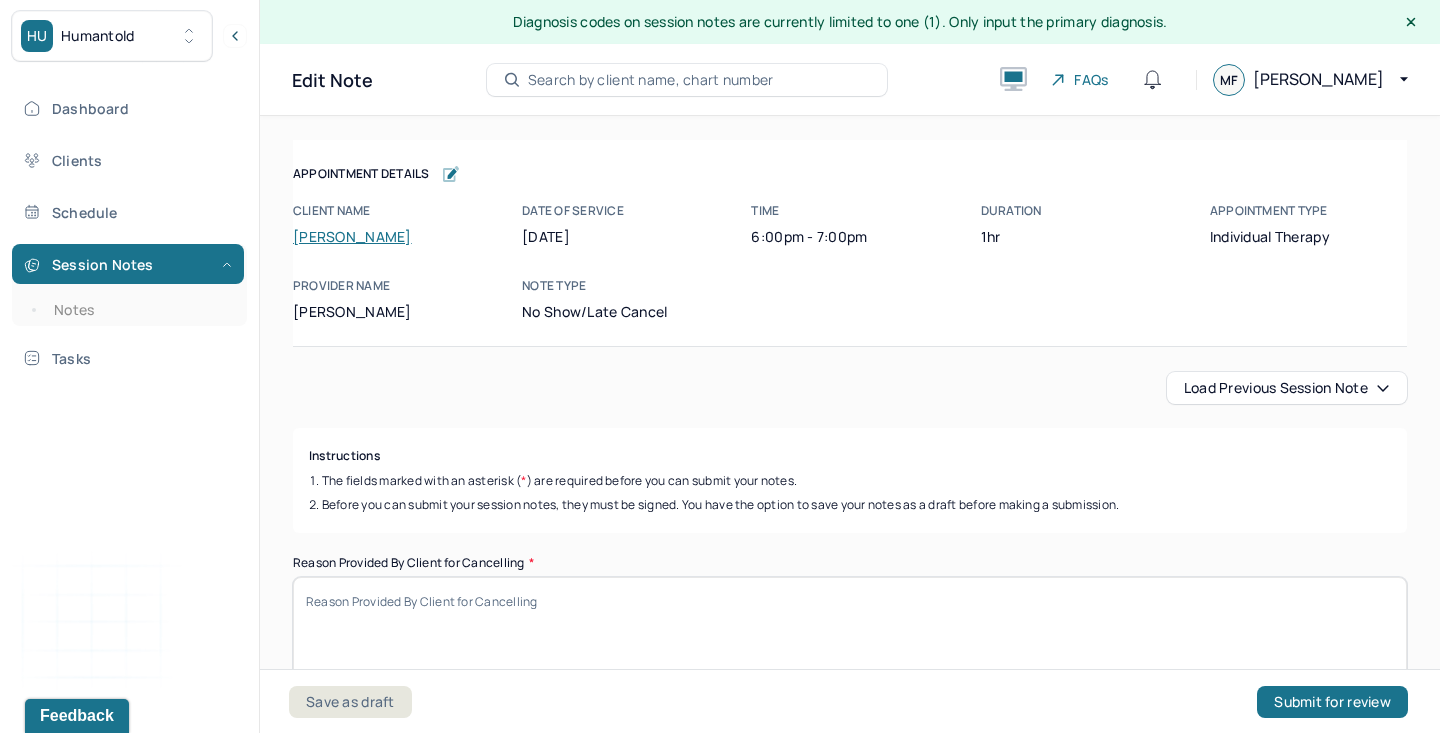click on "Reason Provided By Client for Cancelling *" at bounding box center [850, 629] 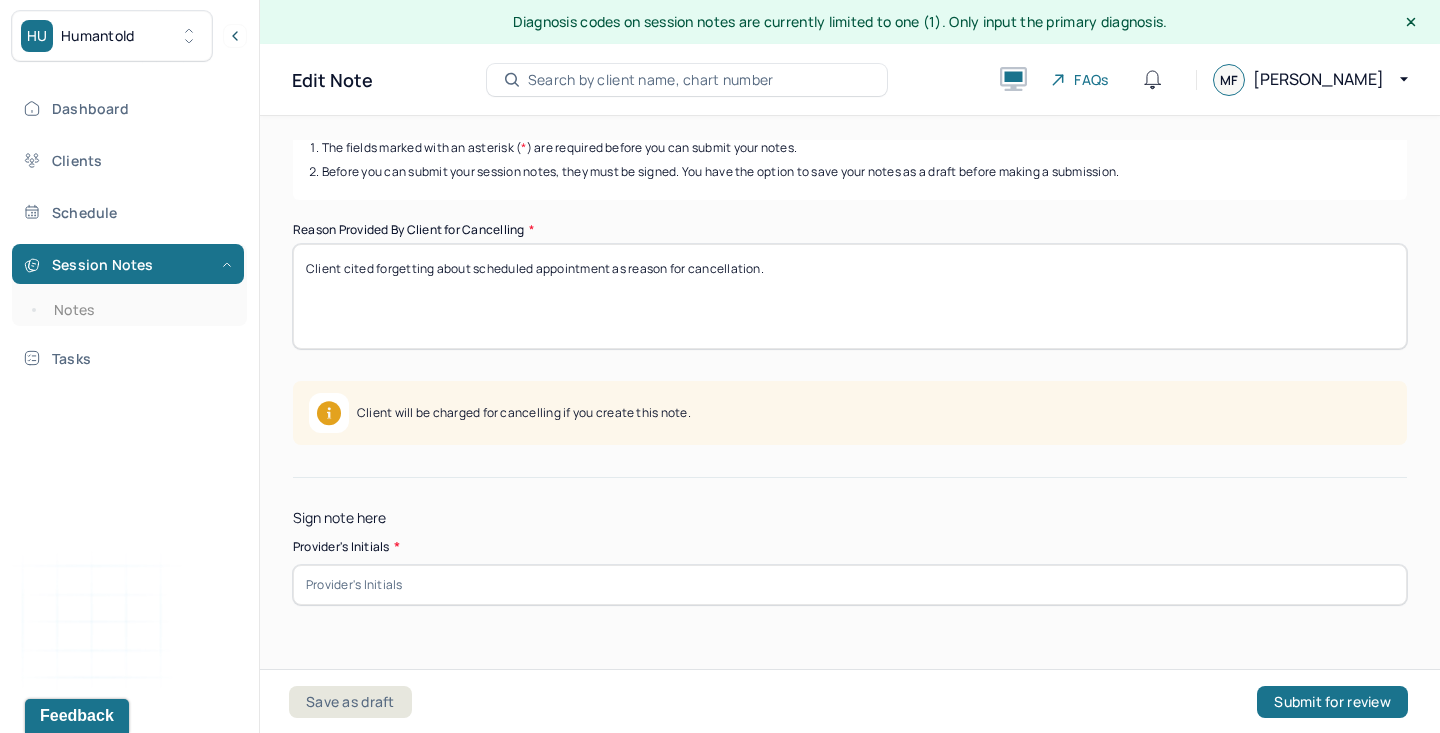 scroll, scrollTop: 344, scrollLeft: 0, axis: vertical 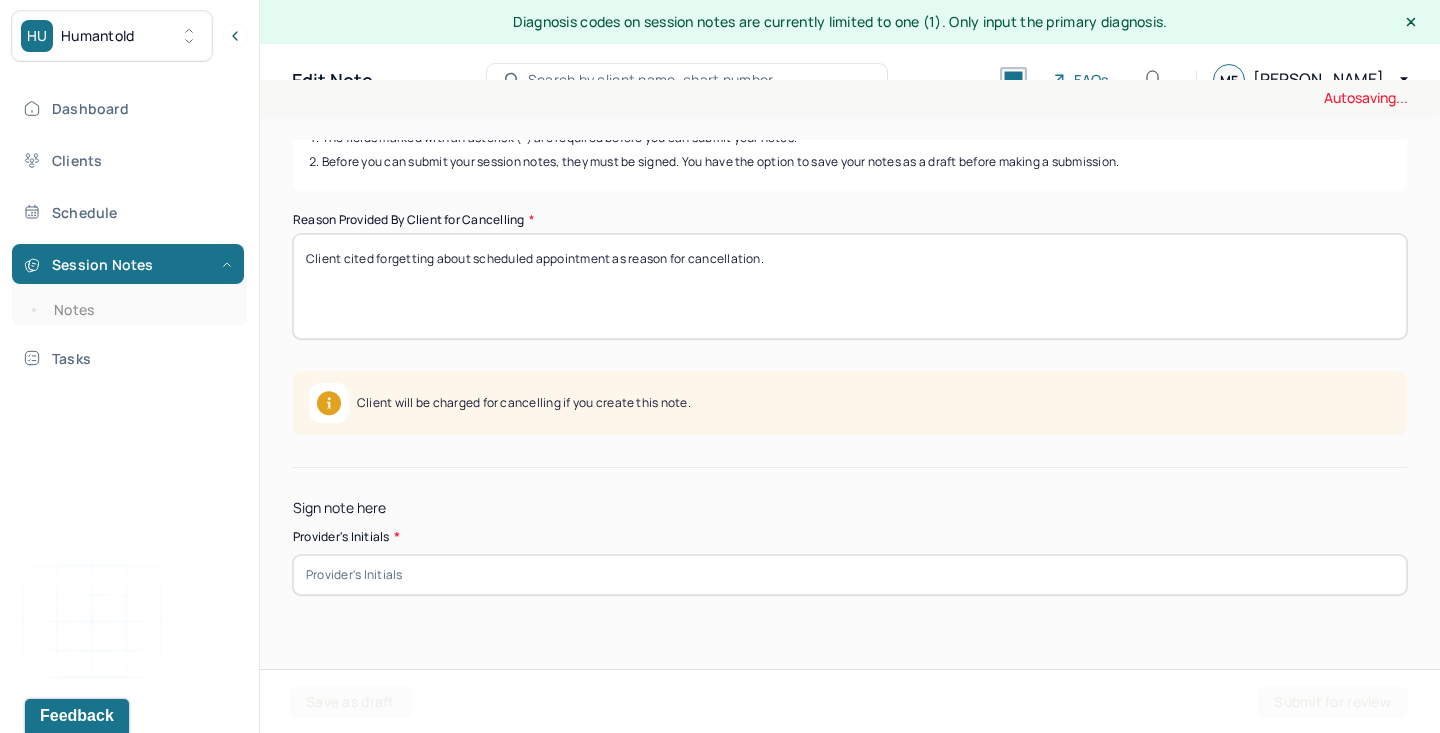 type on "Client cited forgetting about scheduled appointment as reason for cancellation." 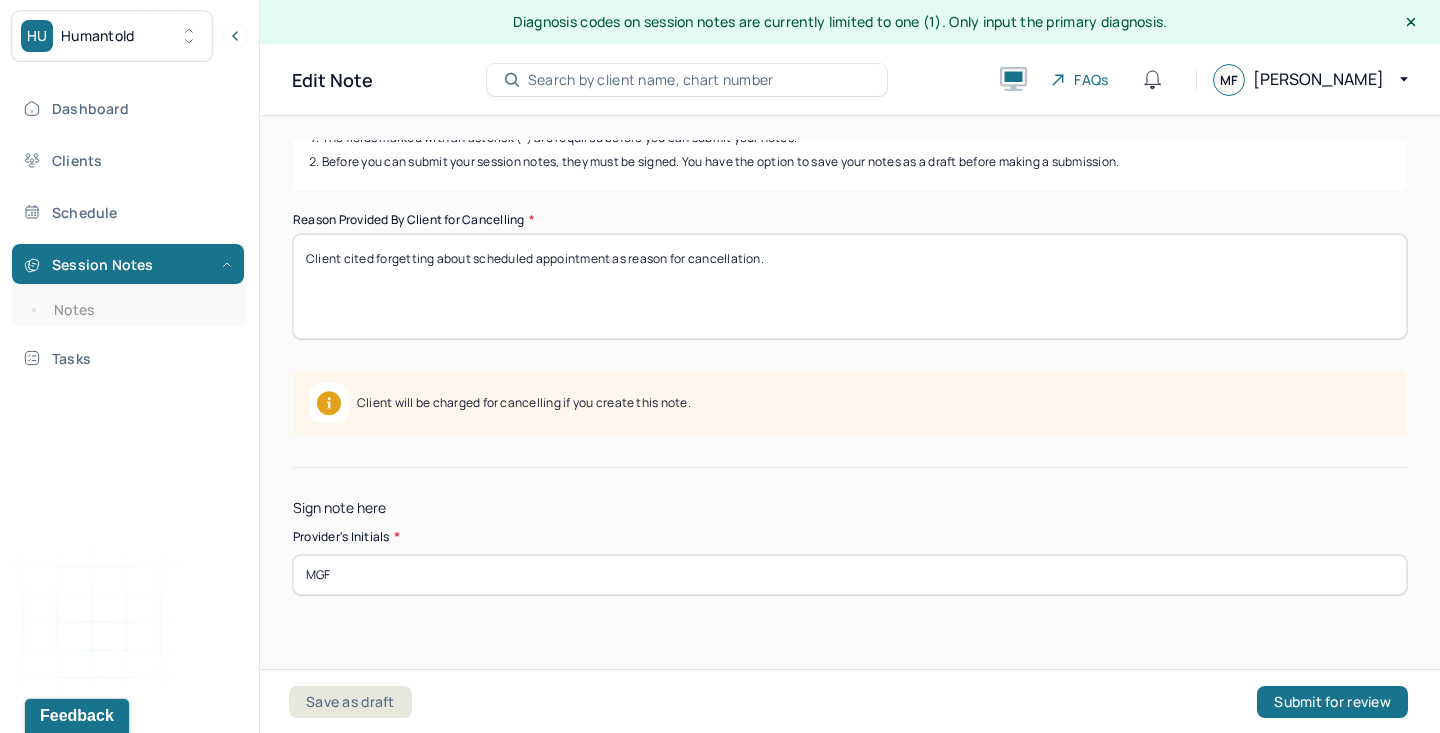 type on "MGF" 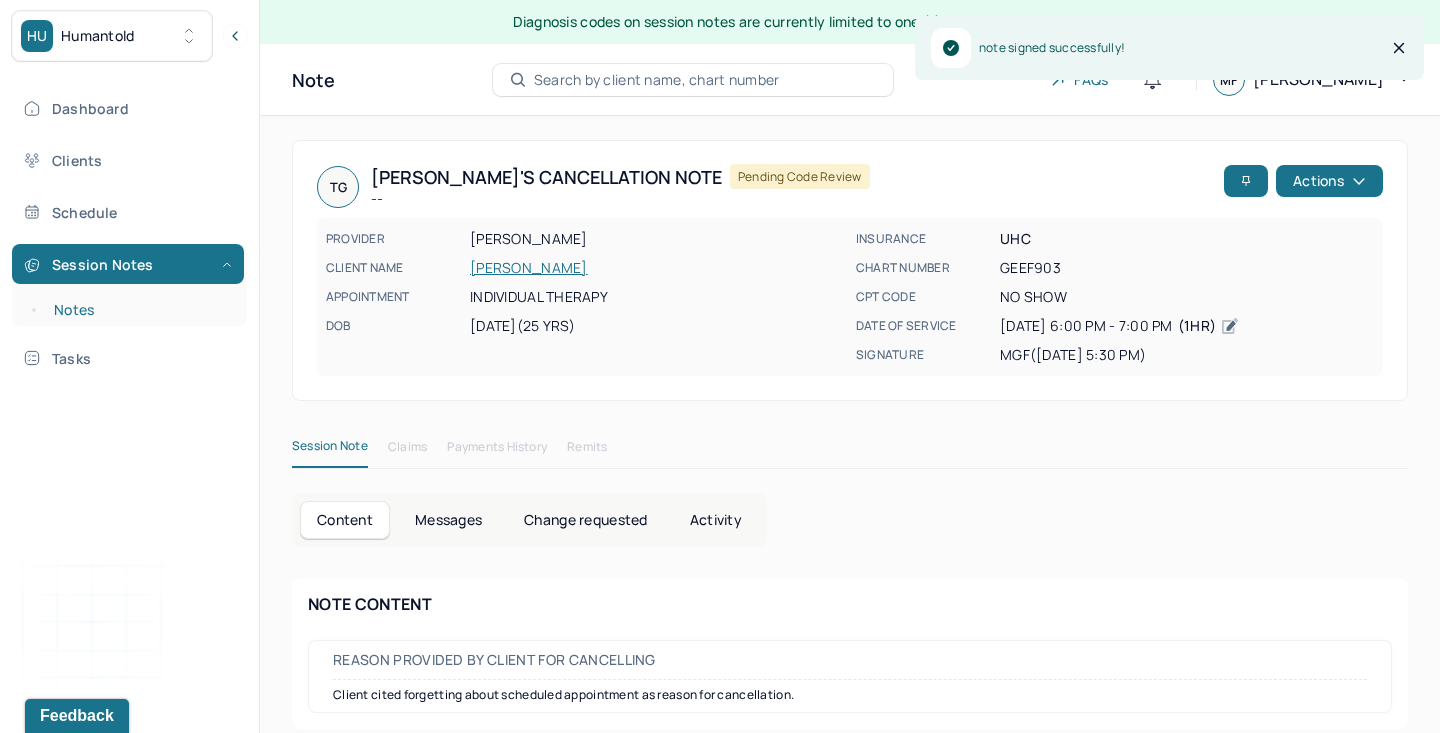 click on "Notes" at bounding box center (139, 310) 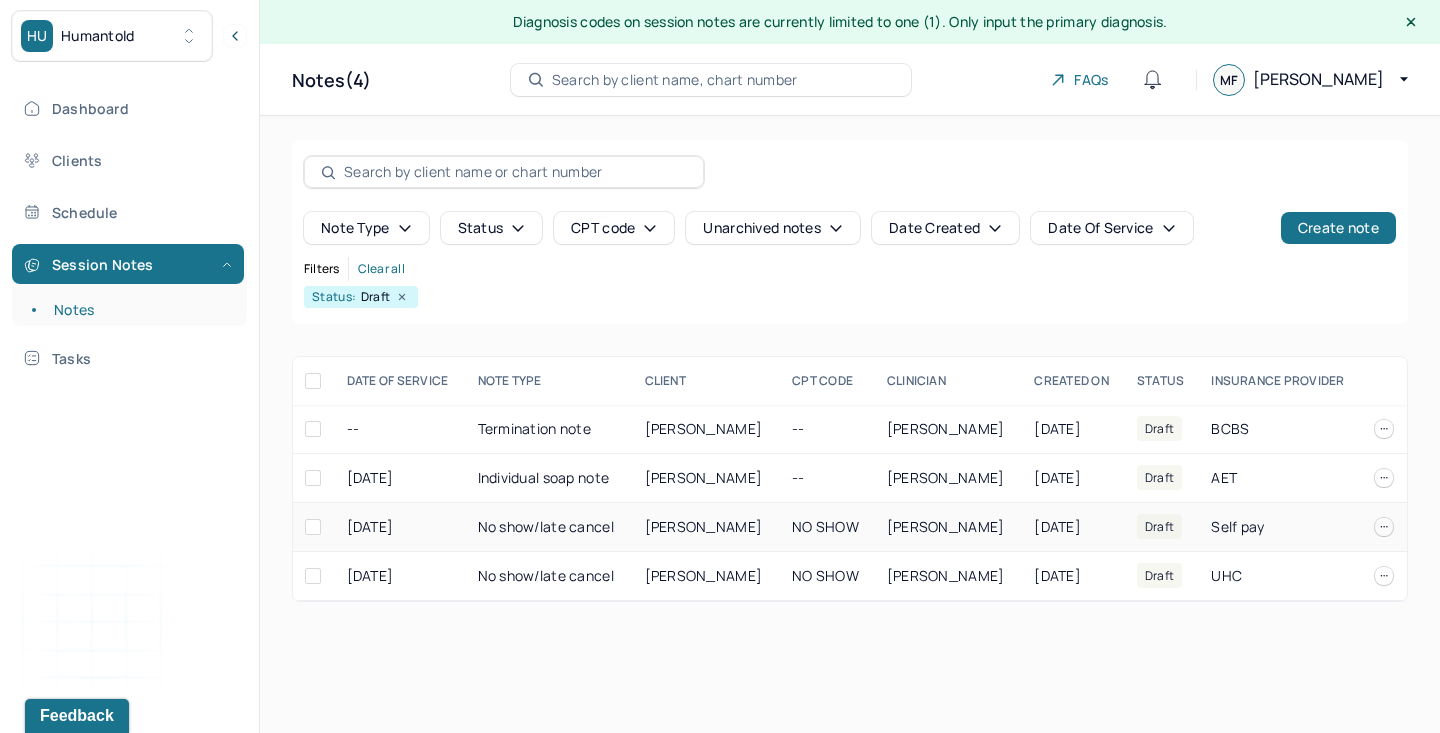 click on "[PERSON_NAME]" at bounding box center [704, 526] 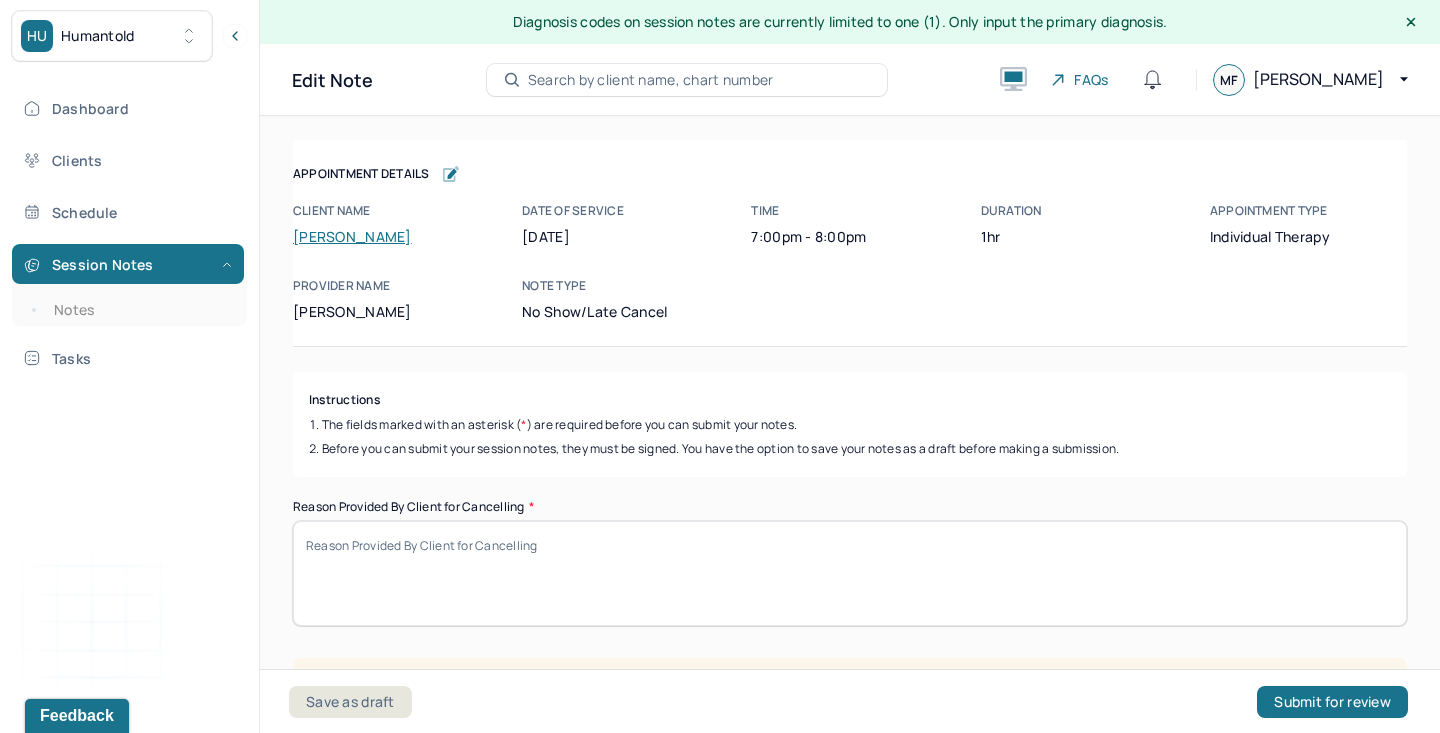 click on "Instructions The fields marked with an asterisk ( * ) are required before you can submit your notes. Before you can submit your session notes, they must be signed. You have the option to save your notes as a draft before making a submission." at bounding box center (850, 424) 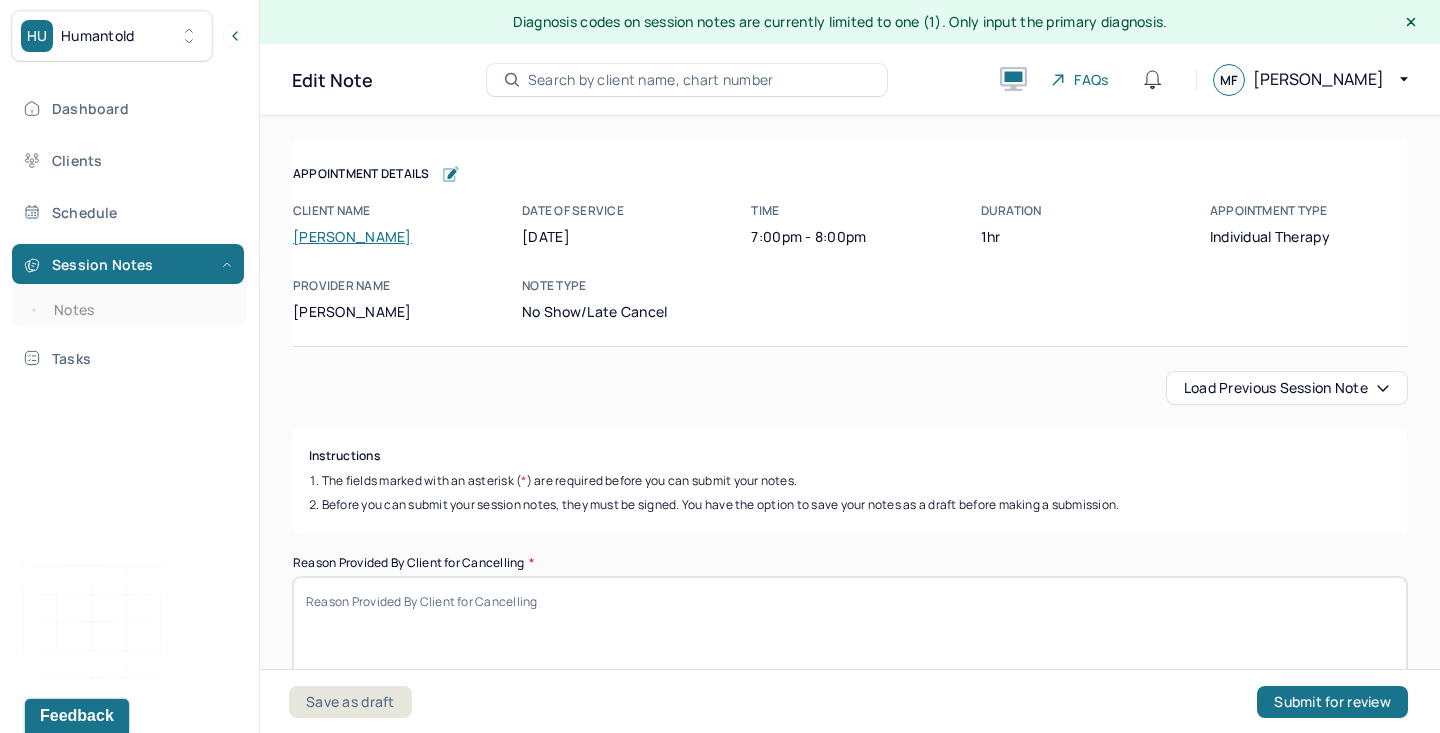 click on "Reason Provided By Client for Cancelling *" at bounding box center [850, 629] 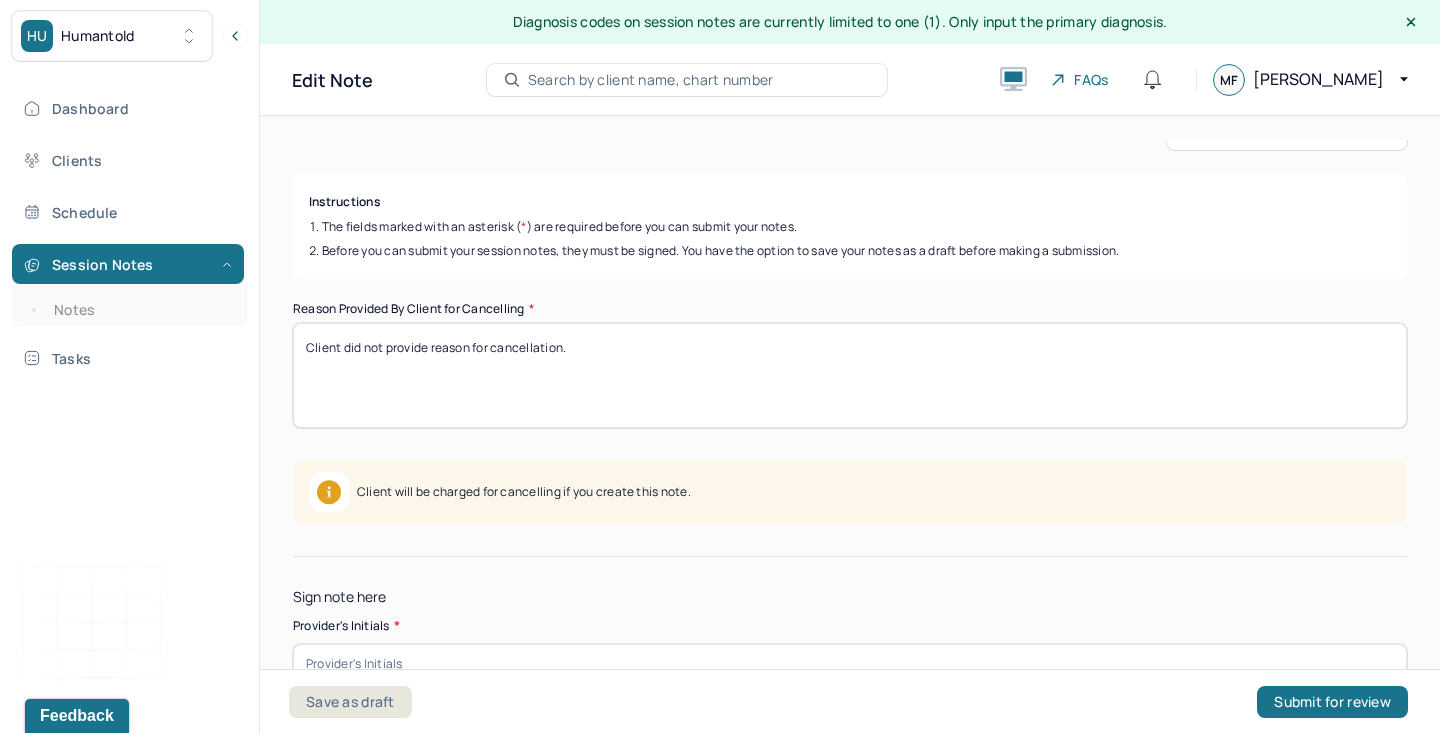 scroll, scrollTop: 344, scrollLeft: 0, axis: vertical 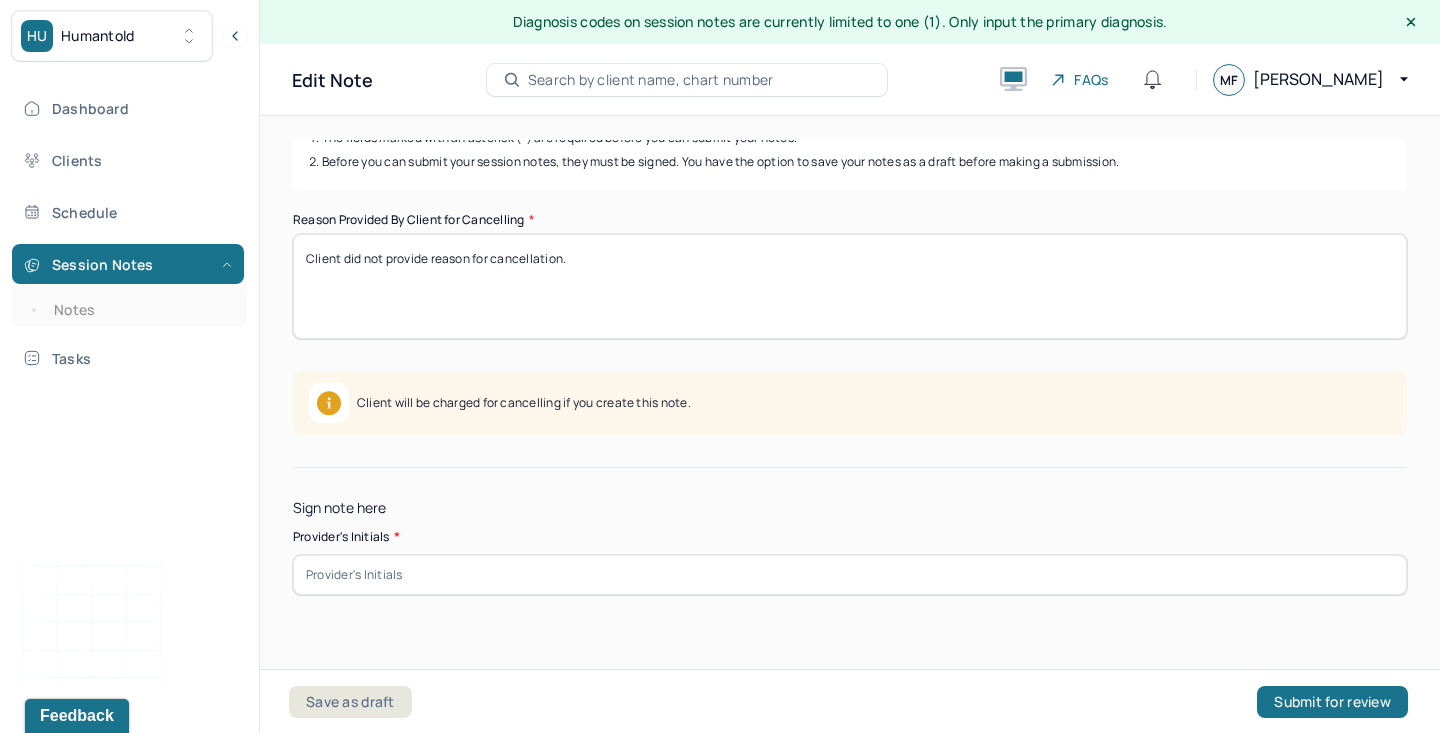 type on "Client did not provide reason for cancellation." 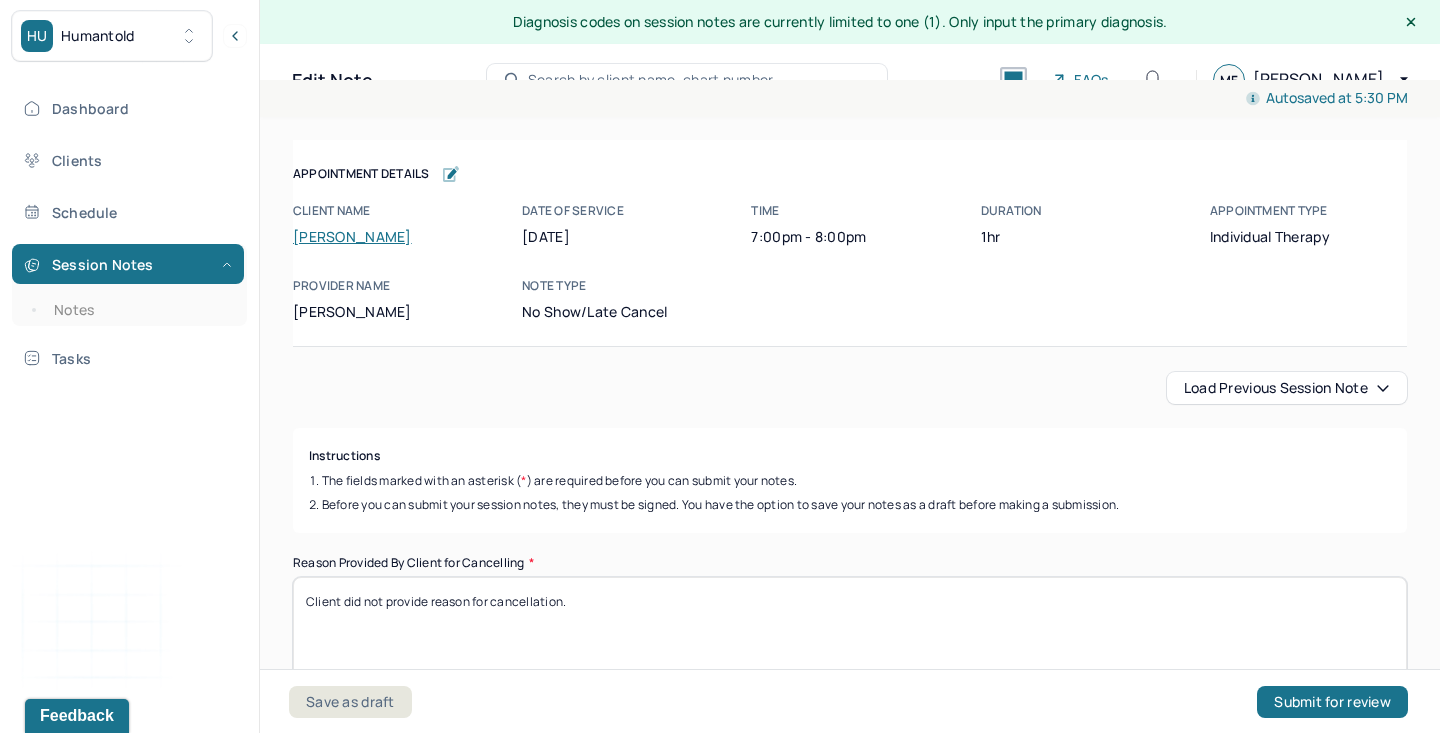 scroll, scrollTop: 344, scrollLeft: 0, axis: vertical 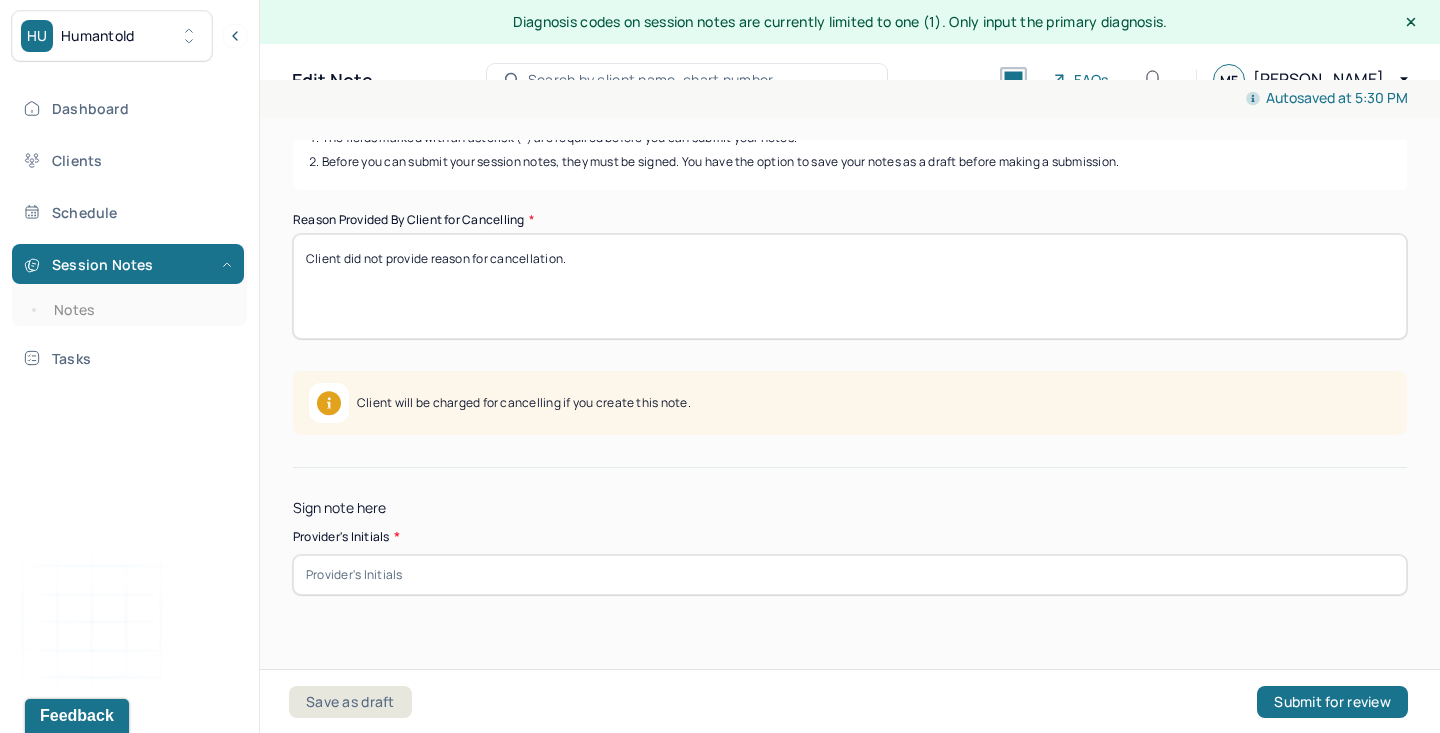 click at bounding box center (850, 575) 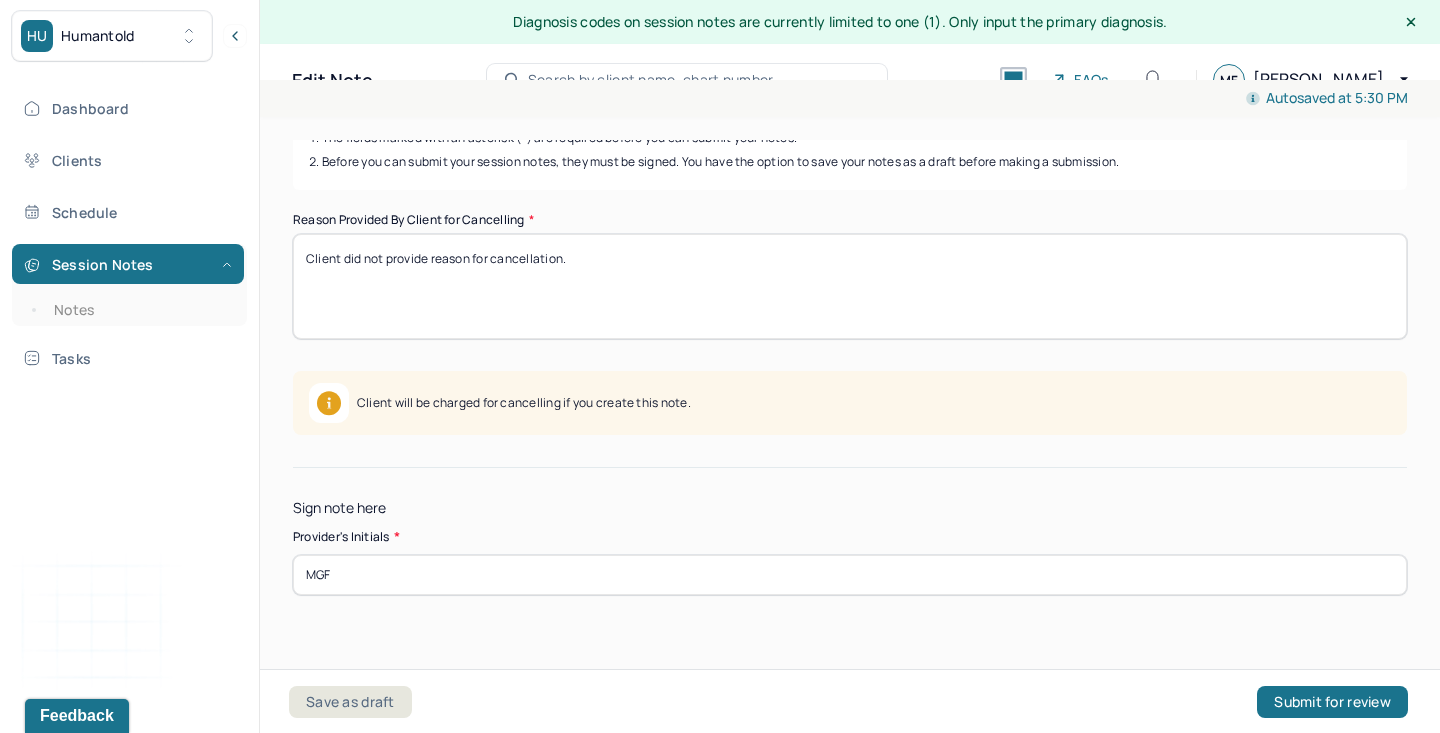 type on "MGF" 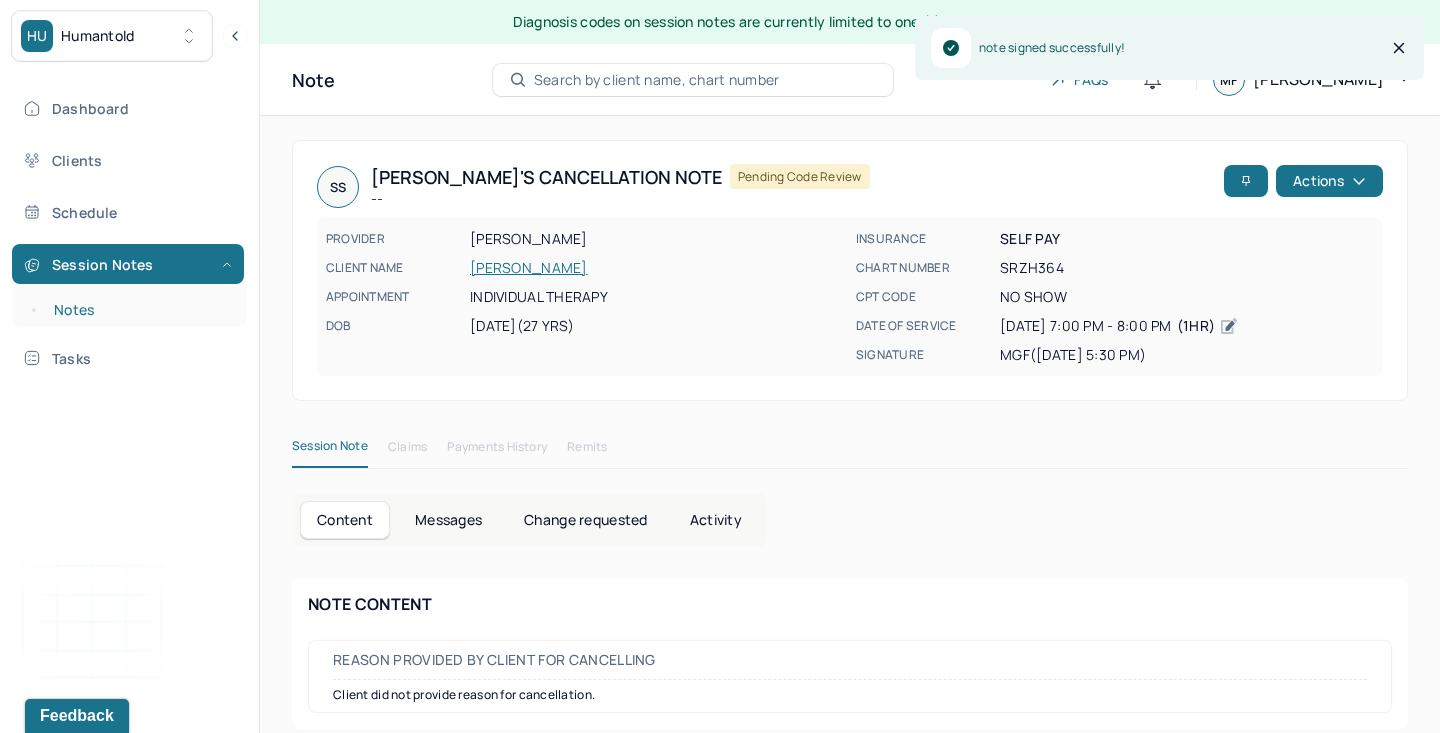 click on "Notes" at bounding box center [139, 310] 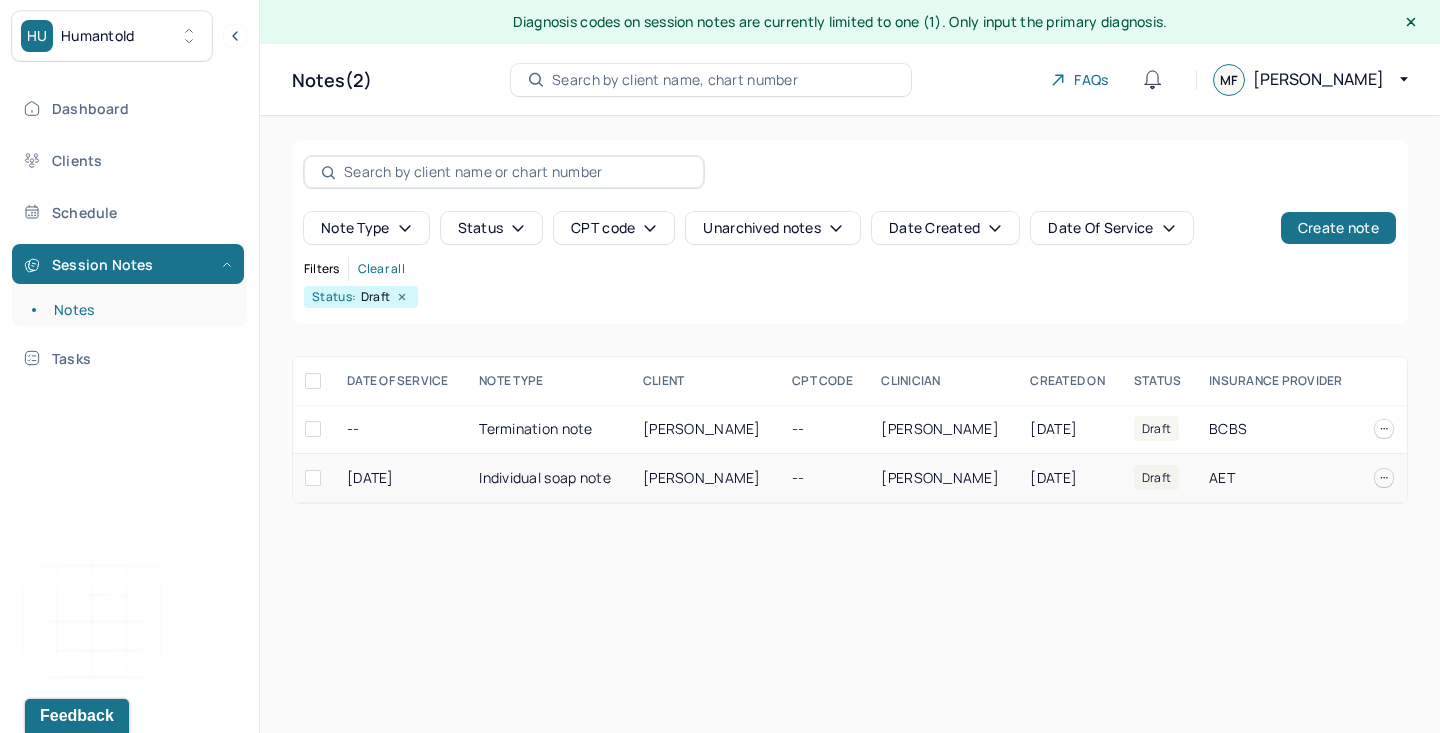 click on "--" at bounding box center (824, 478) 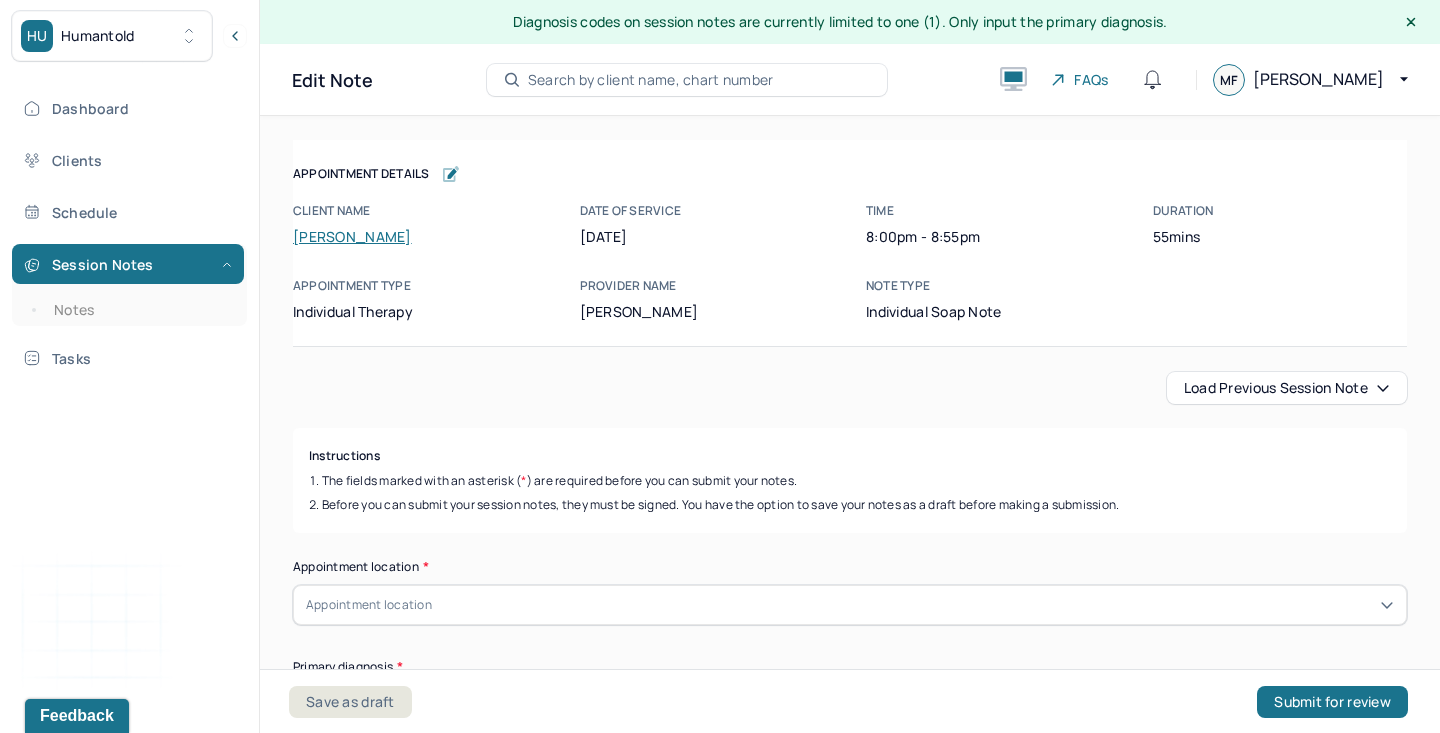 click on "Load previous session note" at bounding box center (1287, 388) 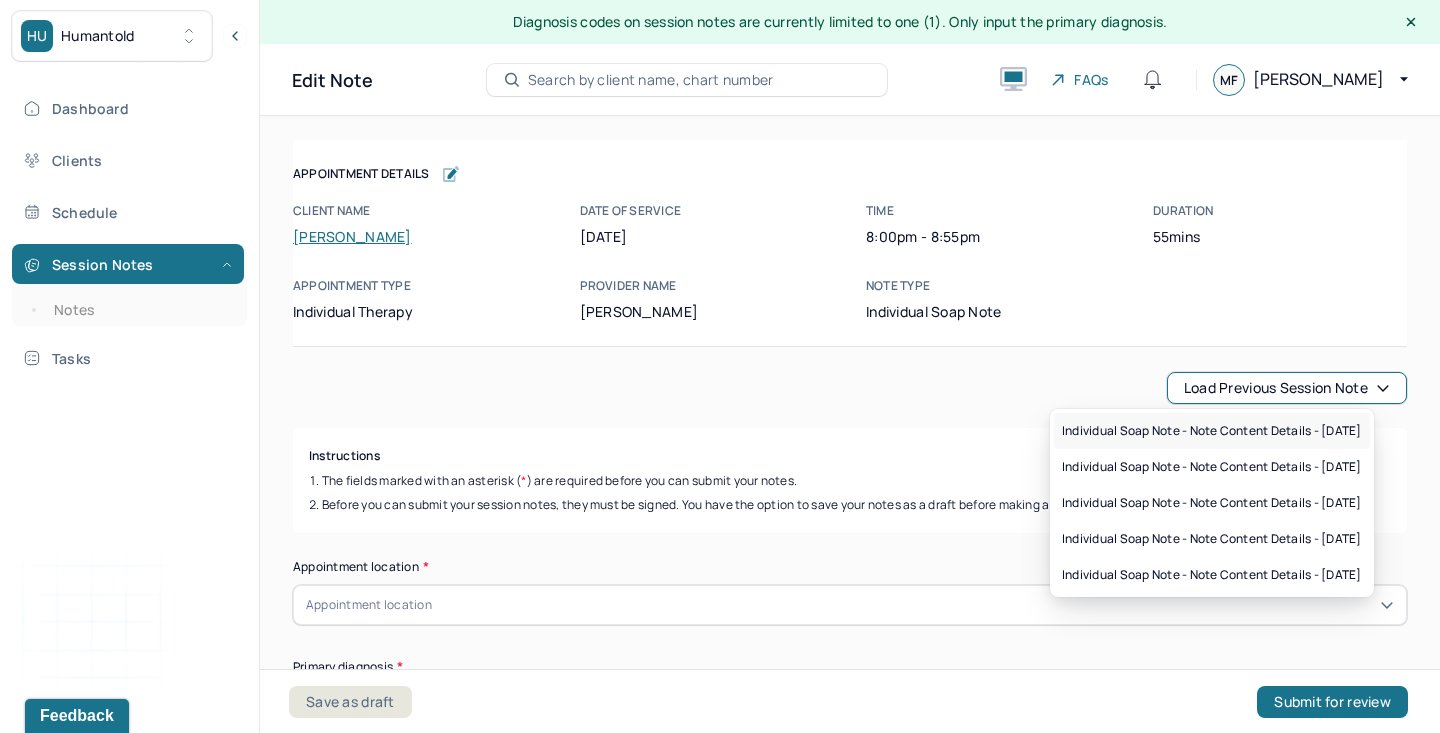 click on "Individual soap note   - Note content Details -   [DATE]" at bounding box center (1212, 431) 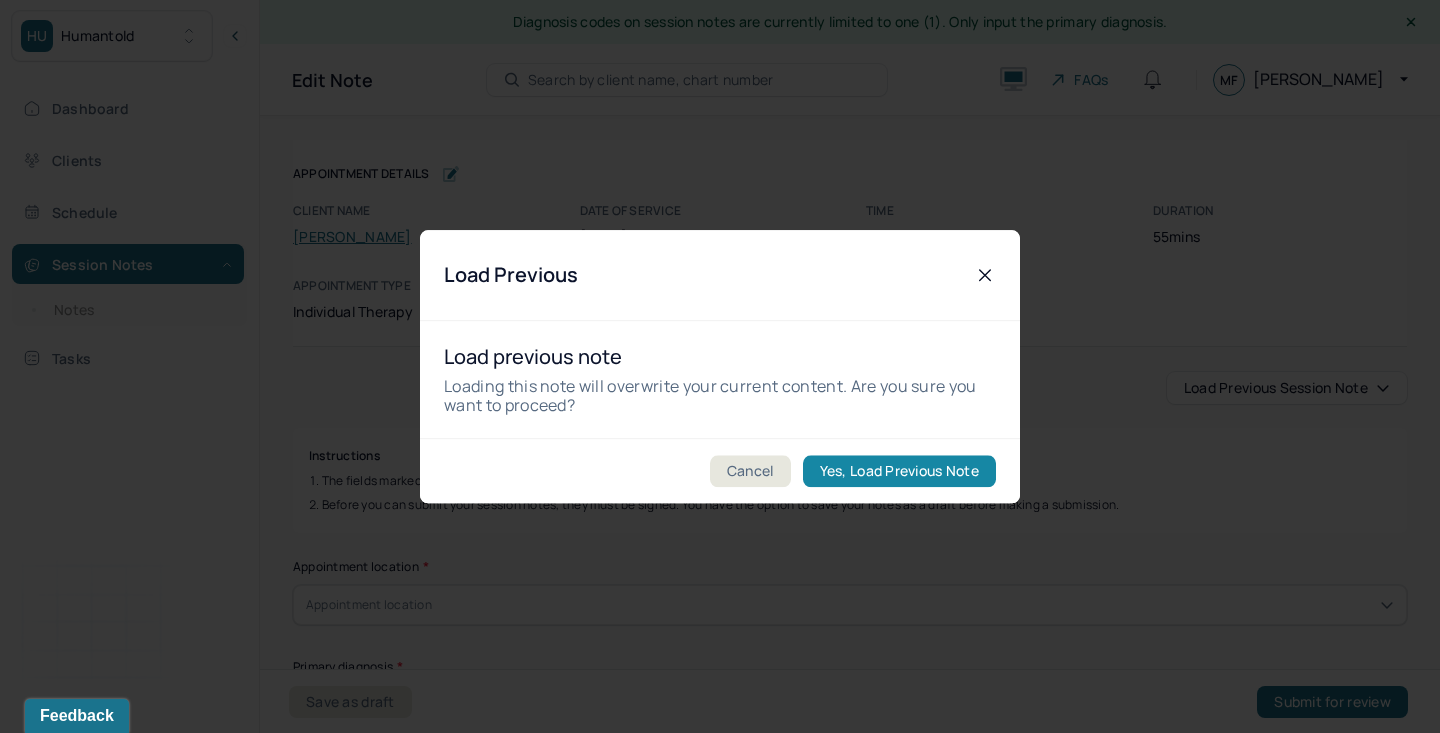 click on "Yes, Load Previous Note" at bounding box center (899, 471) 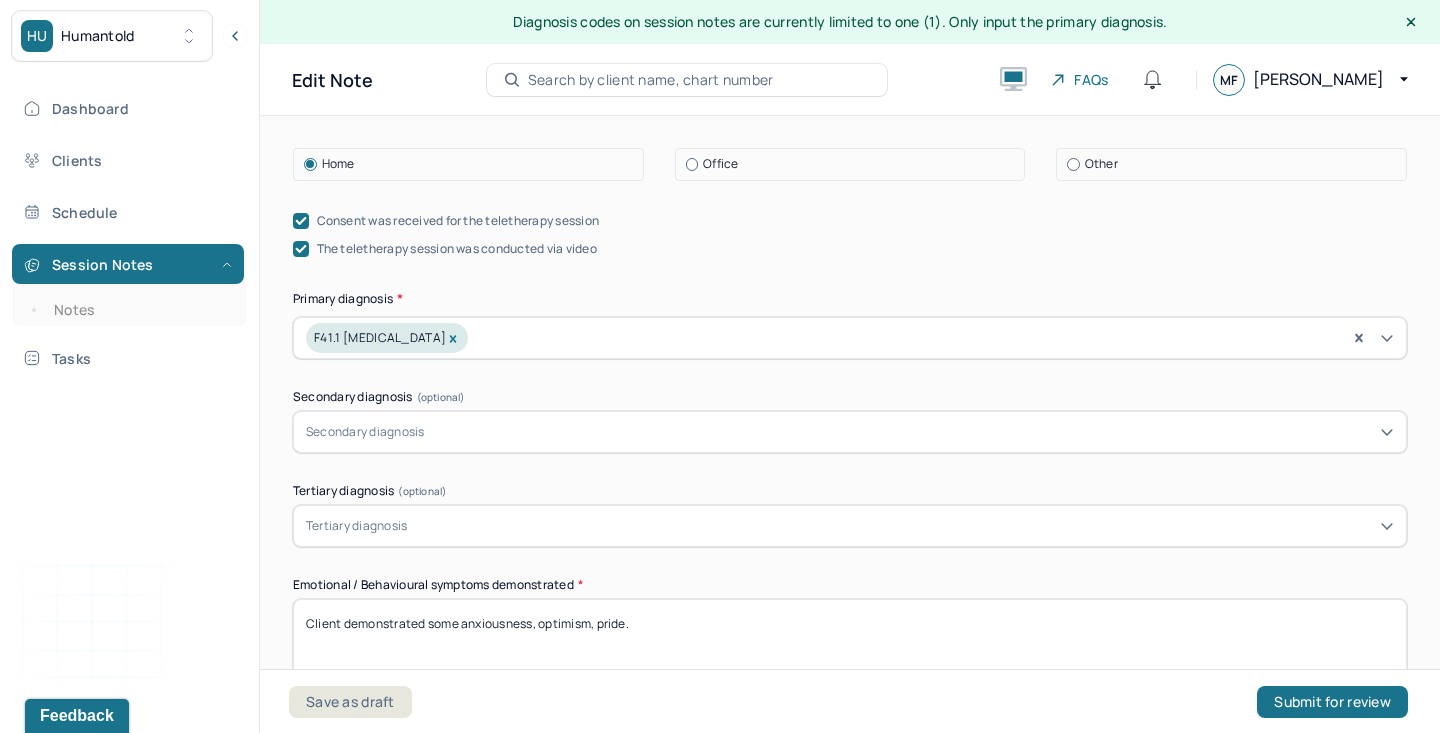 scroll, scrollTop: 626, scrollLeft: 0, axis: vertical 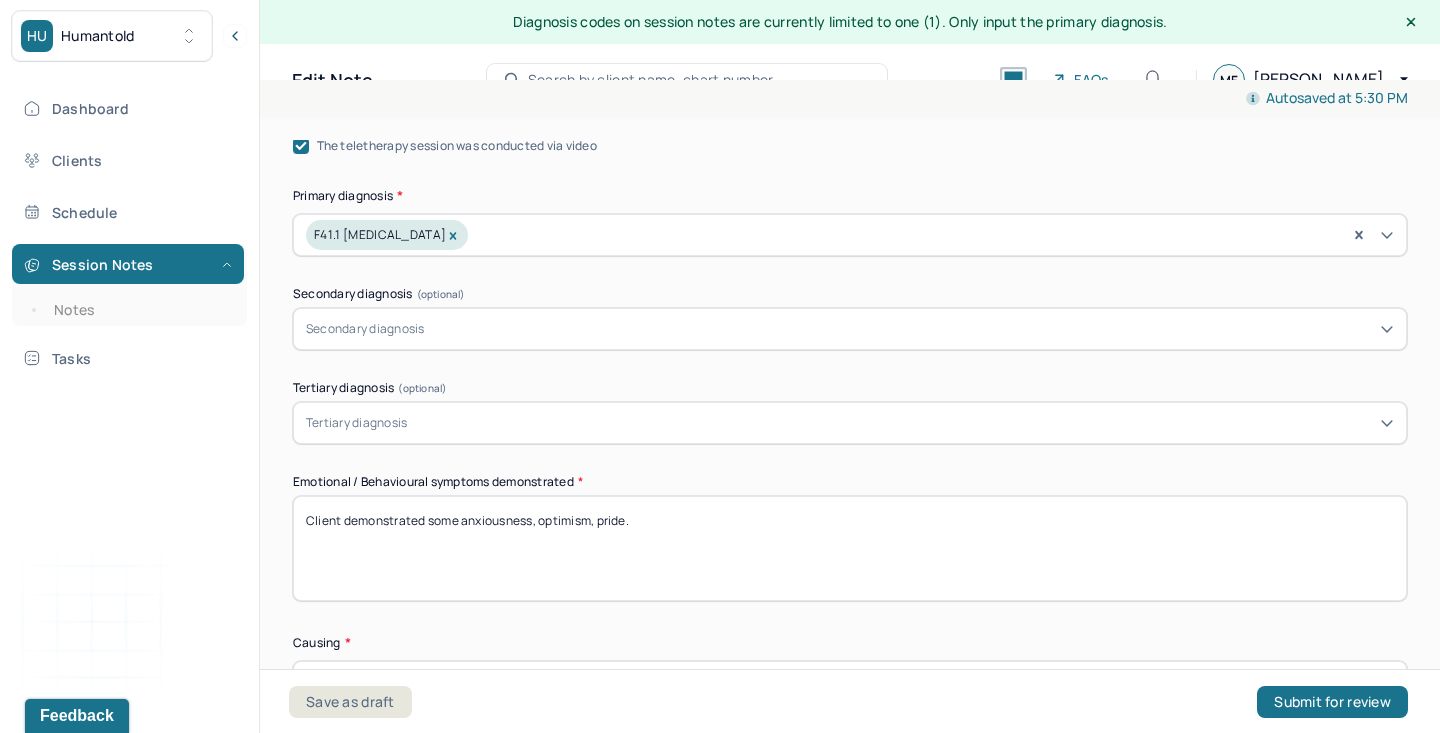 drag, startPoint x: 428, startPoint y: 515, endPoint x: 838, endPoint y: 516, distance: 410.00122 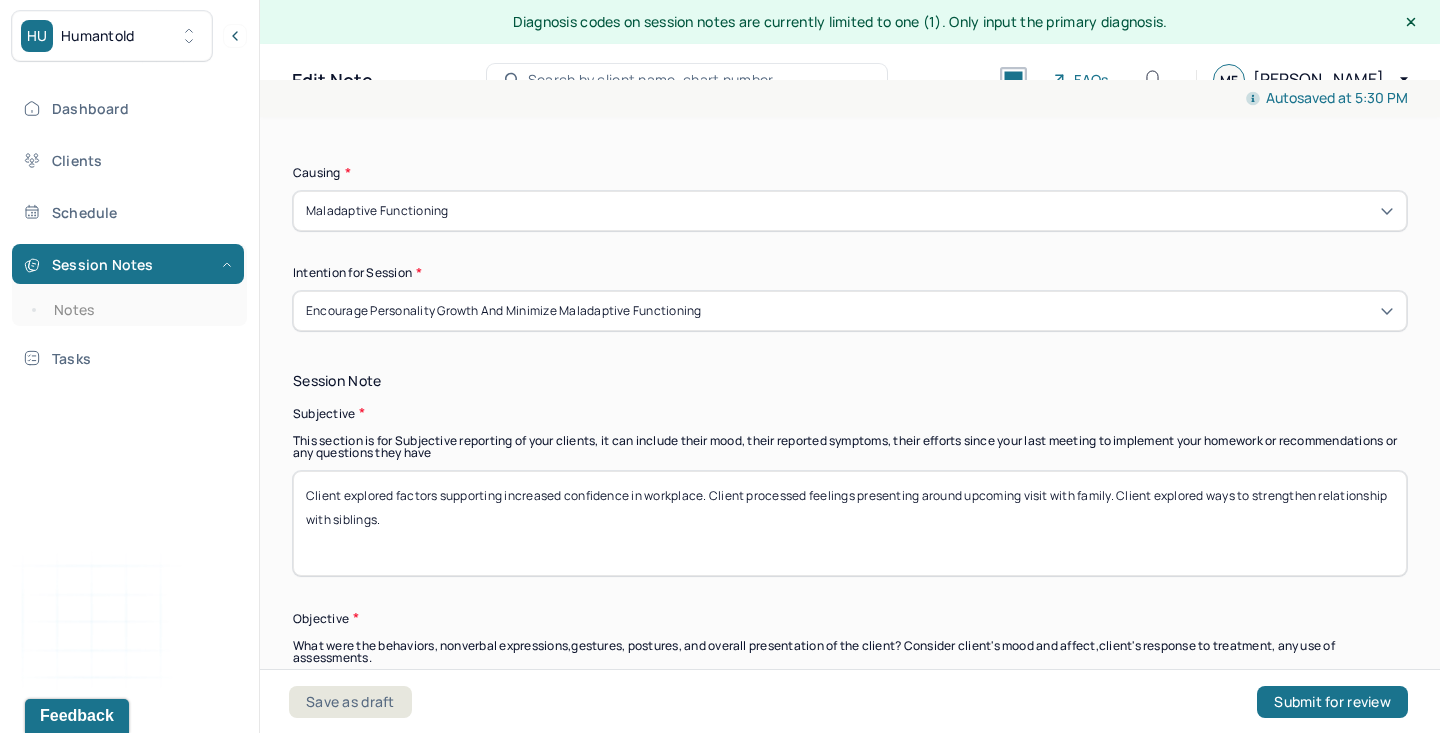 scroll, scrollTop: 1250, scrollLeft: 0, axis: vertical 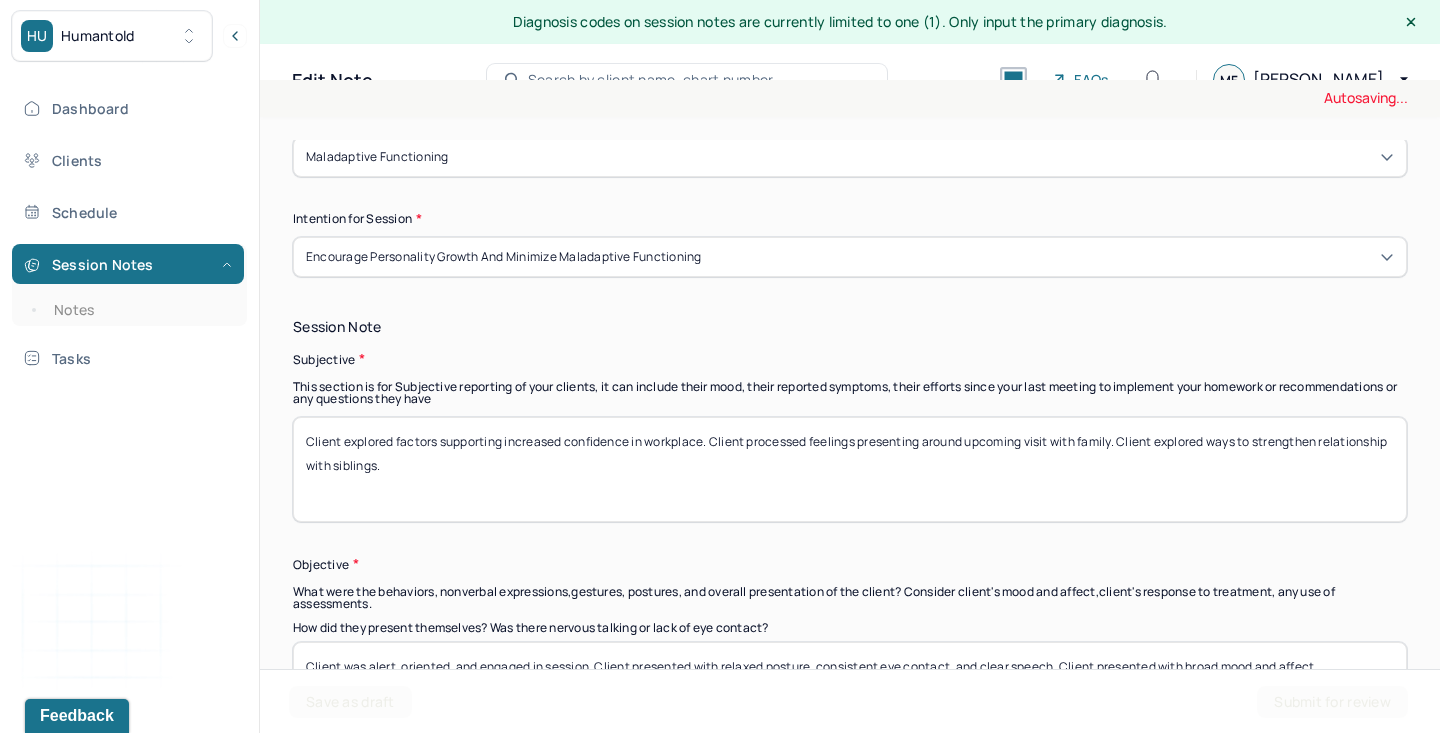 type on "Client demonstrated relief, some guilt." 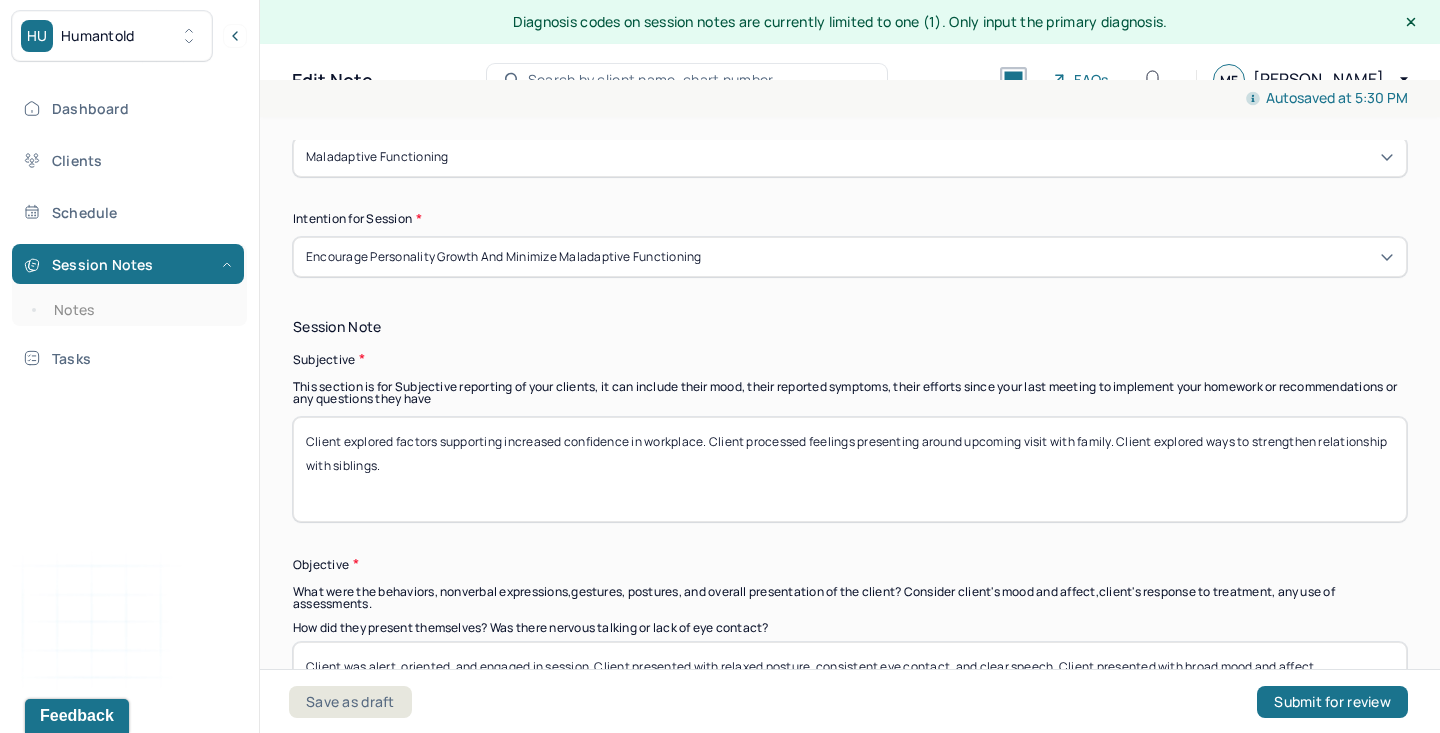 click on "Client explored factors supporting increased confidence in workplace. Client processed feelings presenting around upcoming visit with family. Client explored ways to strengthen relationship with siblings." at bounding box center [850, 469] 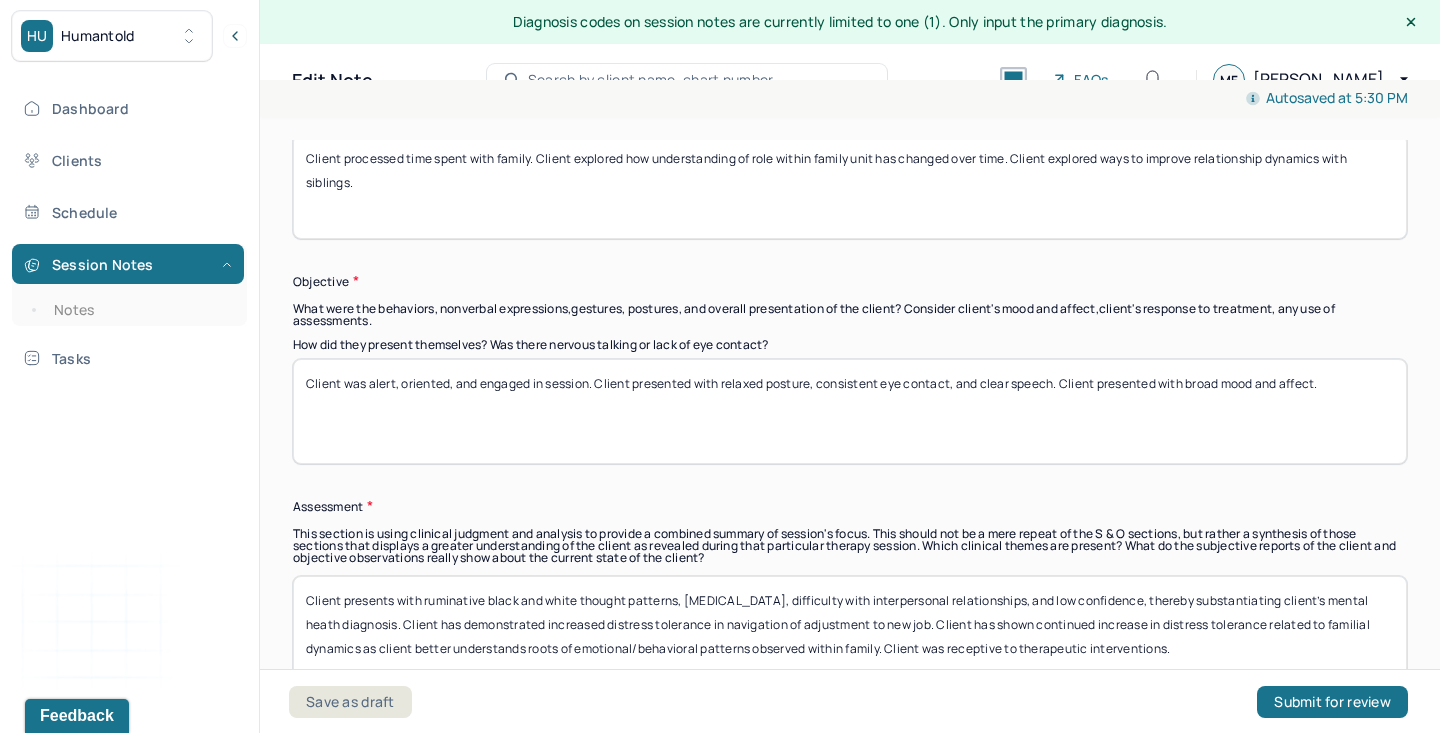 scroll, scrollTop: 1534, scrollLeft: 0, axis: vertical 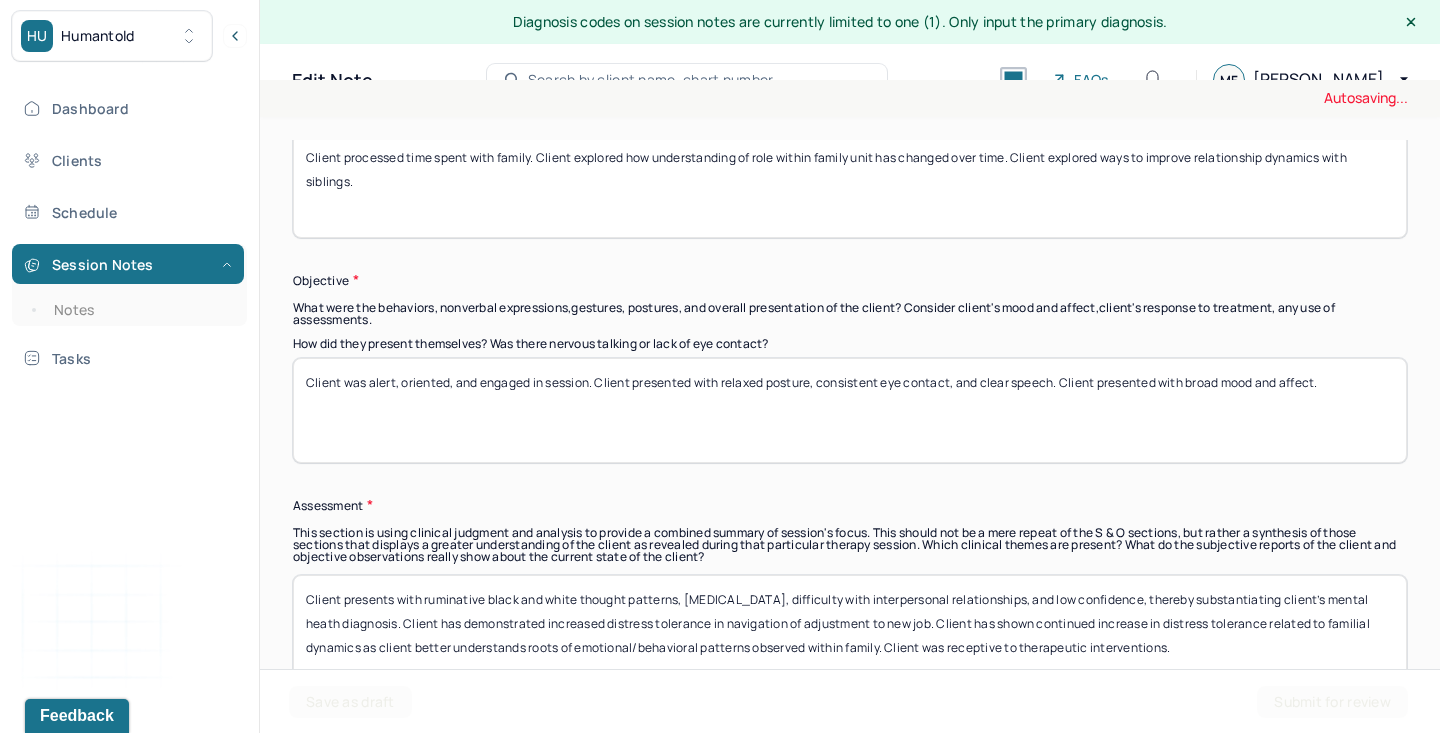 type on "Client processed time spent with family. Client explored how understanding of role within family unit has changed over time. Client explored ways to improve relationship dynamics with siblings." 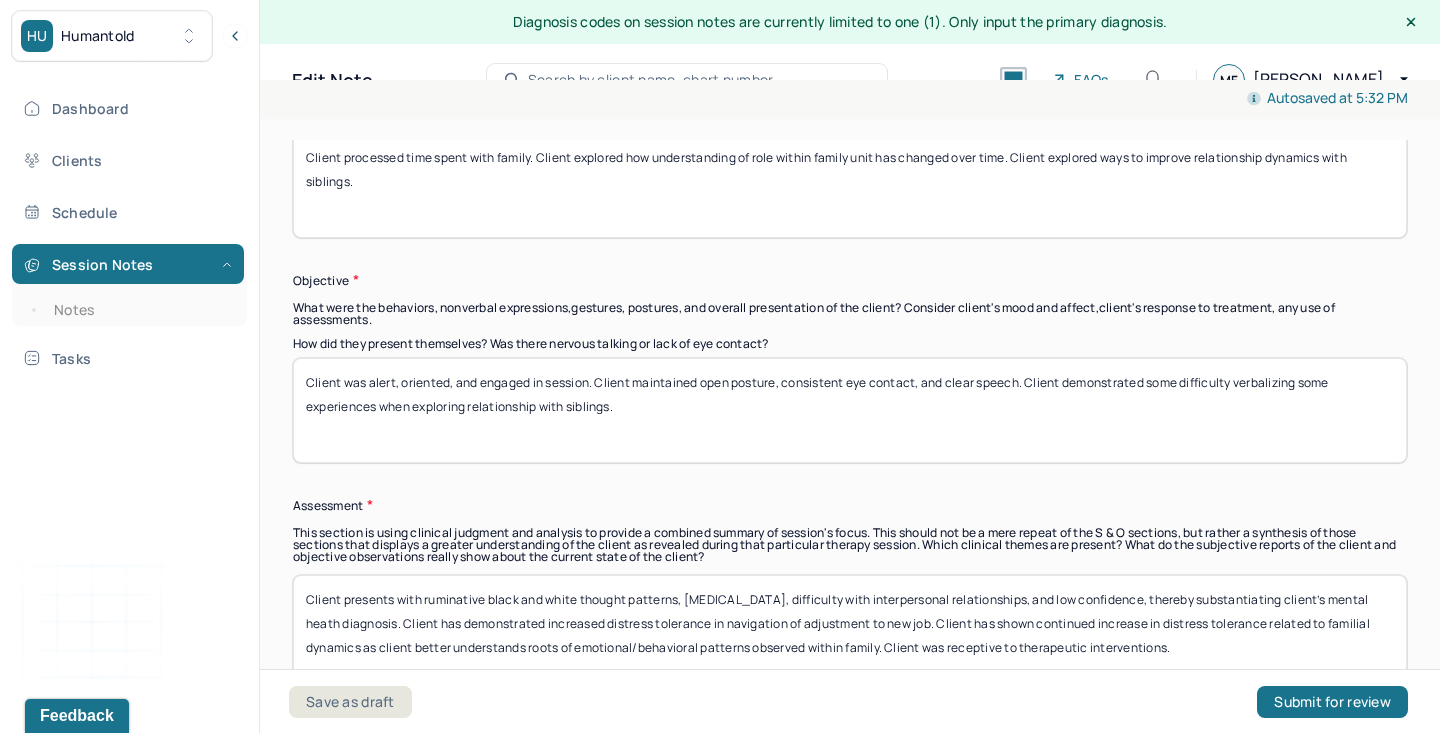 scroll, scrollTop: 36, scrollLeft: 0, axis: vertical 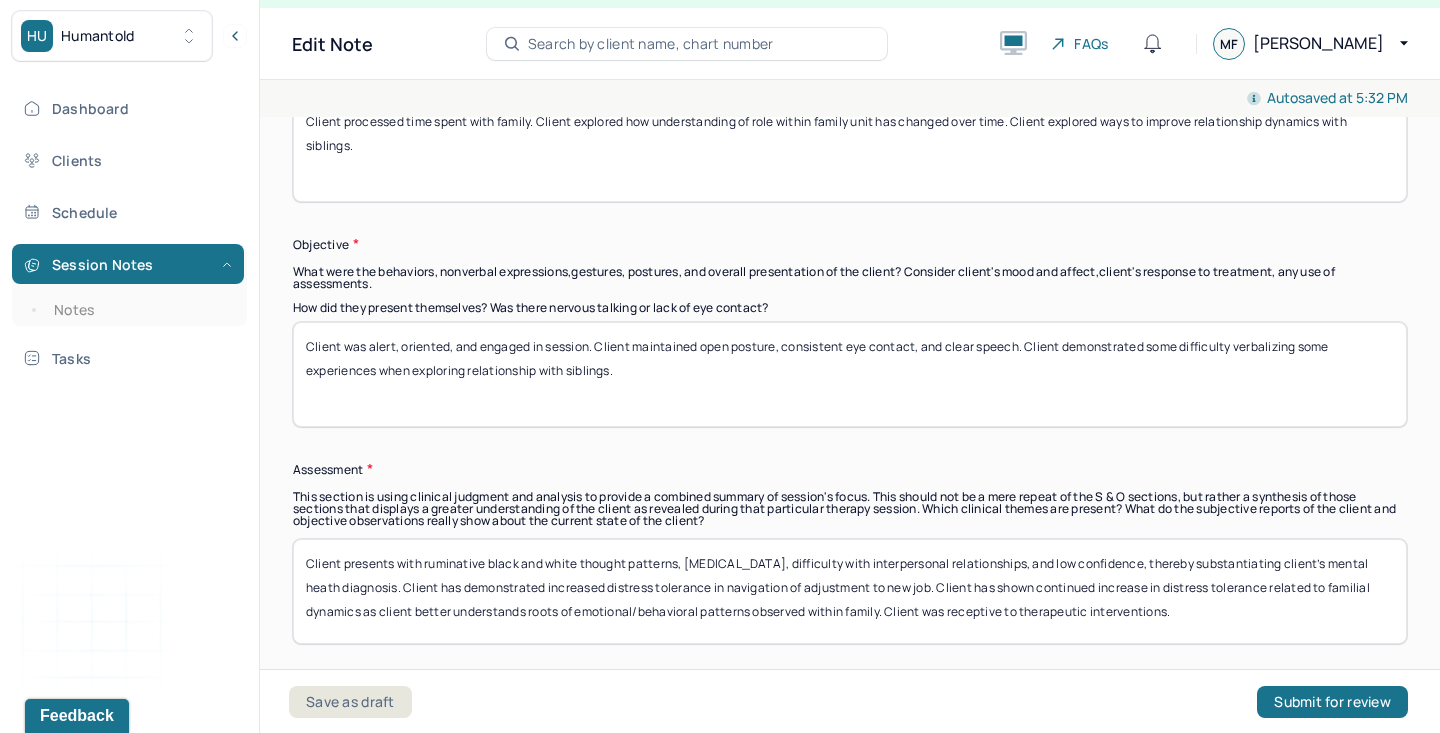 type on "Client was alert, oriented, and engaged in session. Client maintained open posture, consistent eye contact, and clear speech. Client demonstrated some difficulty verbalizing some experiences when exploring relationship with siblings." 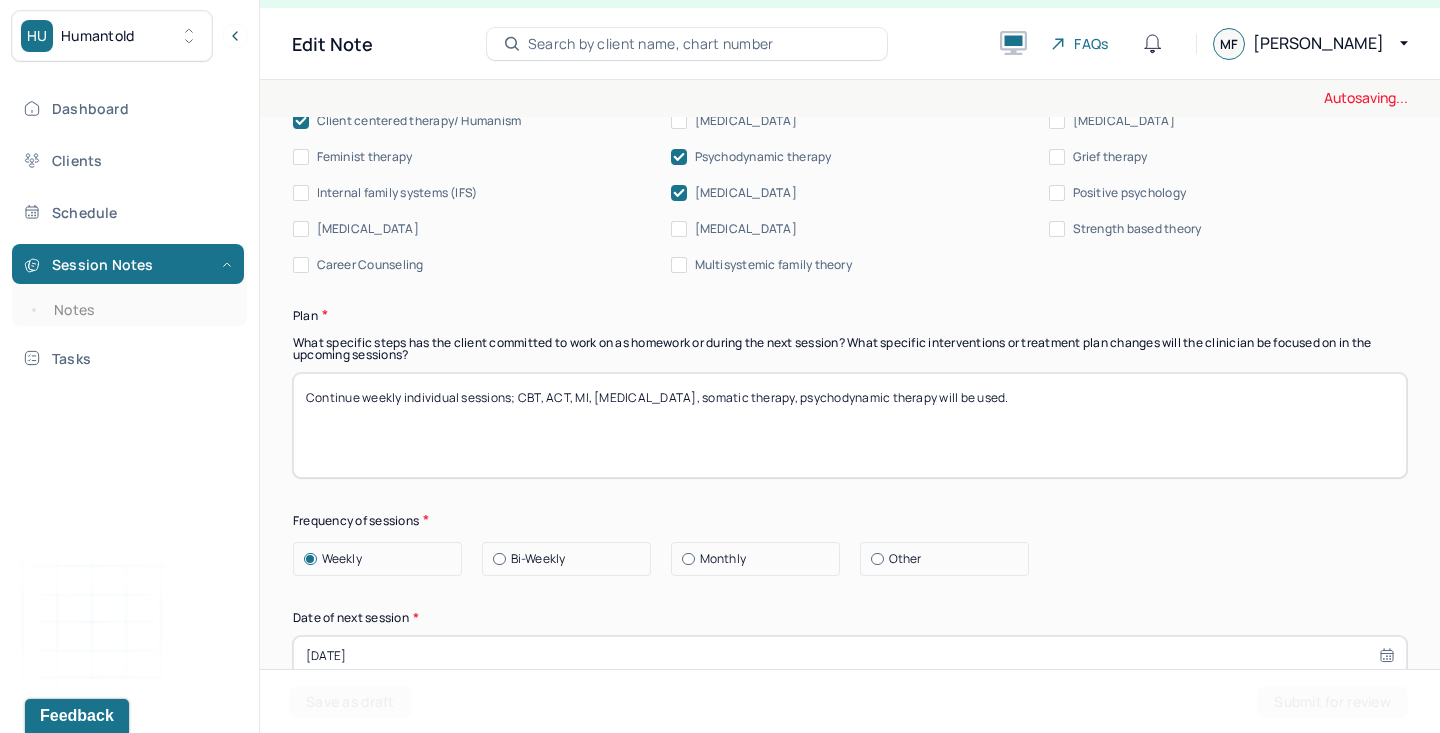 scroll, scrollTop: 2522, scrollLeft: 0, axis: vertical 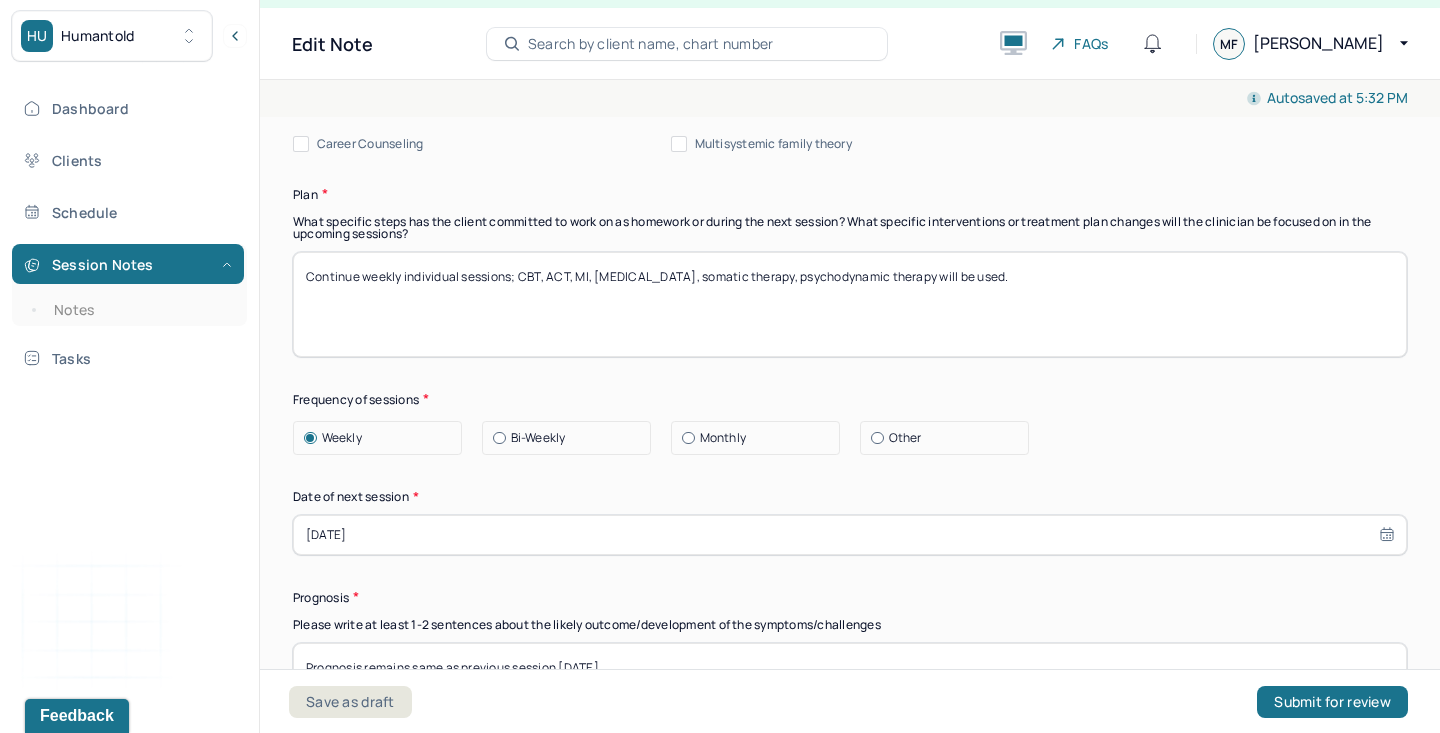 type on "Client presents with ruminative black and white thought patterns, [MEDICAL_DATA], difficulty with interpersonal relationships, and low confidence, thereby substantiating client’s mental heath diagnosis. Client developed insight into potential roots of emotional/behavioral patterns presenting in relationship dynamics with siblings. Client was receptive to therapeutic interventions." 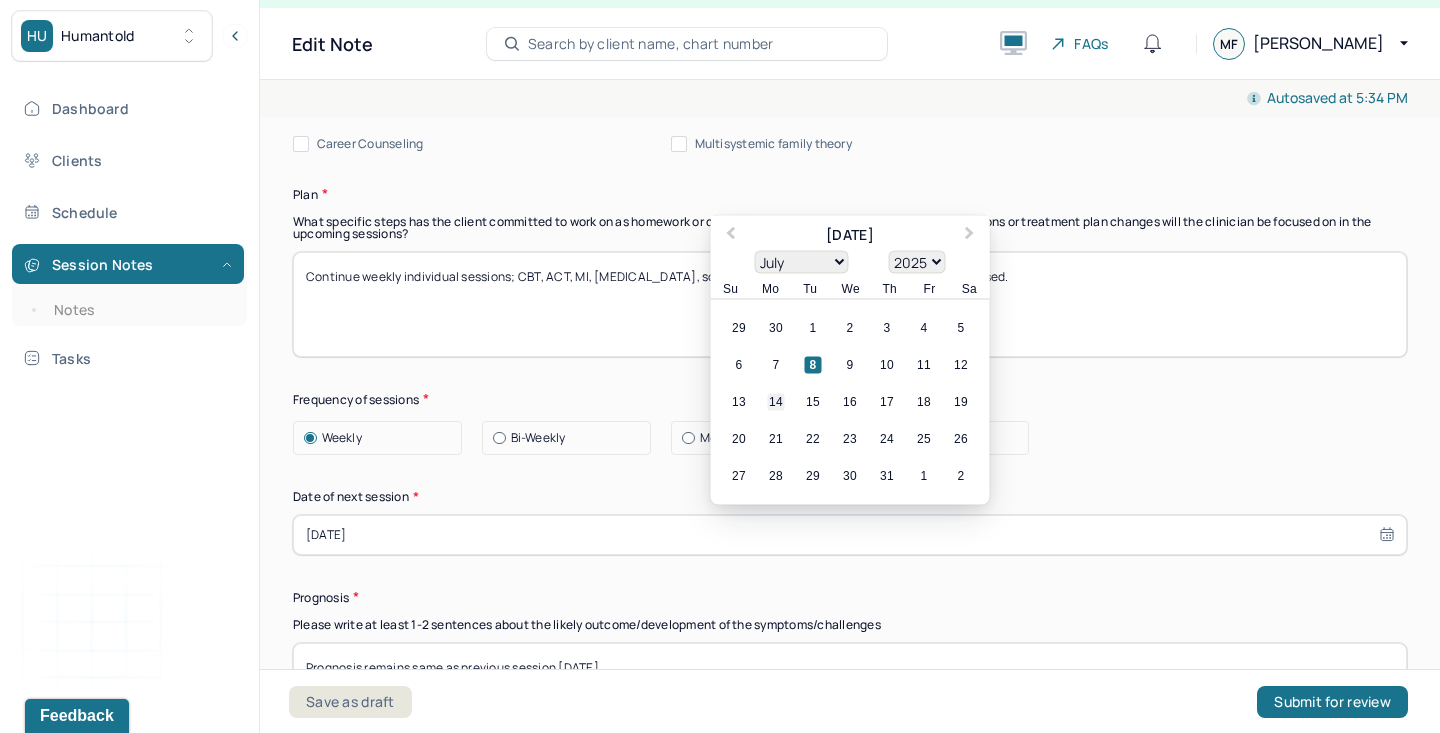 click on "14" at bounding box center [776, 401] 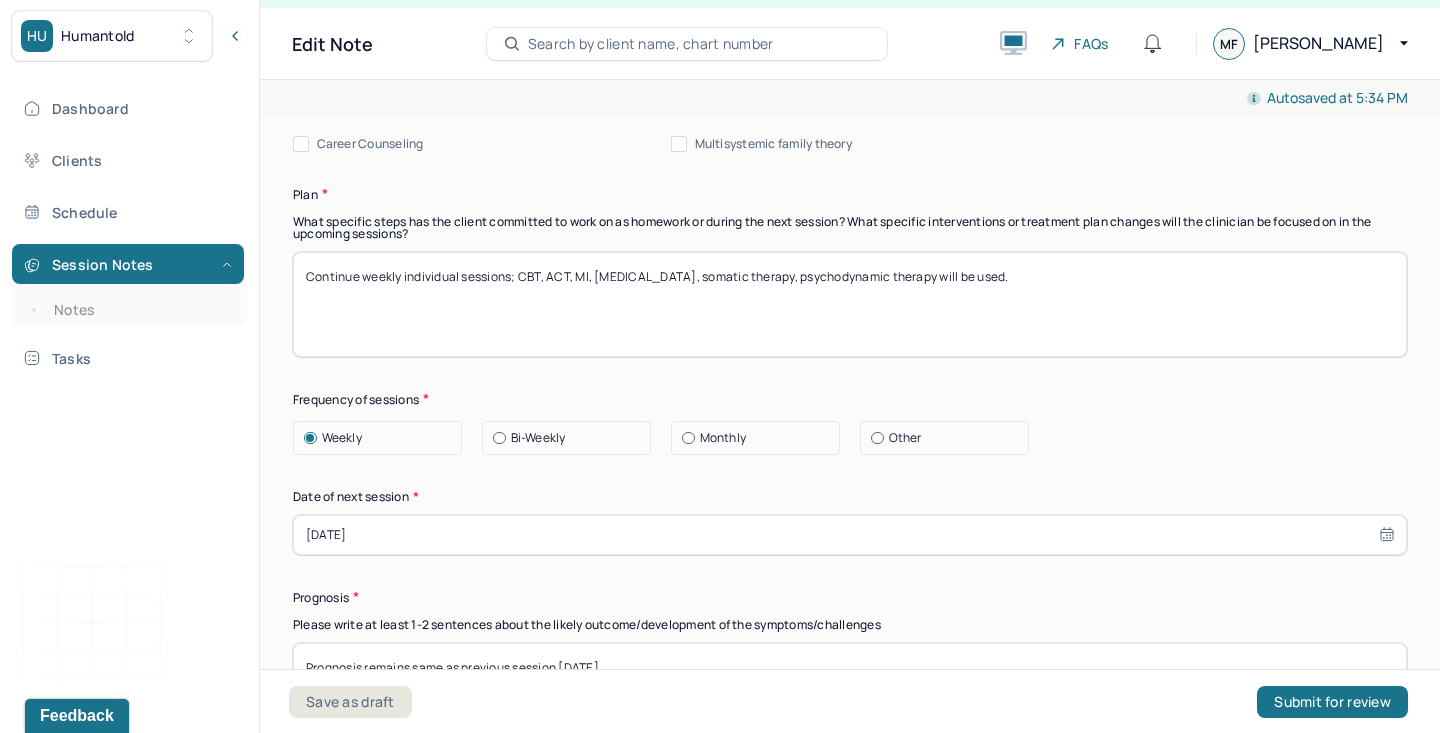scroll, scrollTop: 2733, scrollLeft: 0, axis: vertical 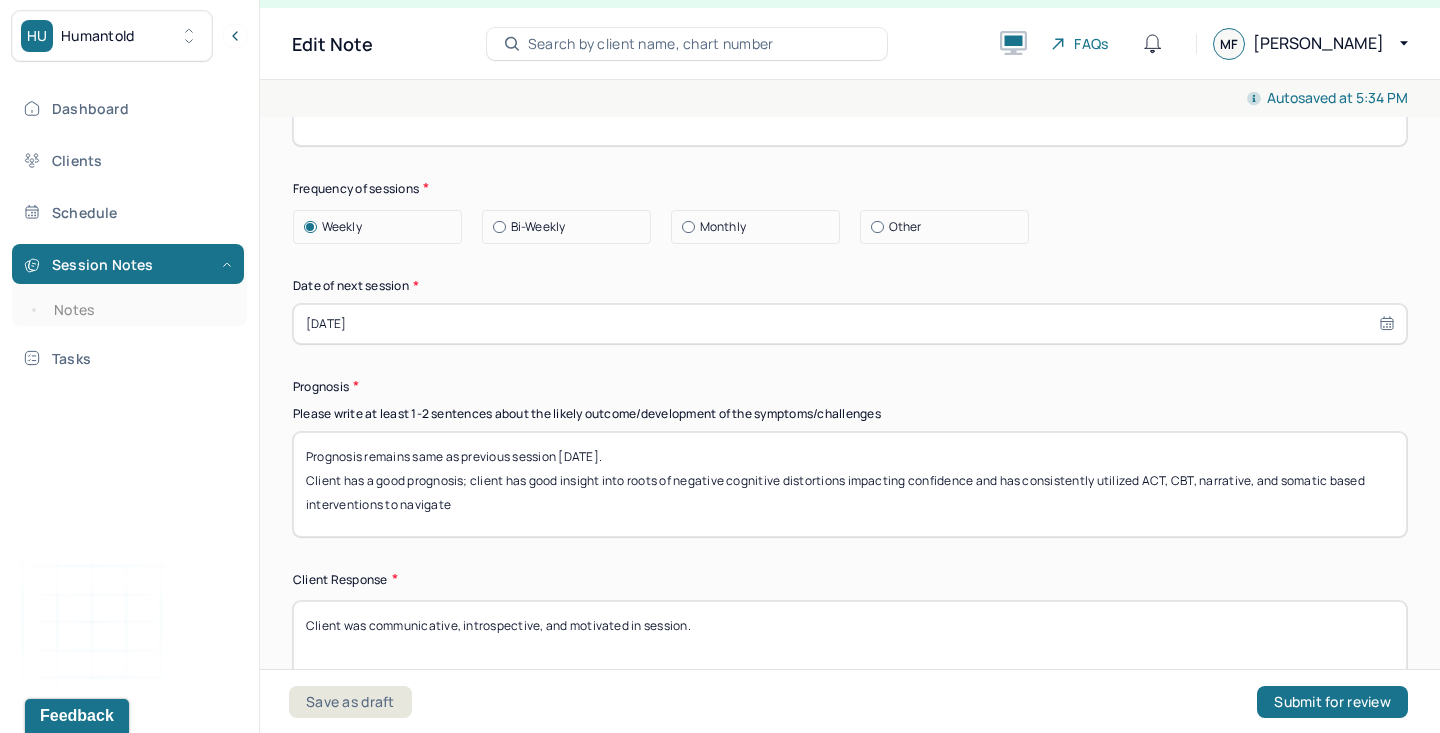 click on "Prognosis remains same as previous session [DATE].
Client has a good prognosis; client has good insight into roots of negative cognitive distortions impacting confidence and has consistently utilized ACT, CBT, narrative, and somatic based interventions to navigate" at bounding box center [850, 484] 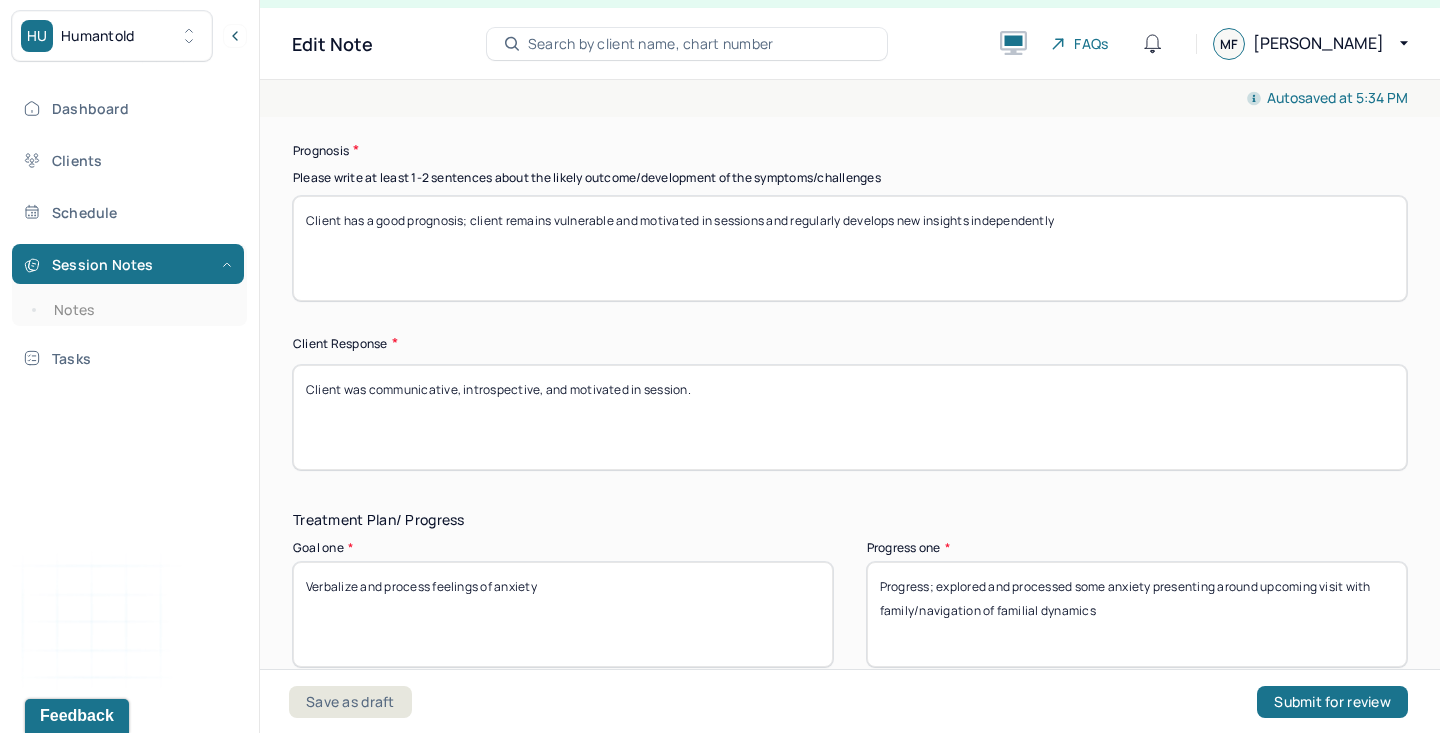 scroll, scrollTop: 2970, scrollLeft: 0, axis: vertical 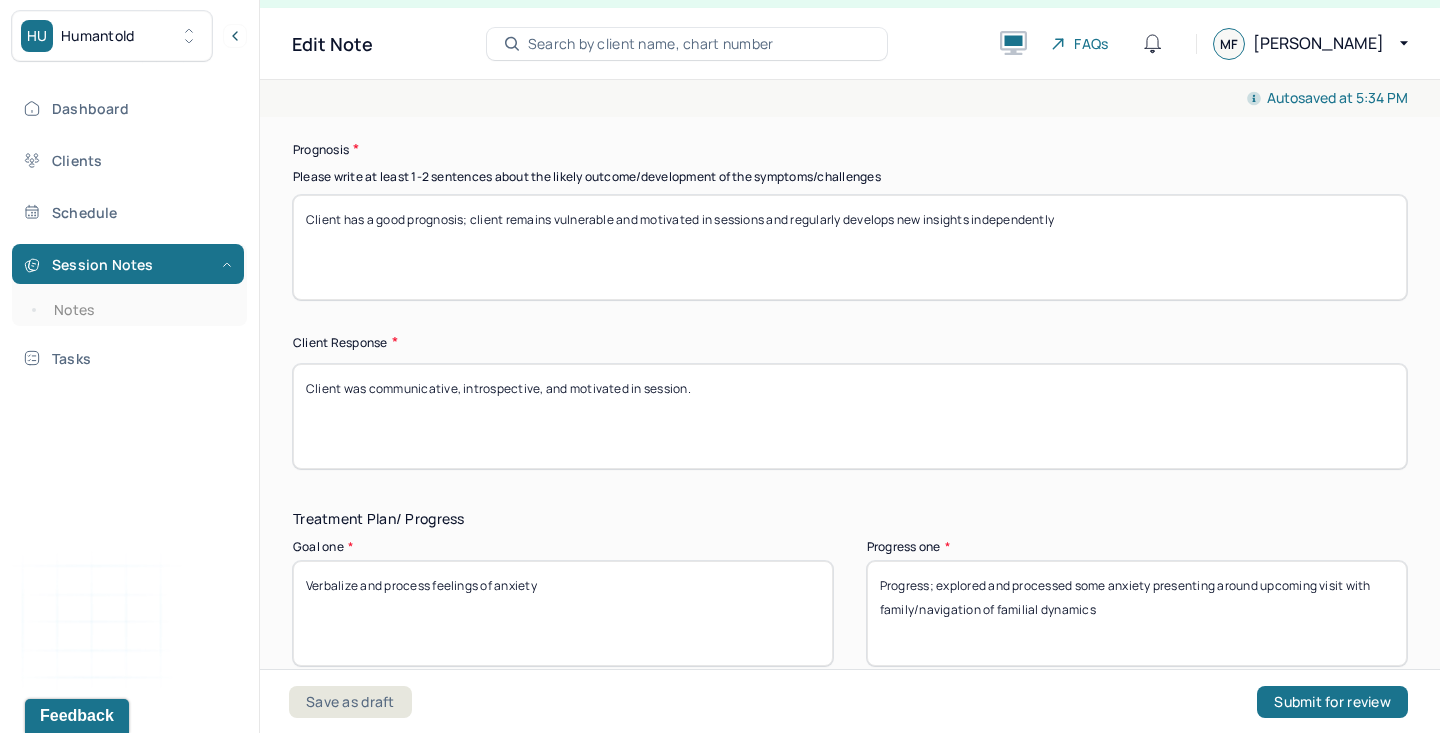 type on "Client has a good prognosis; client remains vulnerable and motivated in sessions and regularly develops new insights independently" 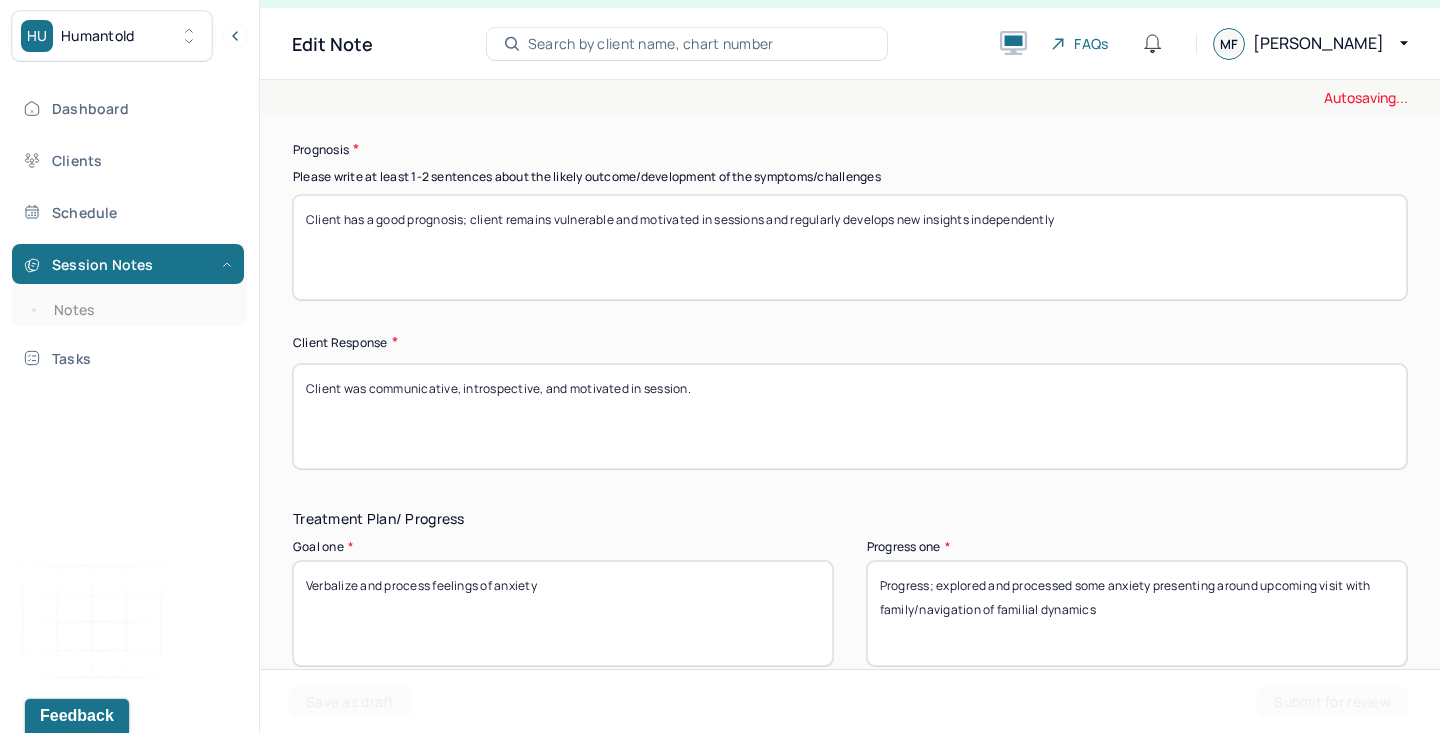 drag, startPoint x: 369, startPoint y: 383, endPoint x: 857, endPoint y: 435, distance: 490.76266 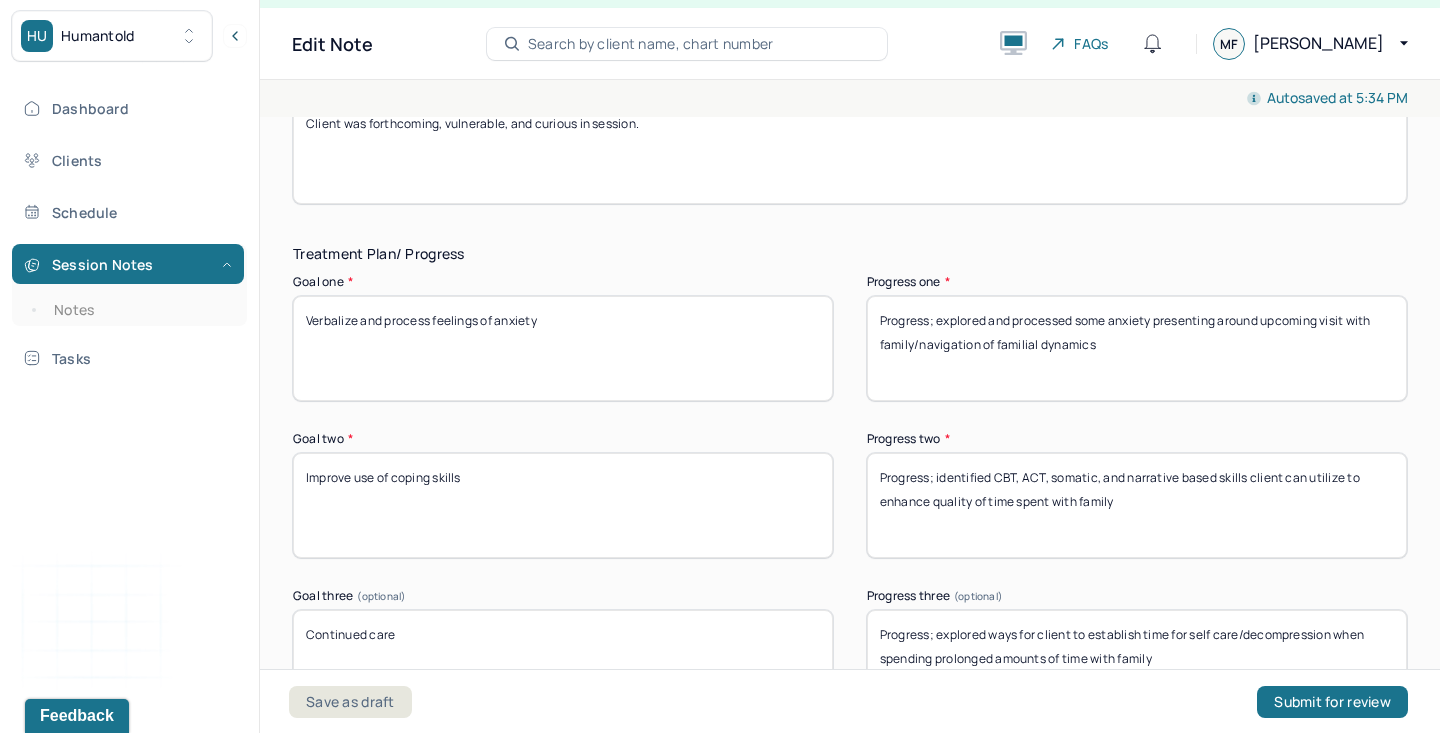 scroll, scrollTop: 3249, scrollLeft: 0, axis: vertical 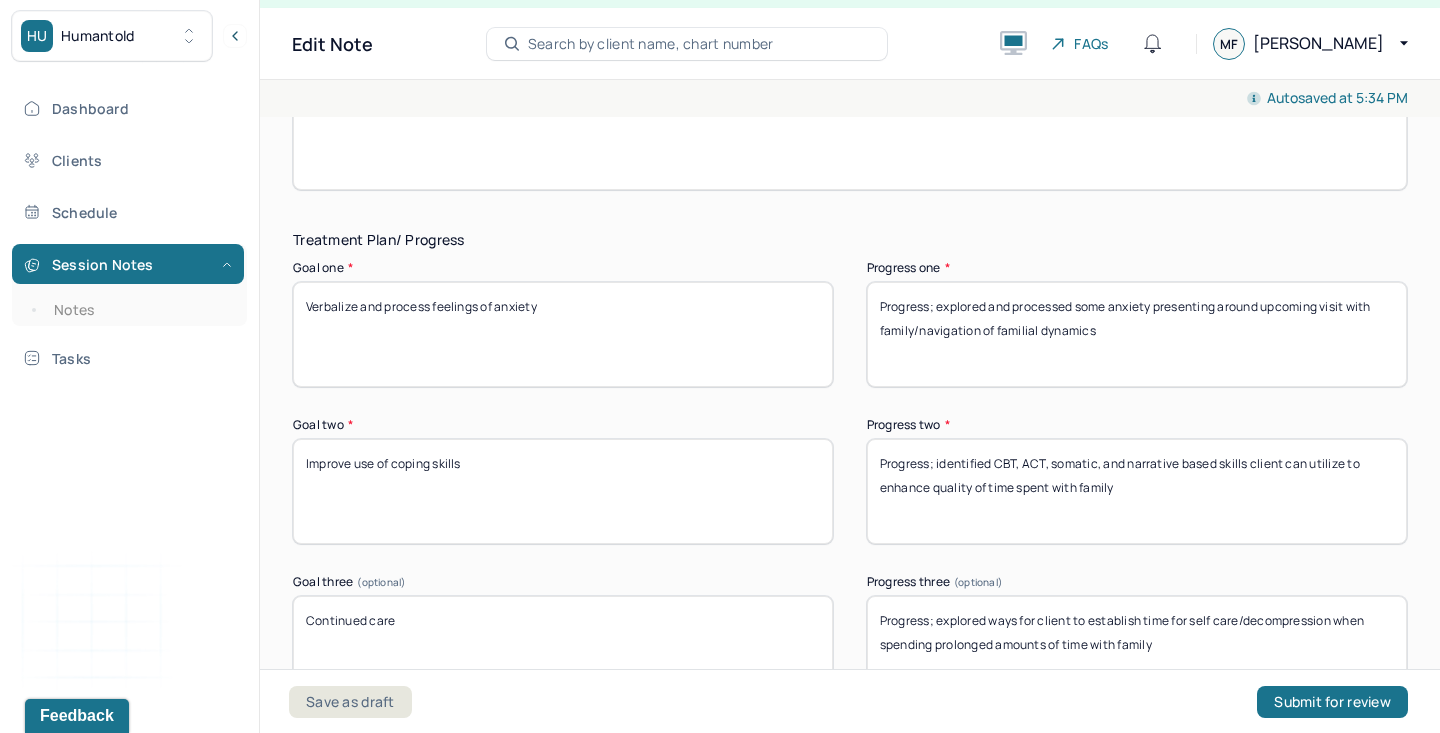 type on "Client was forthcoming, vulnerable, and curious in session." 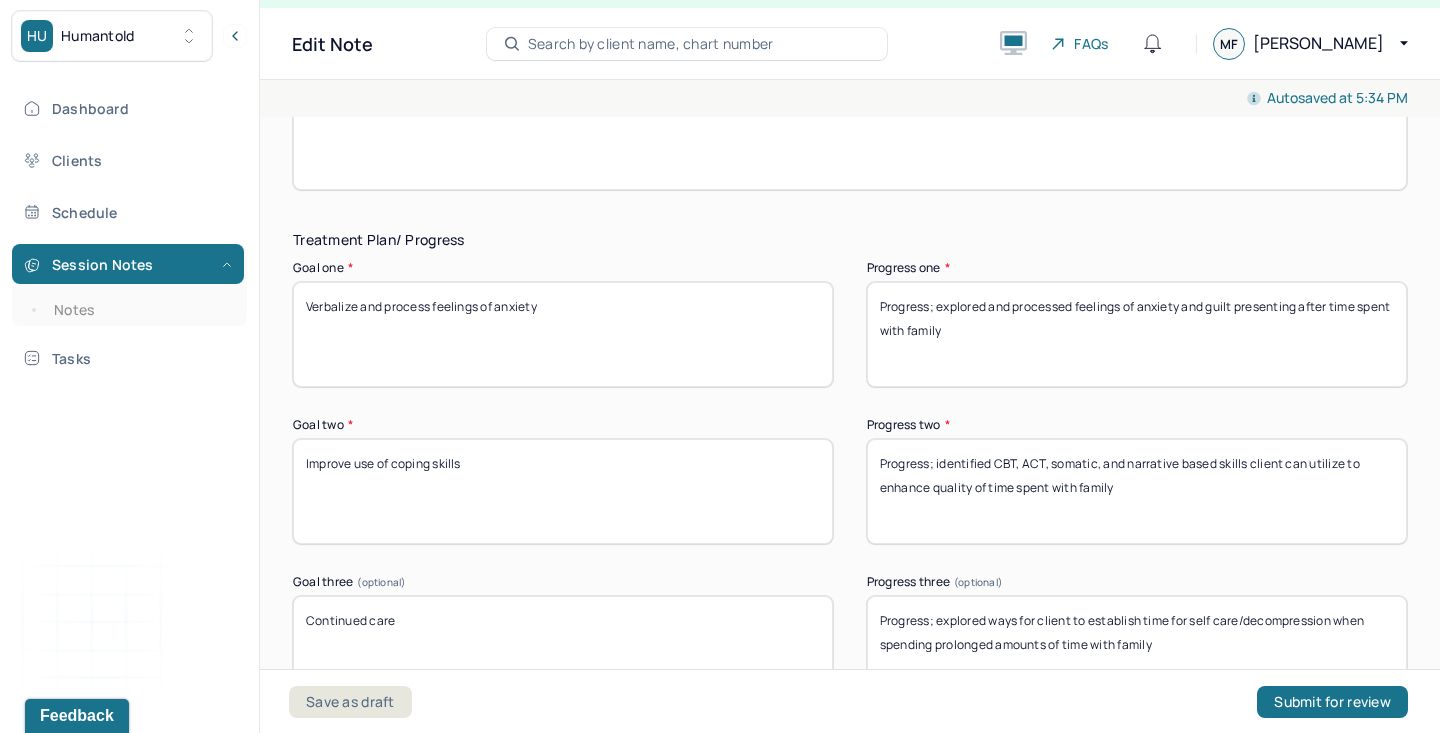 type on "Progress; explored and processed feelings of anxiety and guilt presenting after time spent with family" 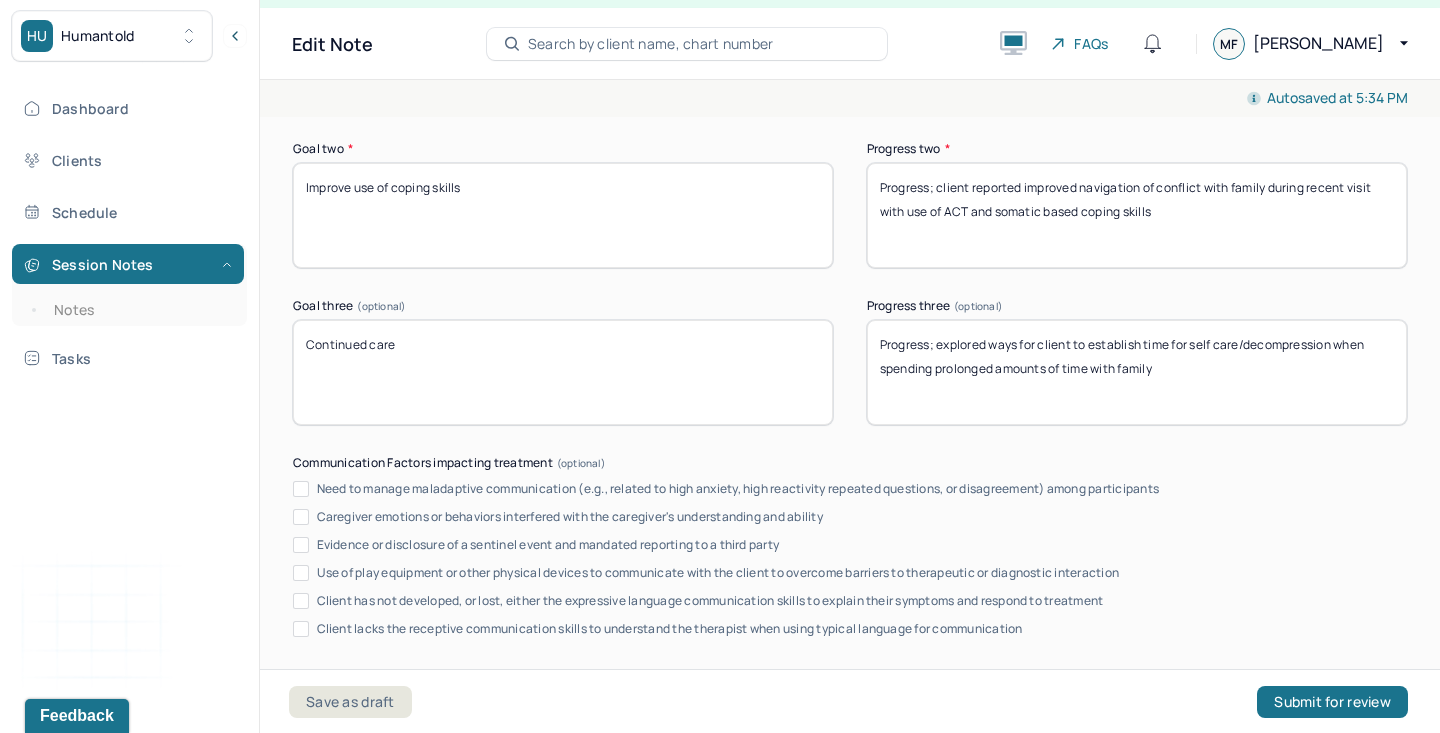 scroll, scrollTop: 3526, scrollLeft: 0, axis: vertical 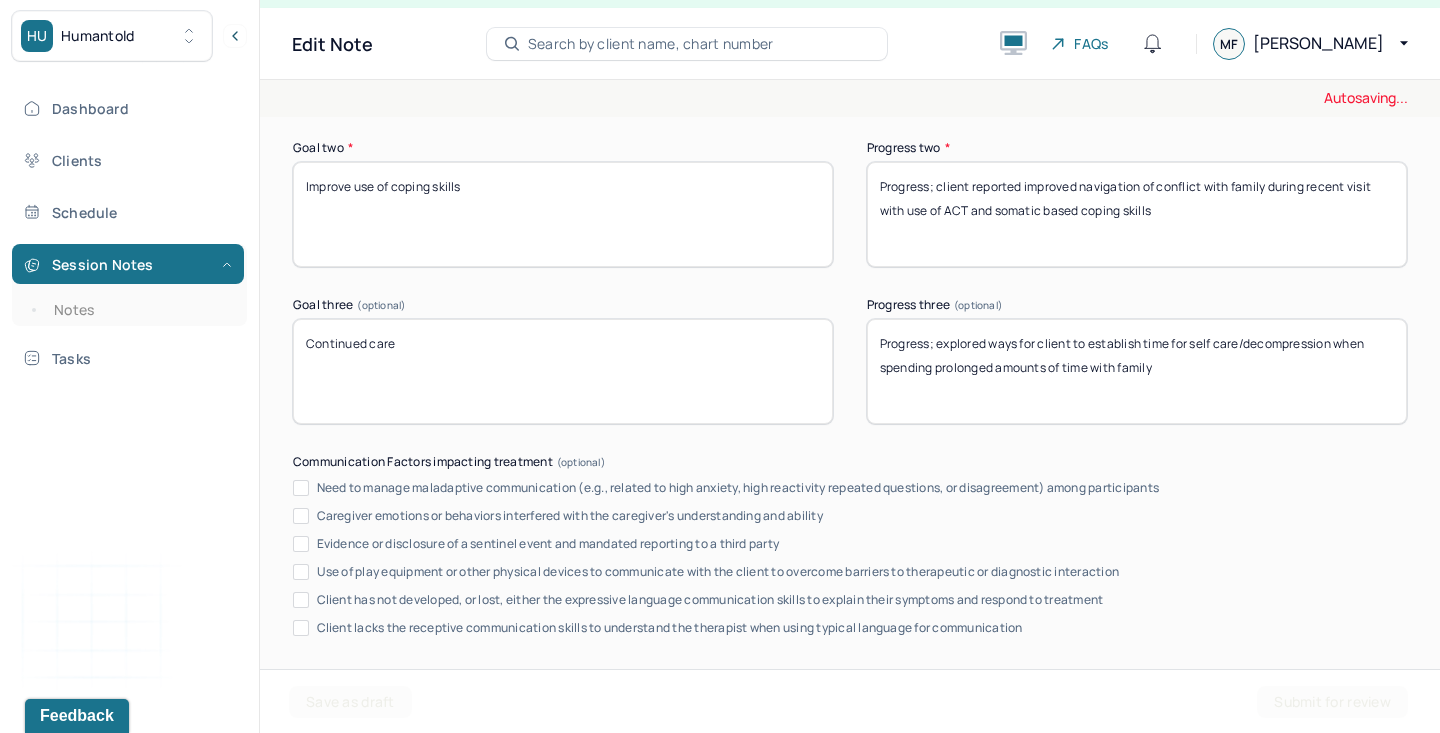 type on "Progress; client reported improved navigation of conflict with family during recent visit with use of ACT and somatic based coping skills" 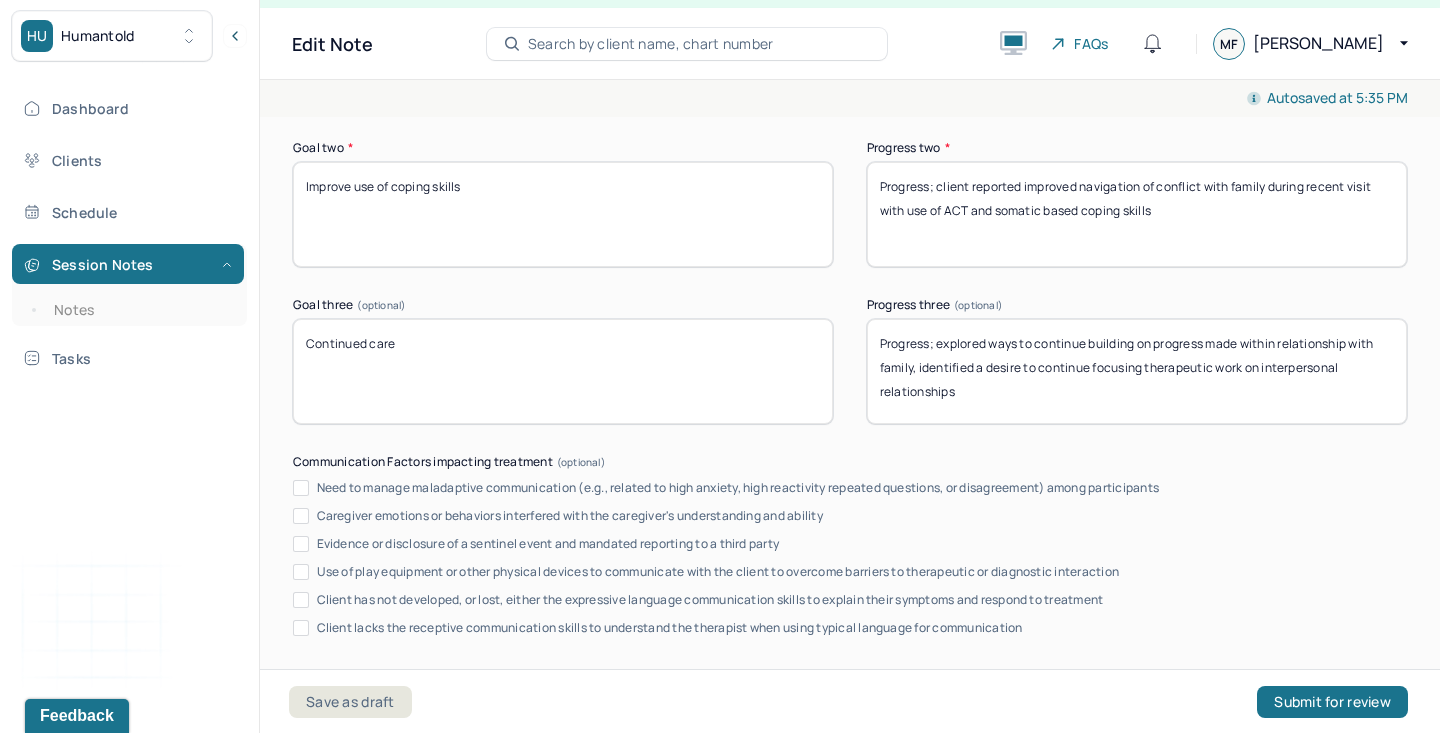 scroll, scrollTop: 3926, scrollLeft: 0, axis: vertical 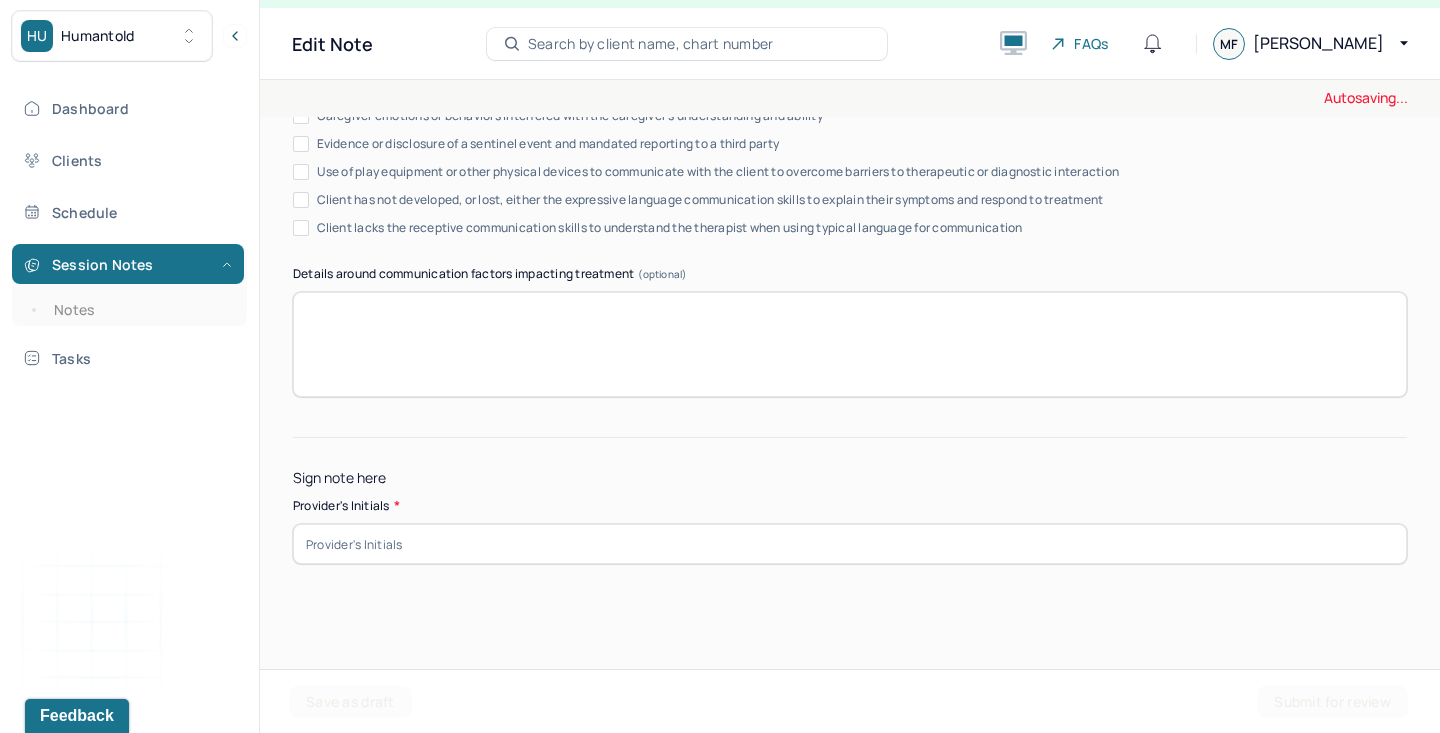type on "Progress; explored ways to continue building on progress made within relationship with family, identified a desire to continue focusing therapeutic work on interpersonal relationships" 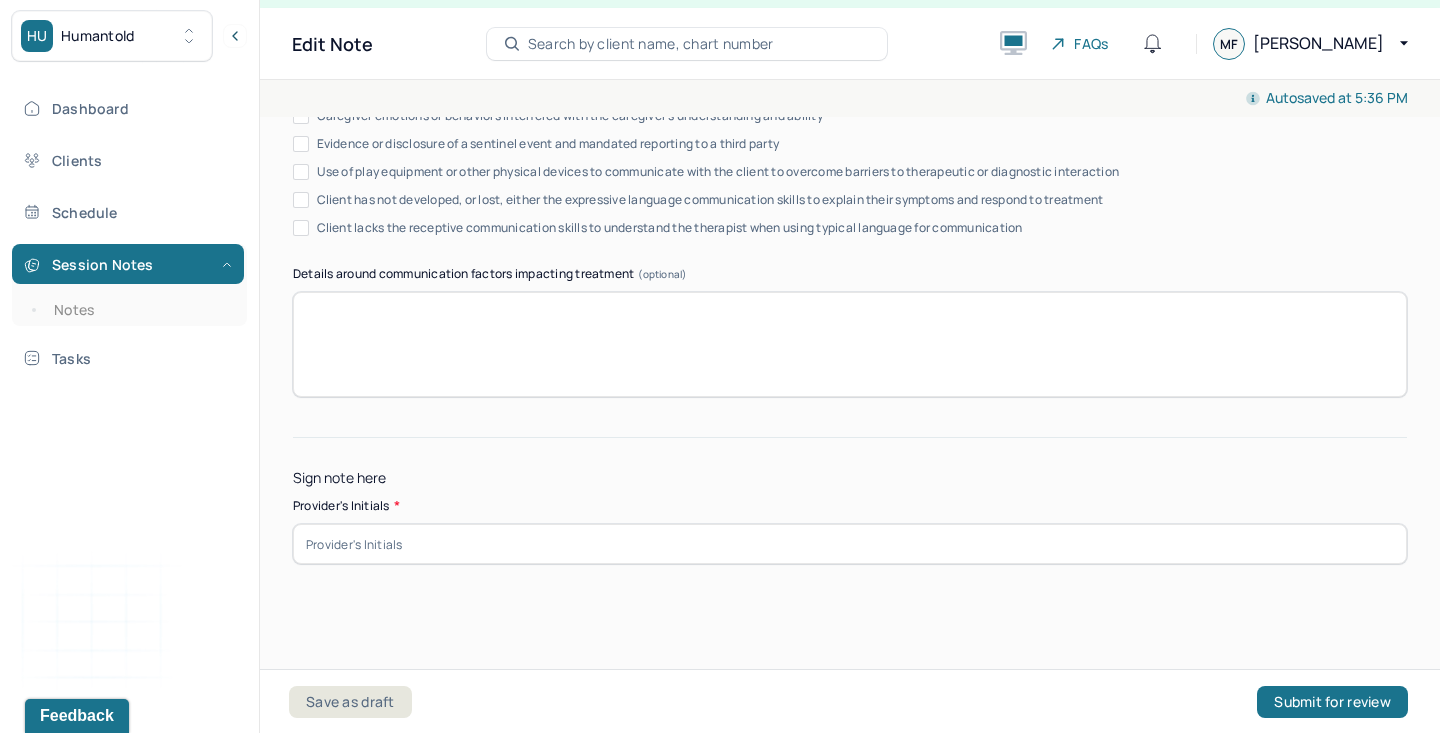 click at bounding box center [850, 544] 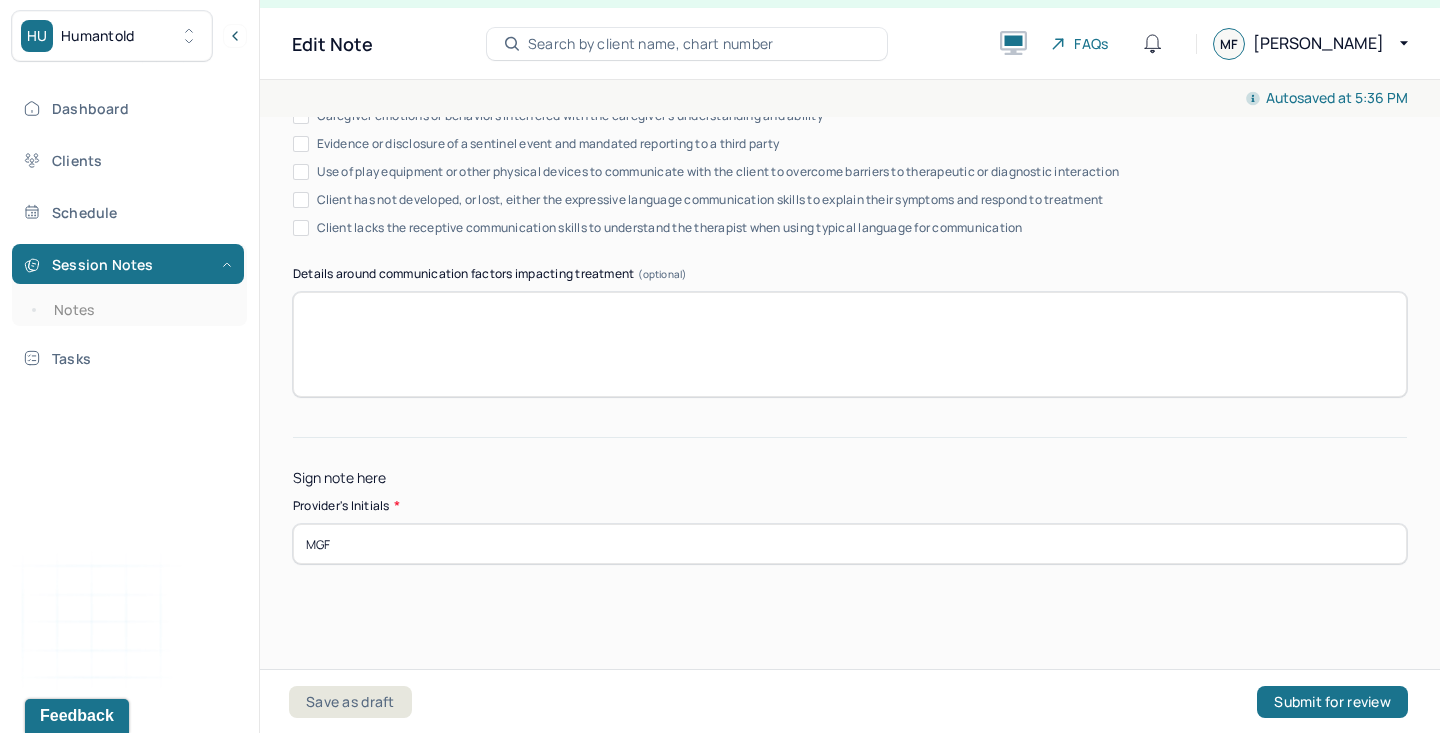 type on "MGF" 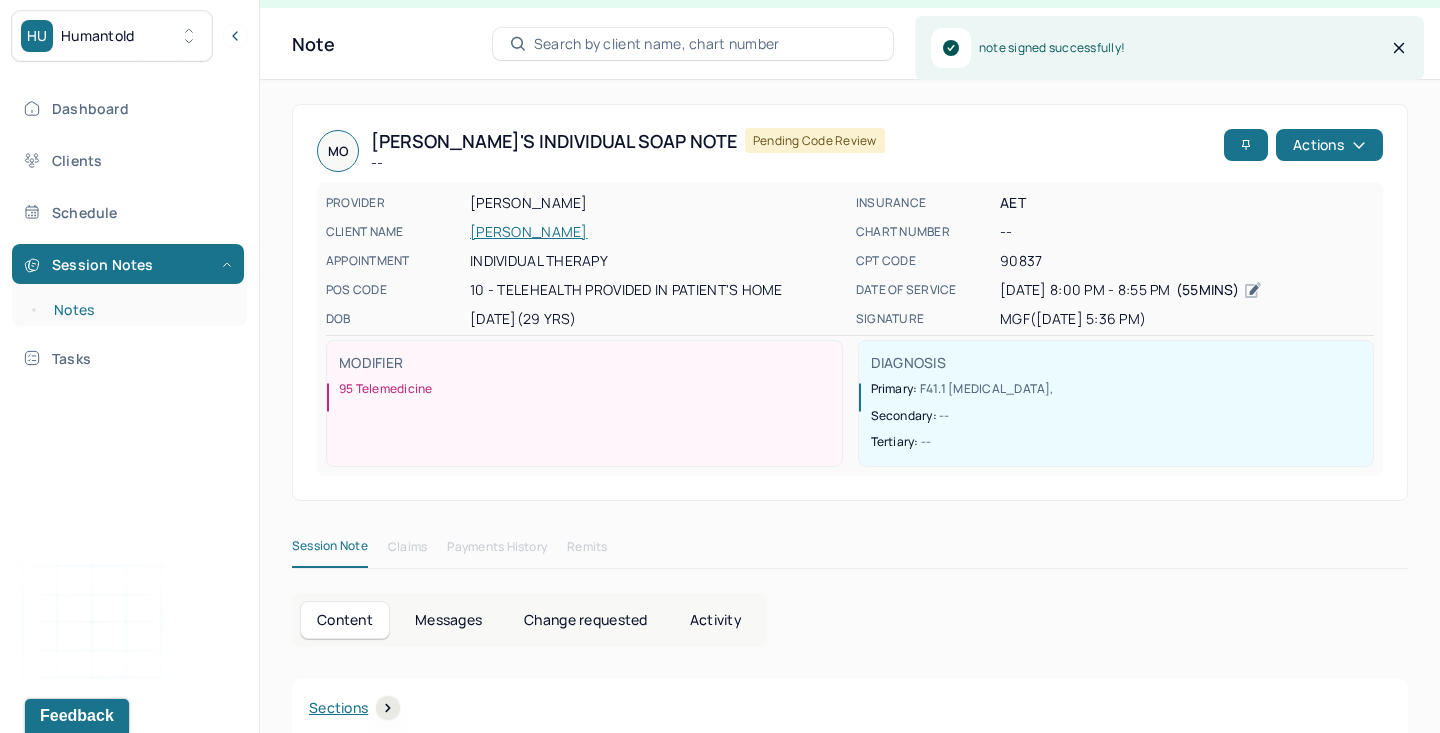 scroll, scrollTop: 0, scrollLeft: 0, axis: both 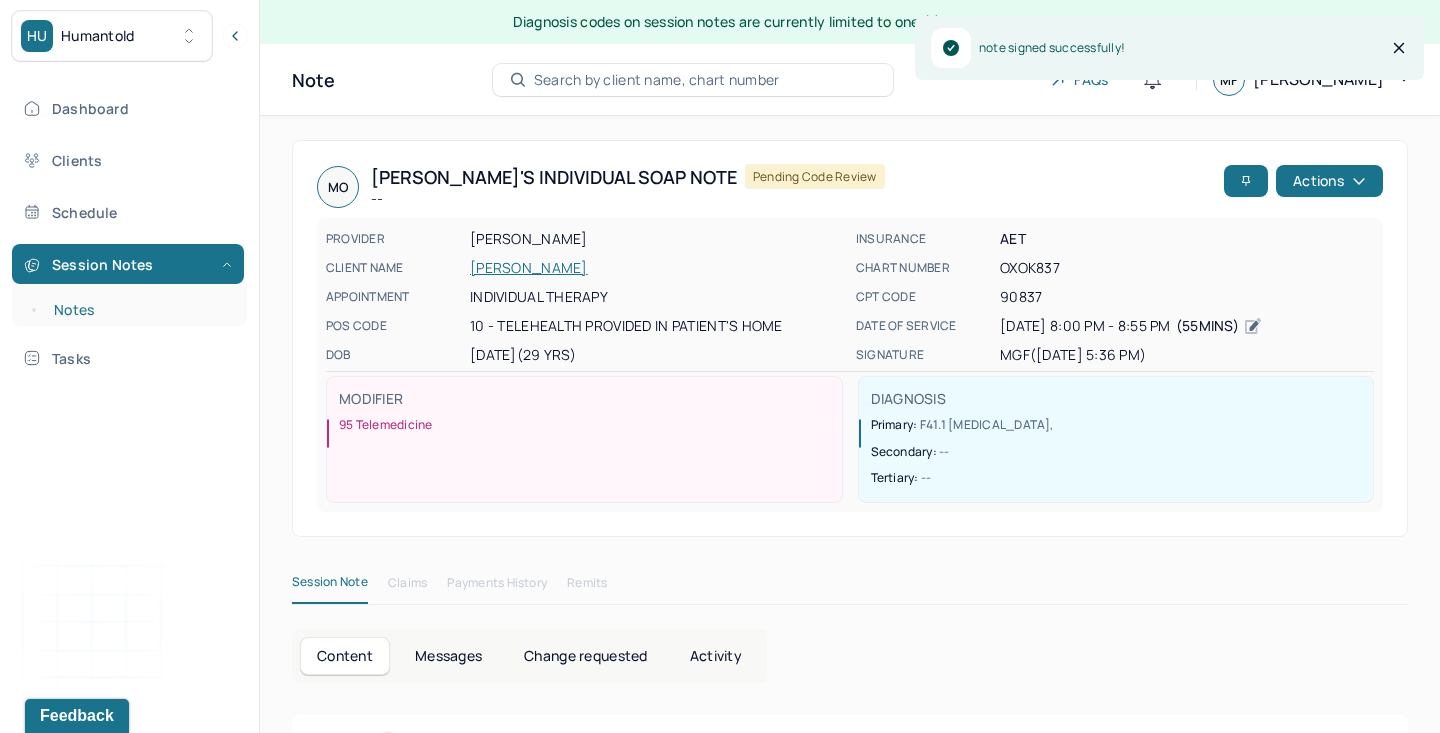 click on "Notes" at bounding box center (139, 310) 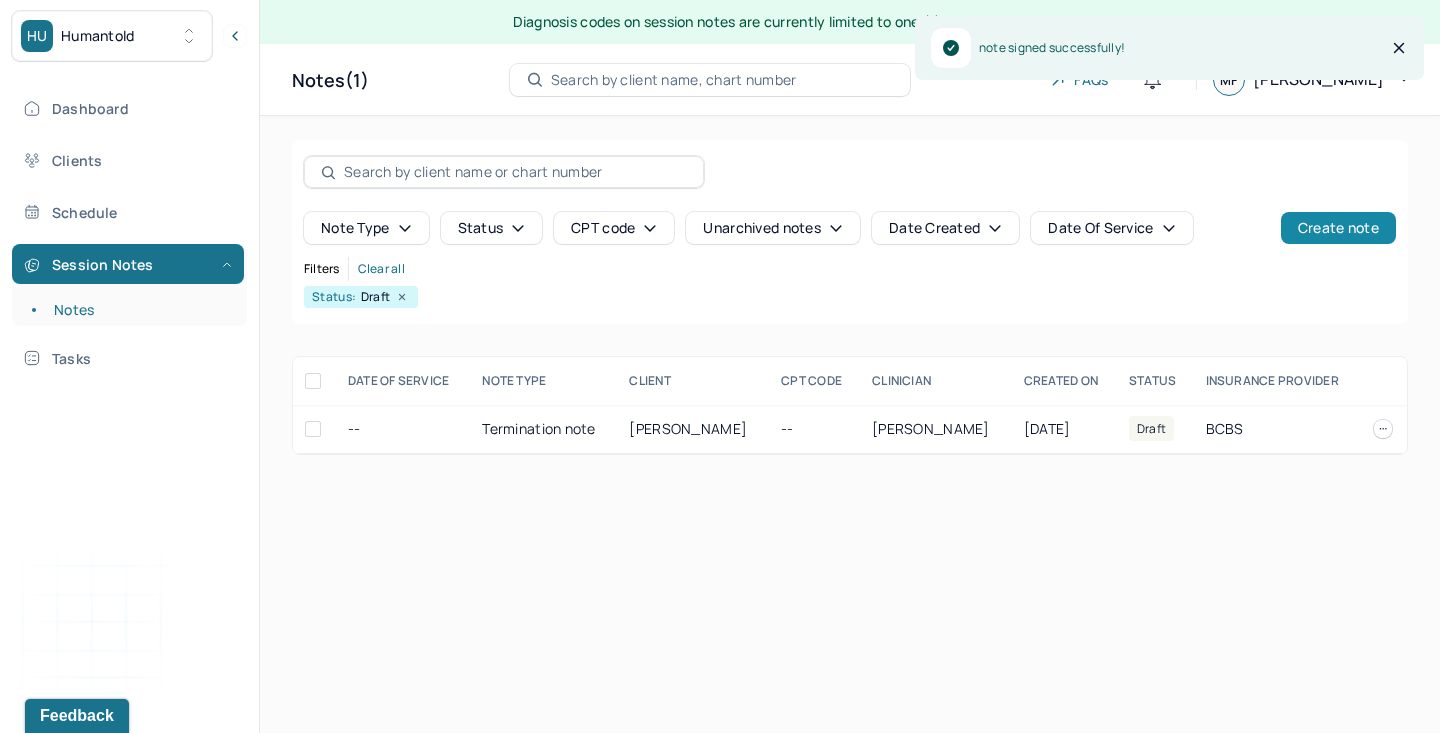 click on "Create note" at bounding box center (1338, 228) 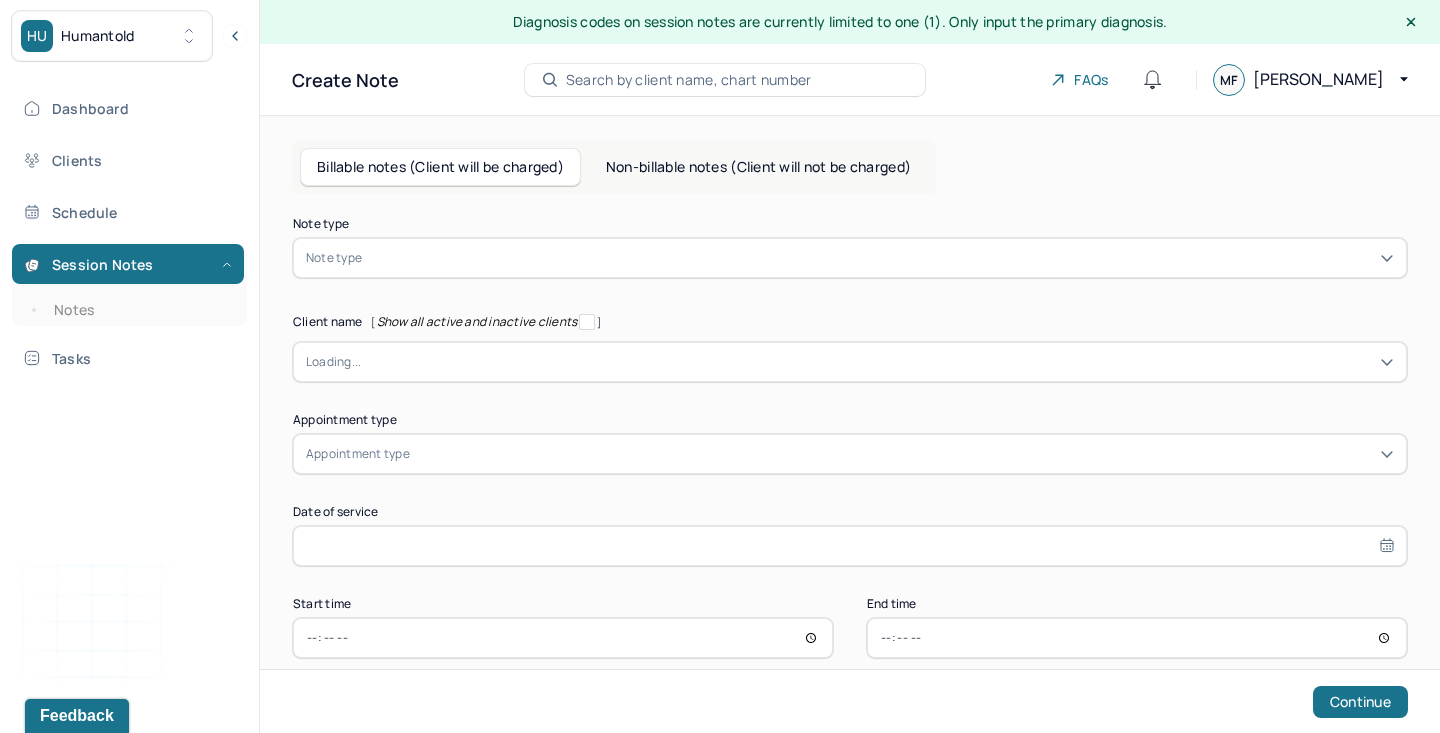 click at bounding box center (880, 258) 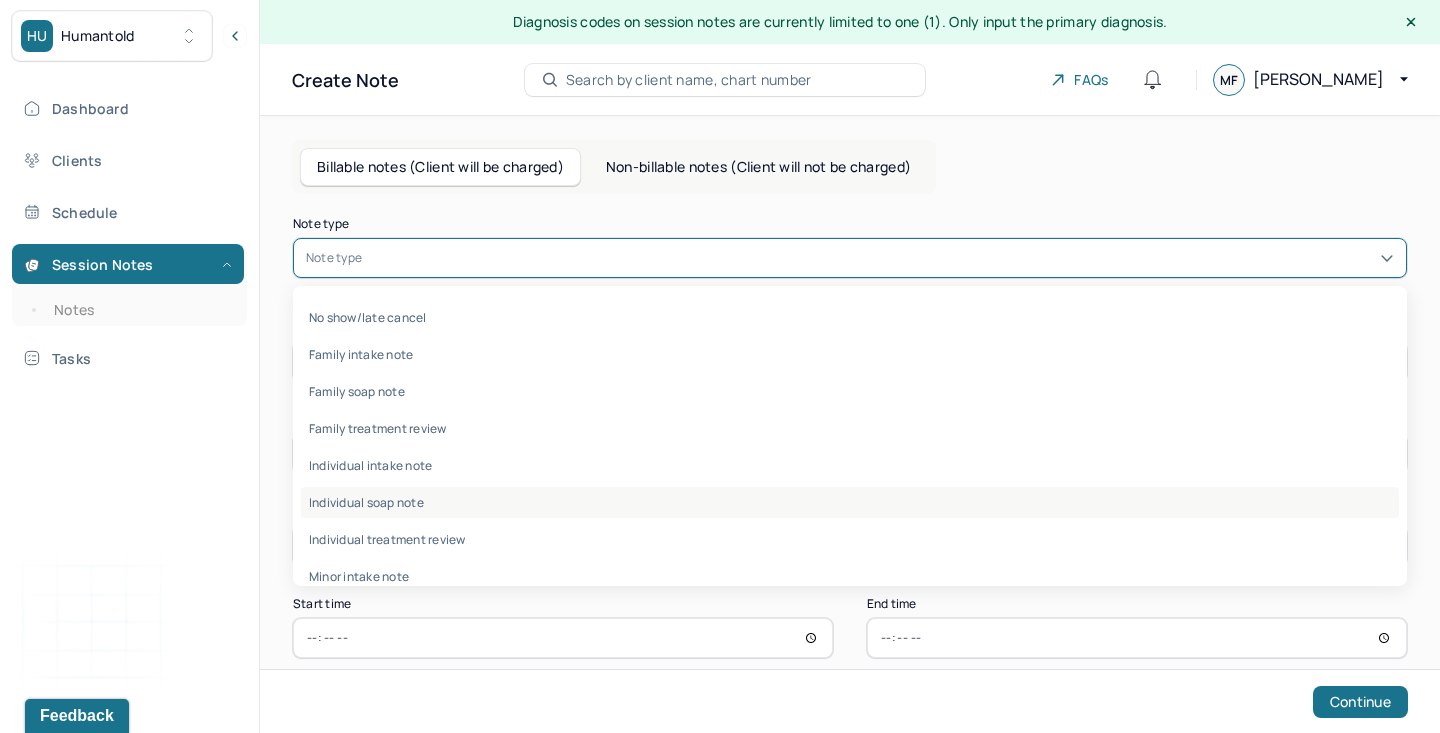 click on "Individual soap note" at bounding box center (850, 502) 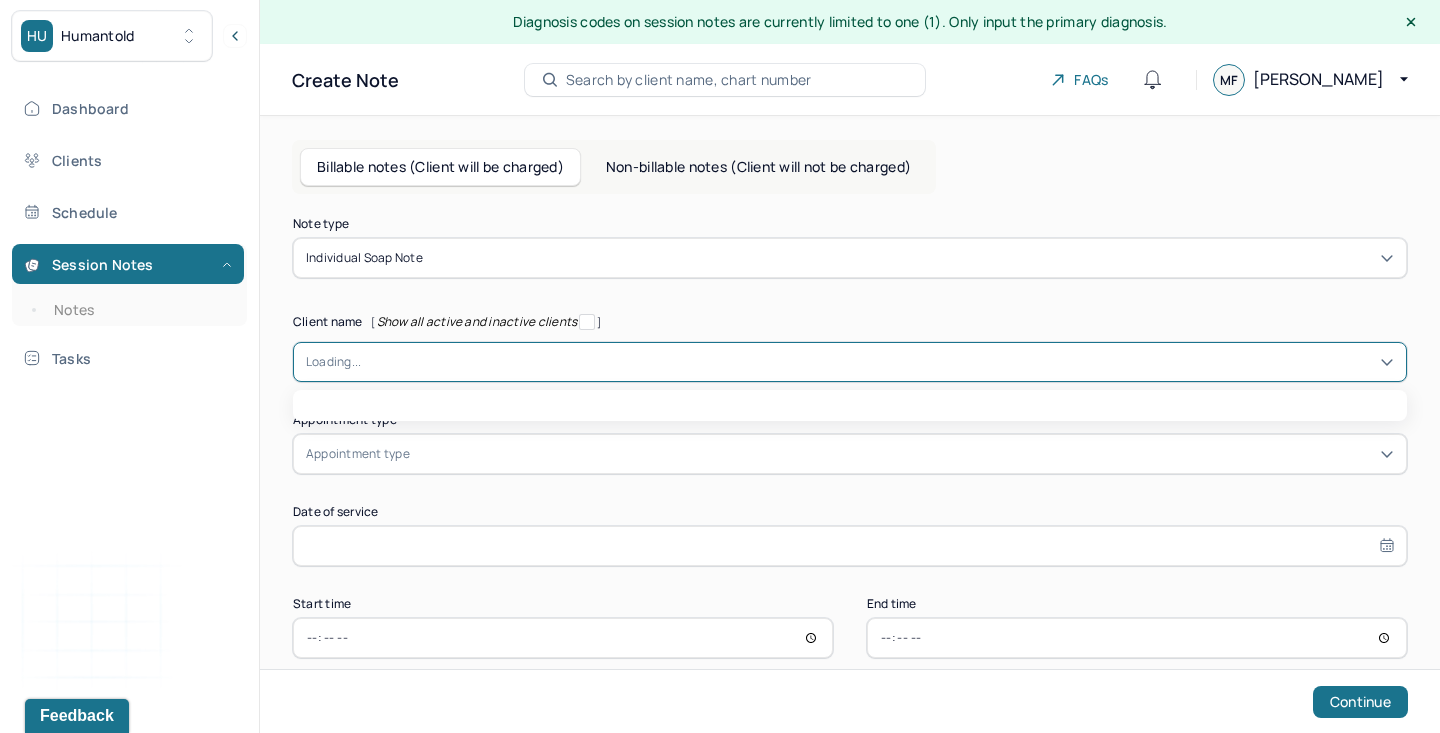 click at bounding box center [877, 362] 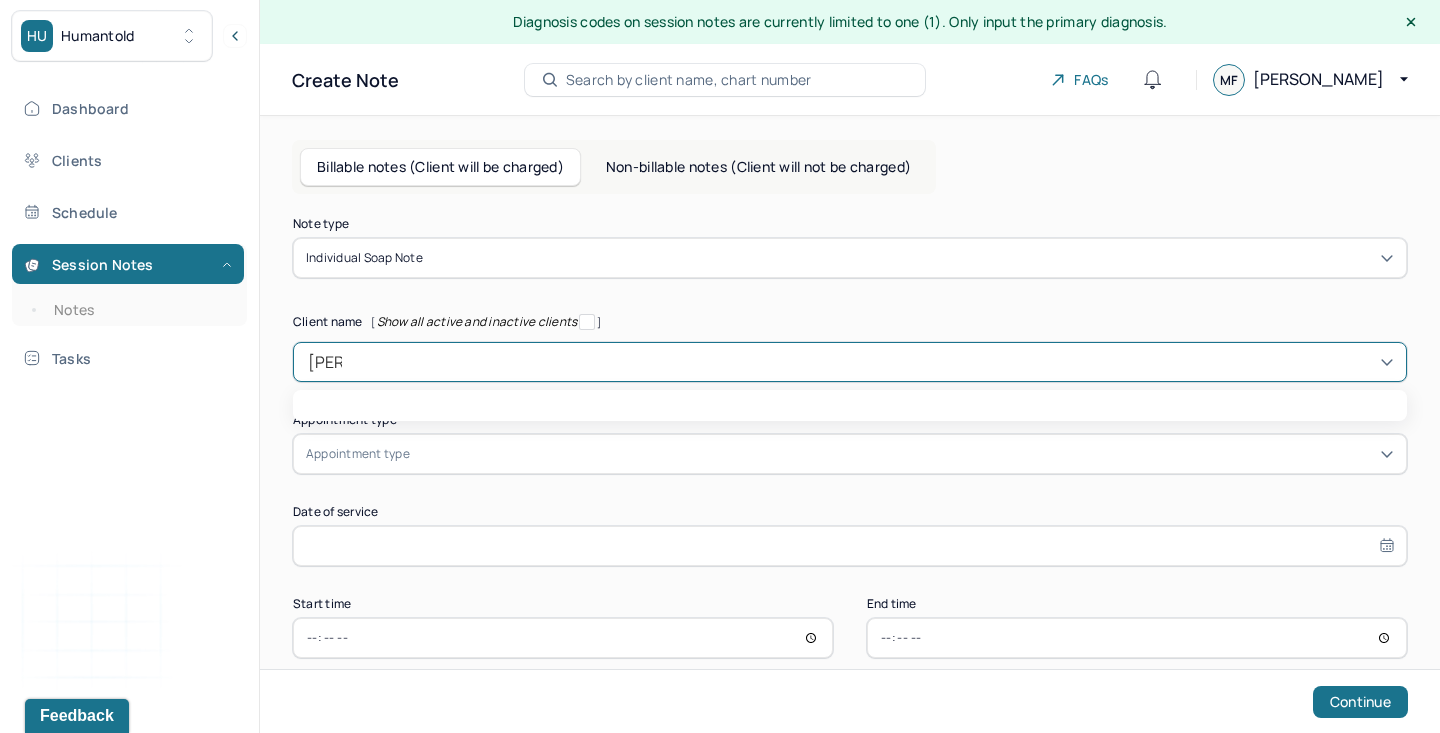 type on "[PERSON_NAME]" 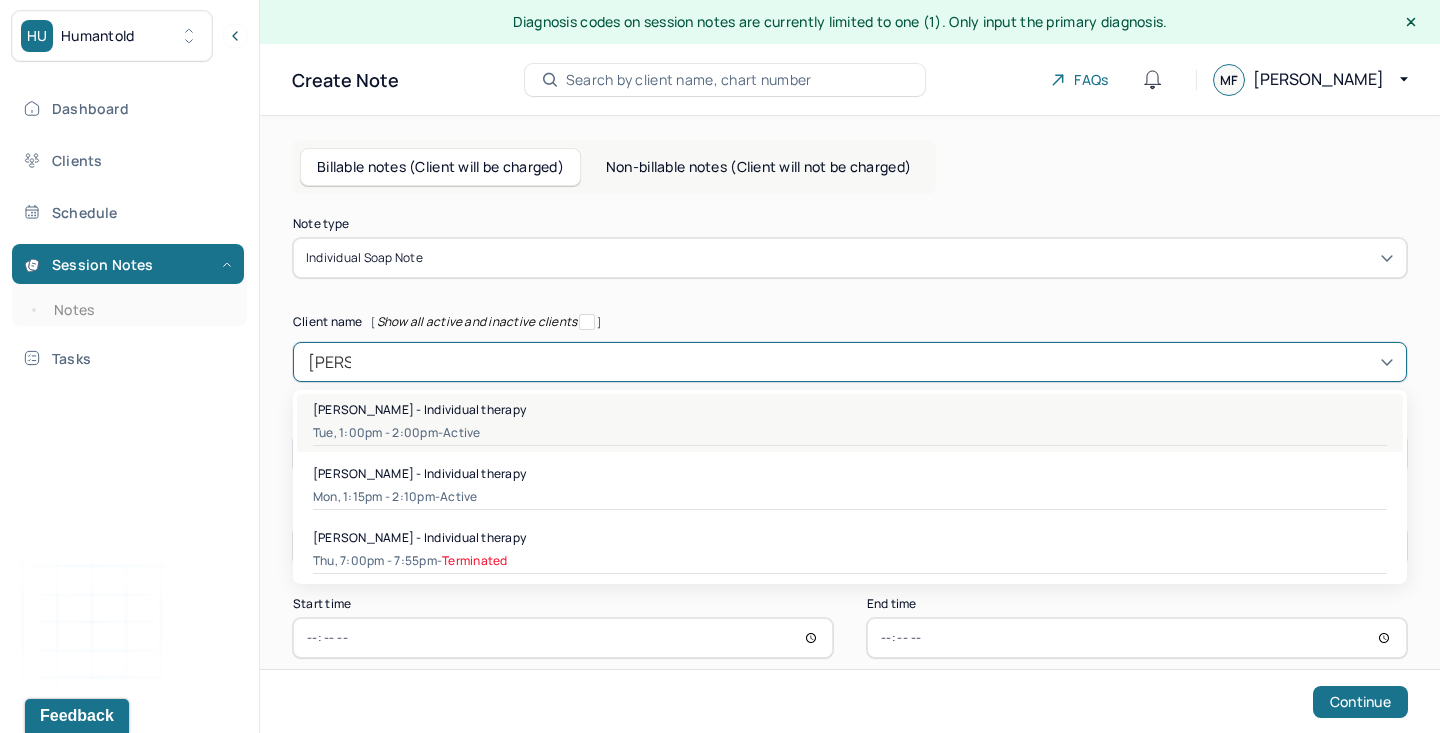 click on "Tue, 1:00pm - 2:00pm  -  active" at bounding box center (850, 433) 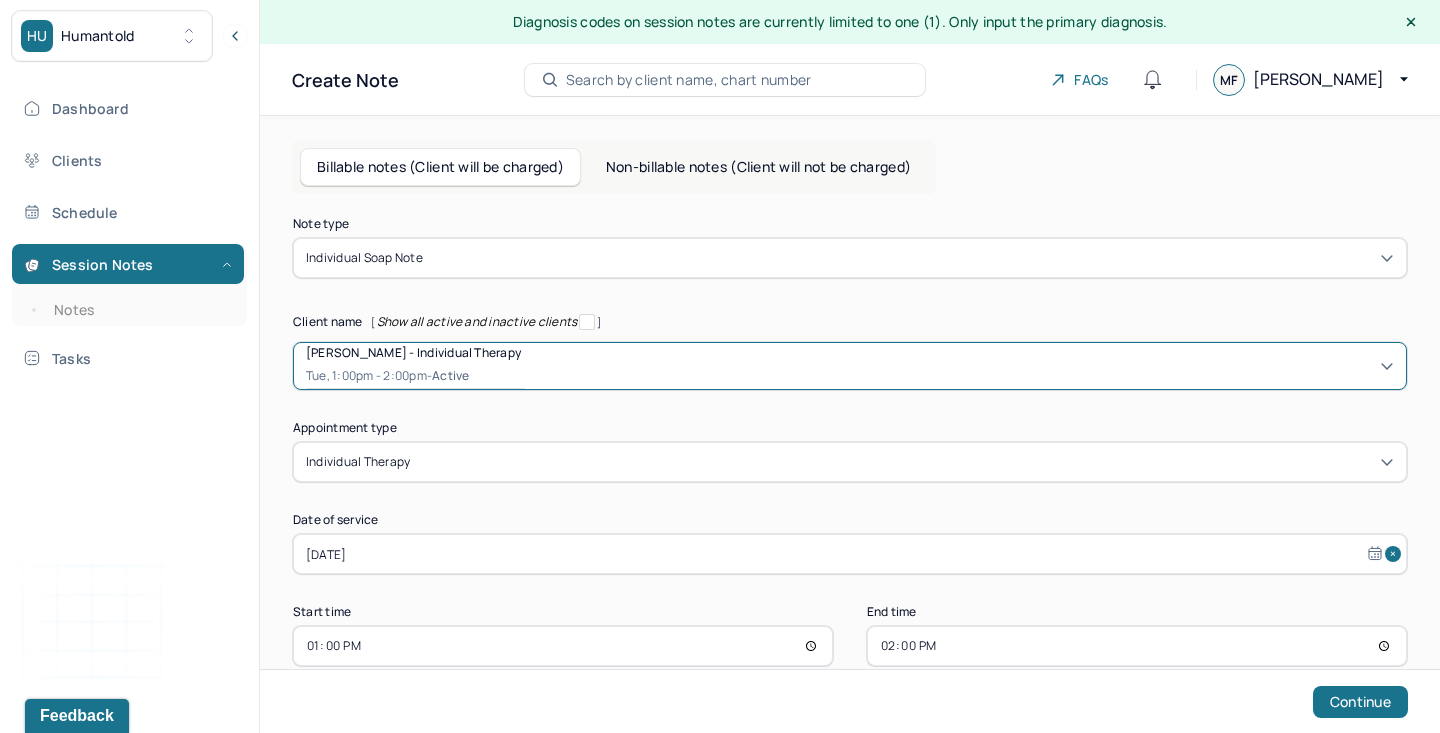 scroll, scrollTop: 38, scrollLeft: 0, axis: vertical 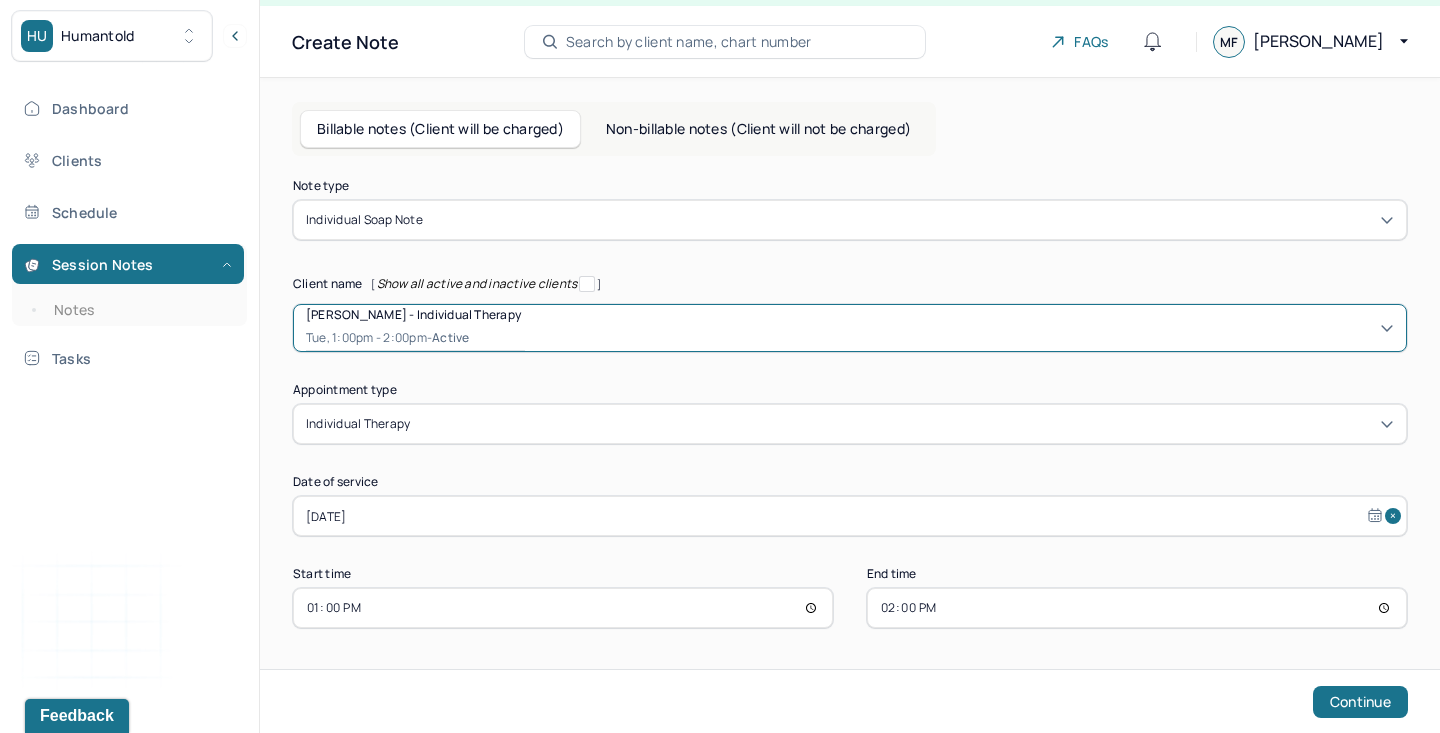 click on "Continue" at bounding box center [1360, 702] 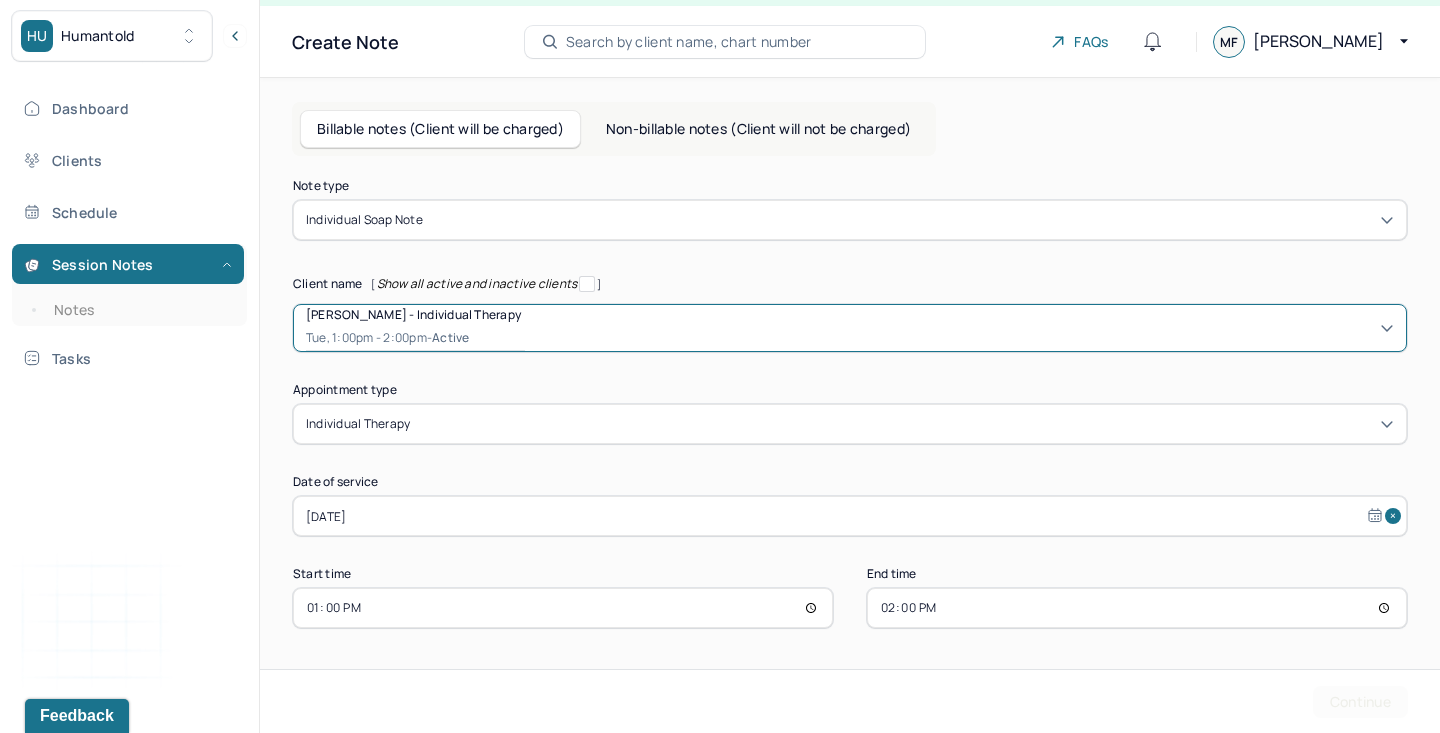 scroll, scrollTop: 0, scrollLeft: 0, axis: both 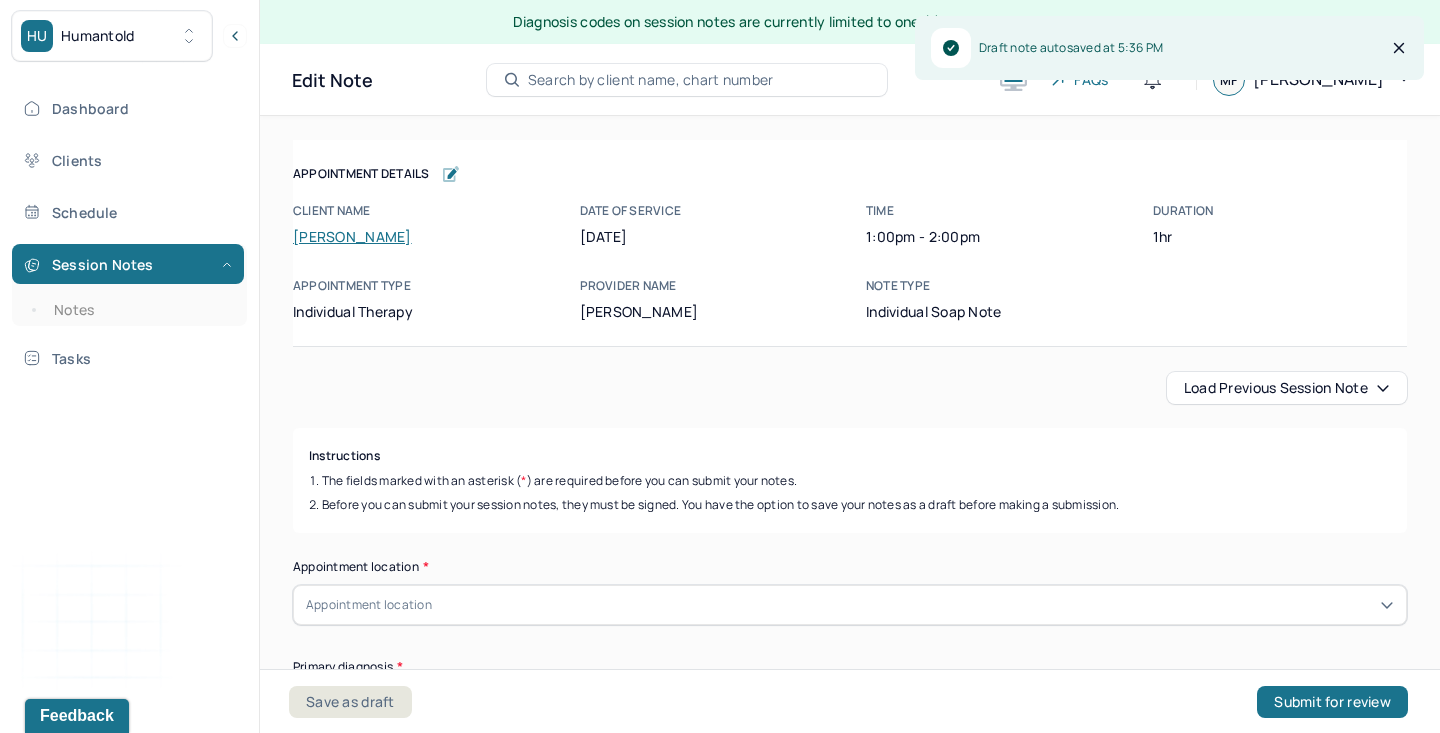 click on "Load previous session note" at bounding box center (1287, 388) 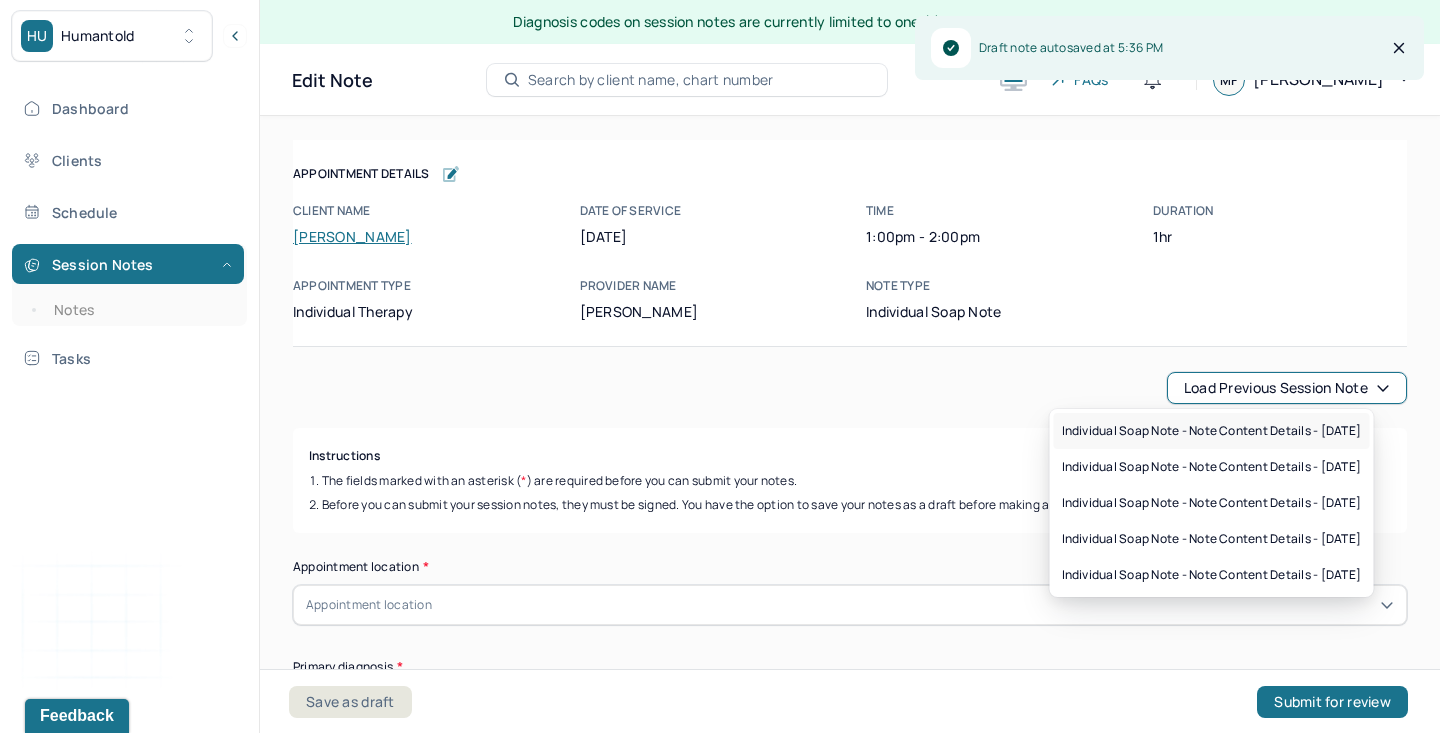 click on "Individual soap note   - Note content Details -   [DATE]" at bounding box center [1212, 431] 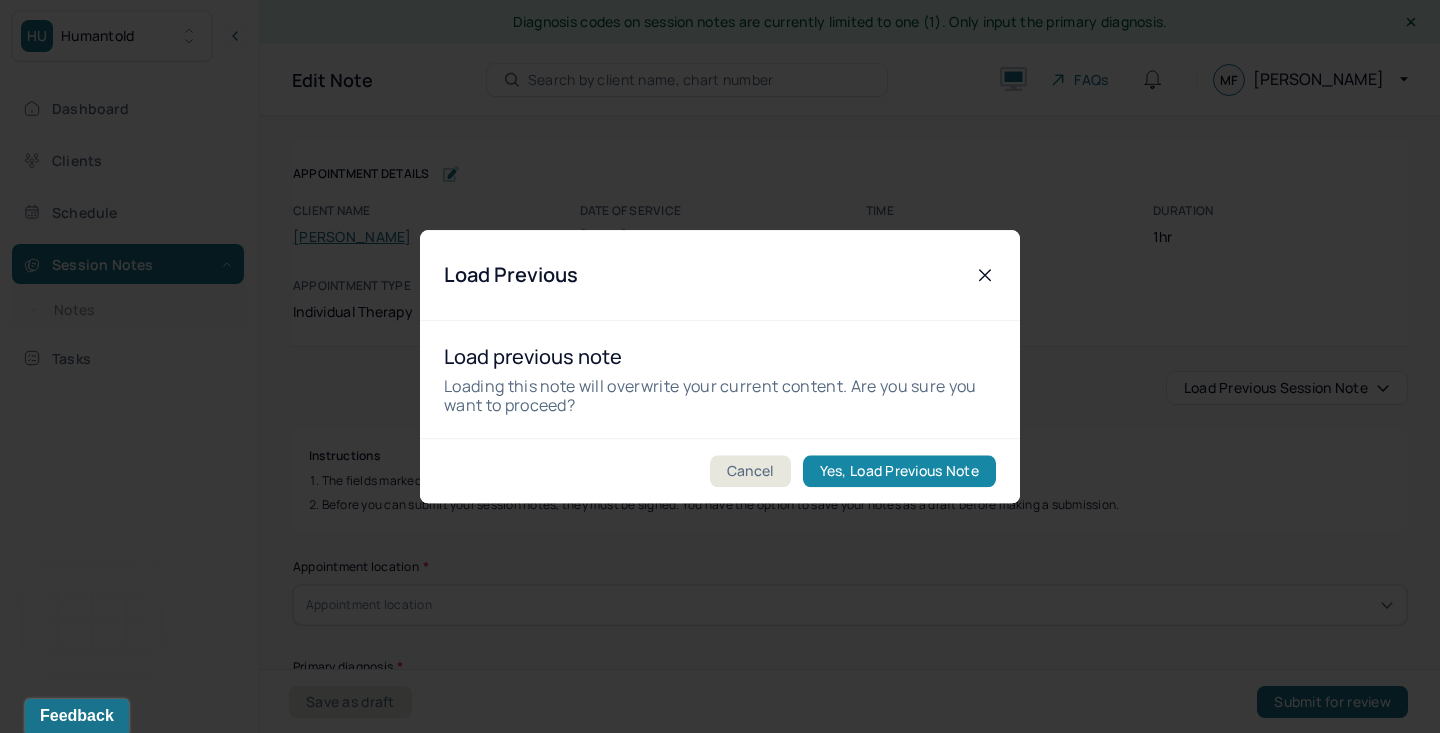 click on "Yes, Load Previous Note" at bounding box center (899, 471) 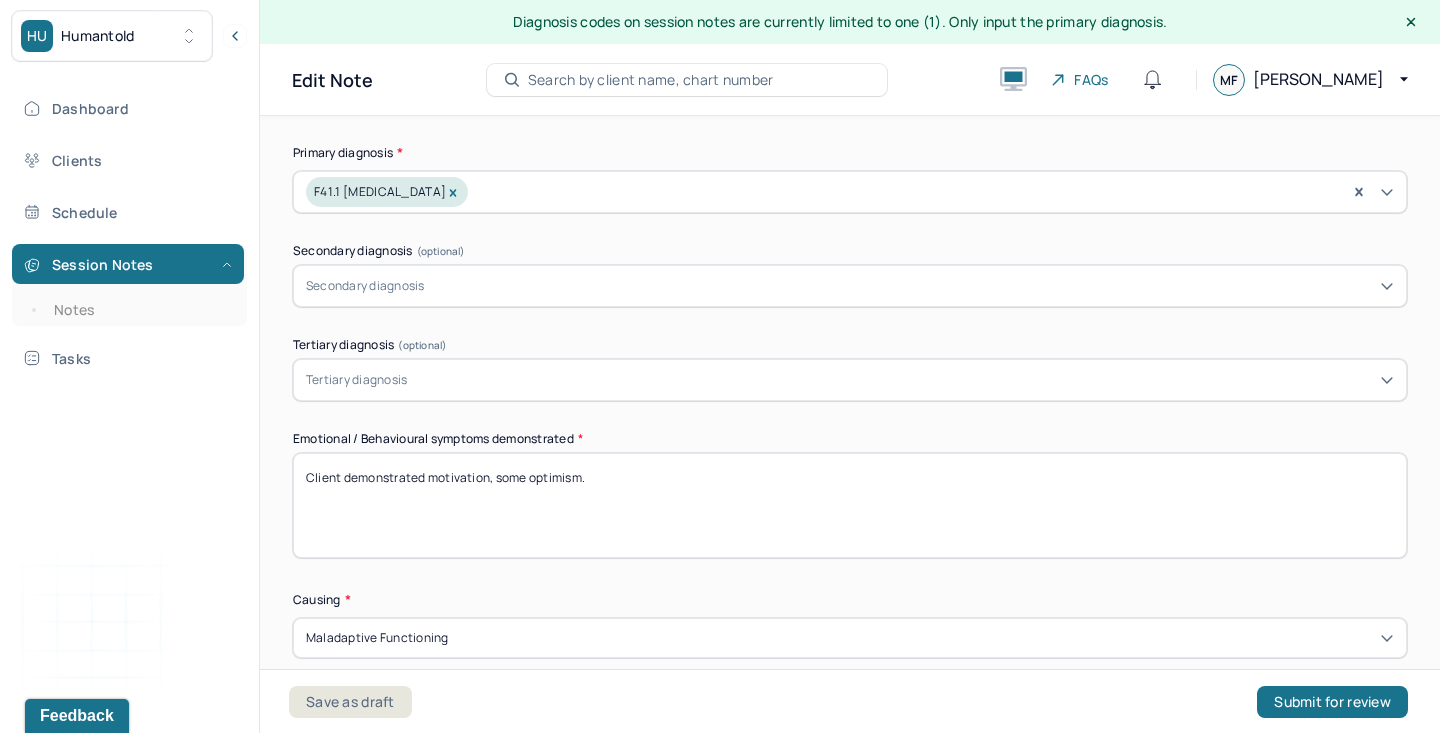 scroll, scrollTop: 804, scrollLeft: 0, axis: vertical 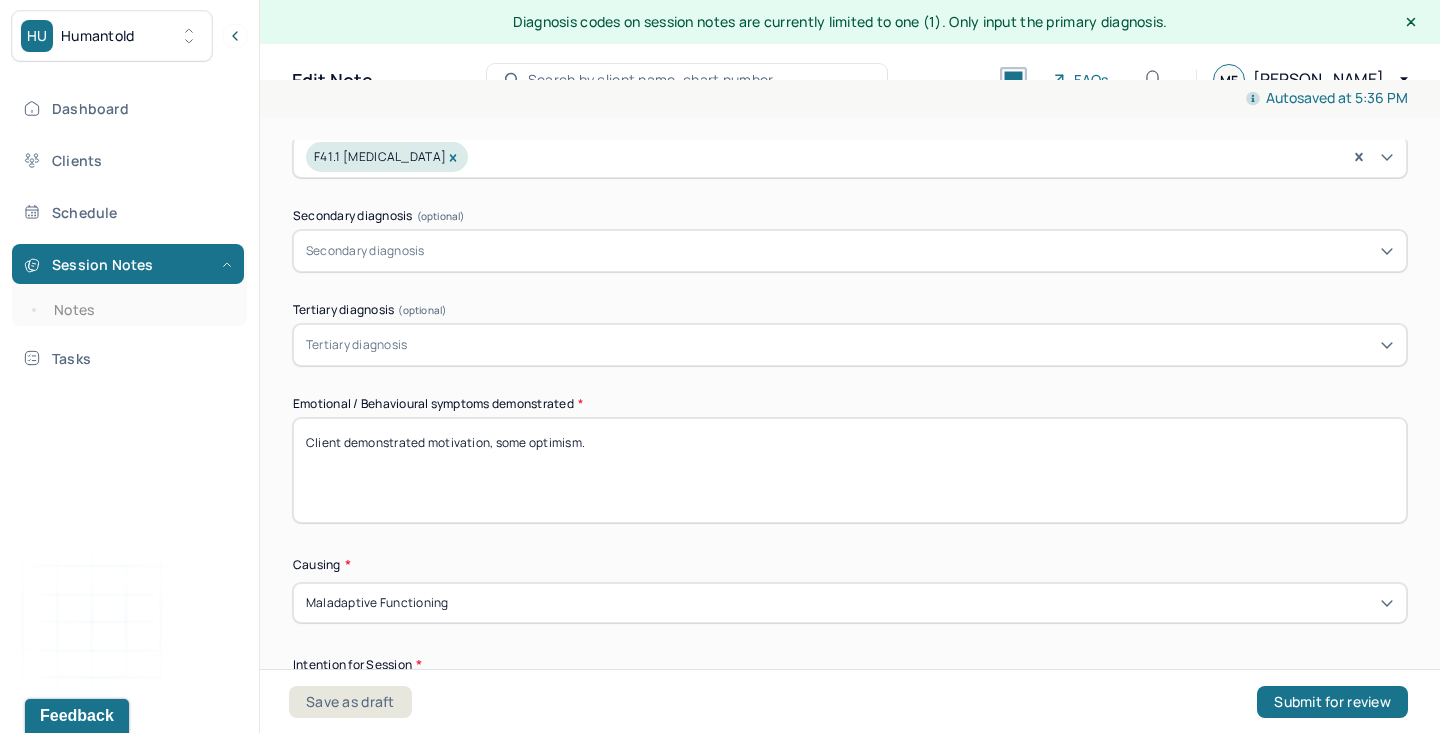 drag, startPoint x: 428, startPoint y: 439, endPoint x: 832, endPoint y: 476, distance: 405.69077 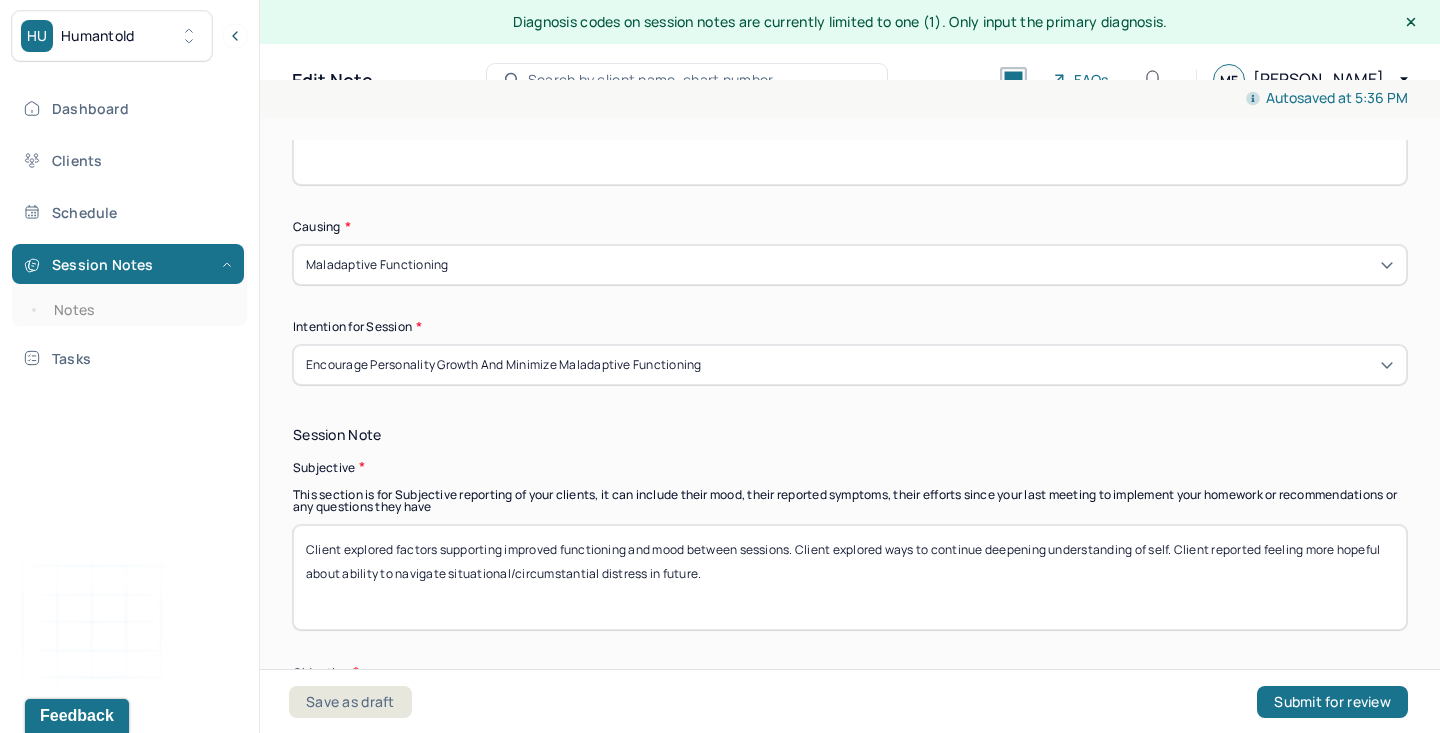 scroll, scrollTop: 1183, scrollLeft: 0, axis: vertical 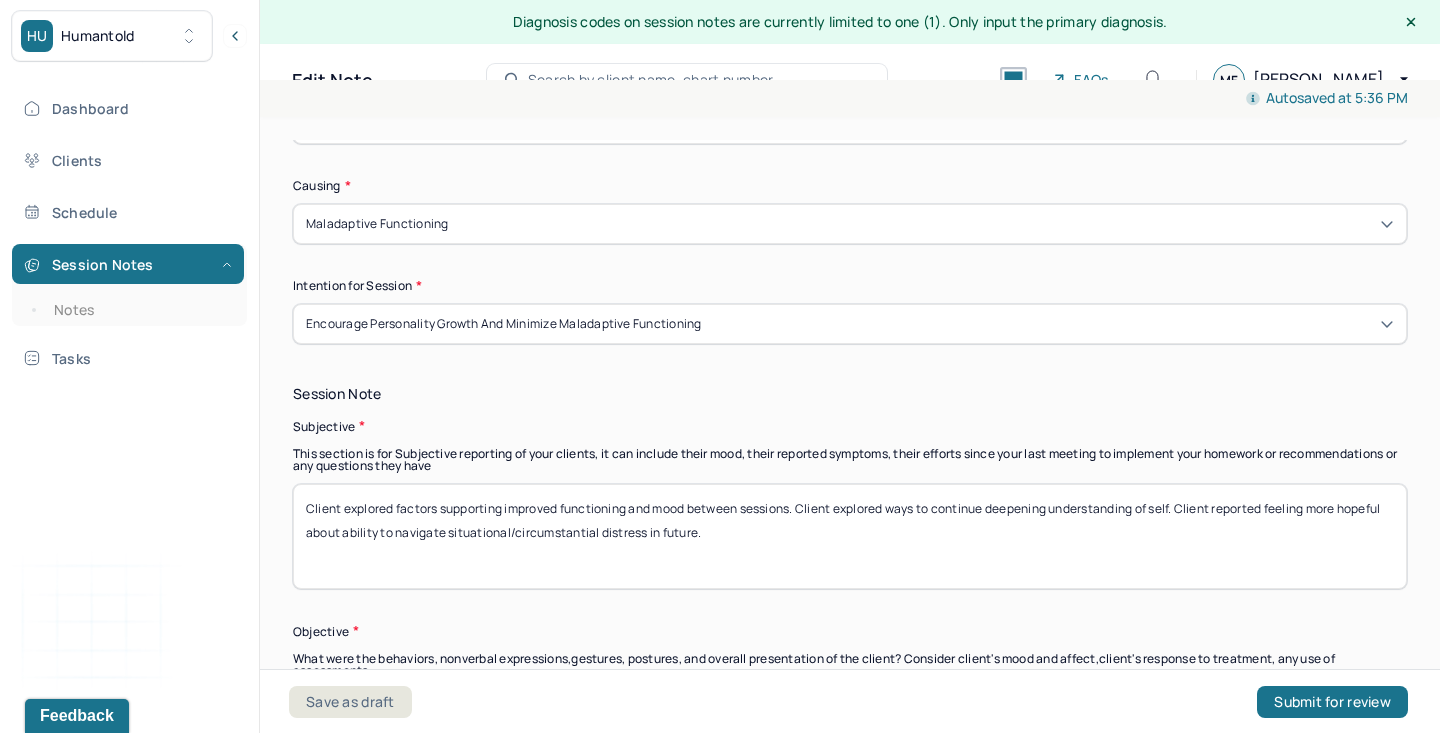 type on "Client demonstrated fatigue, some anxiety." 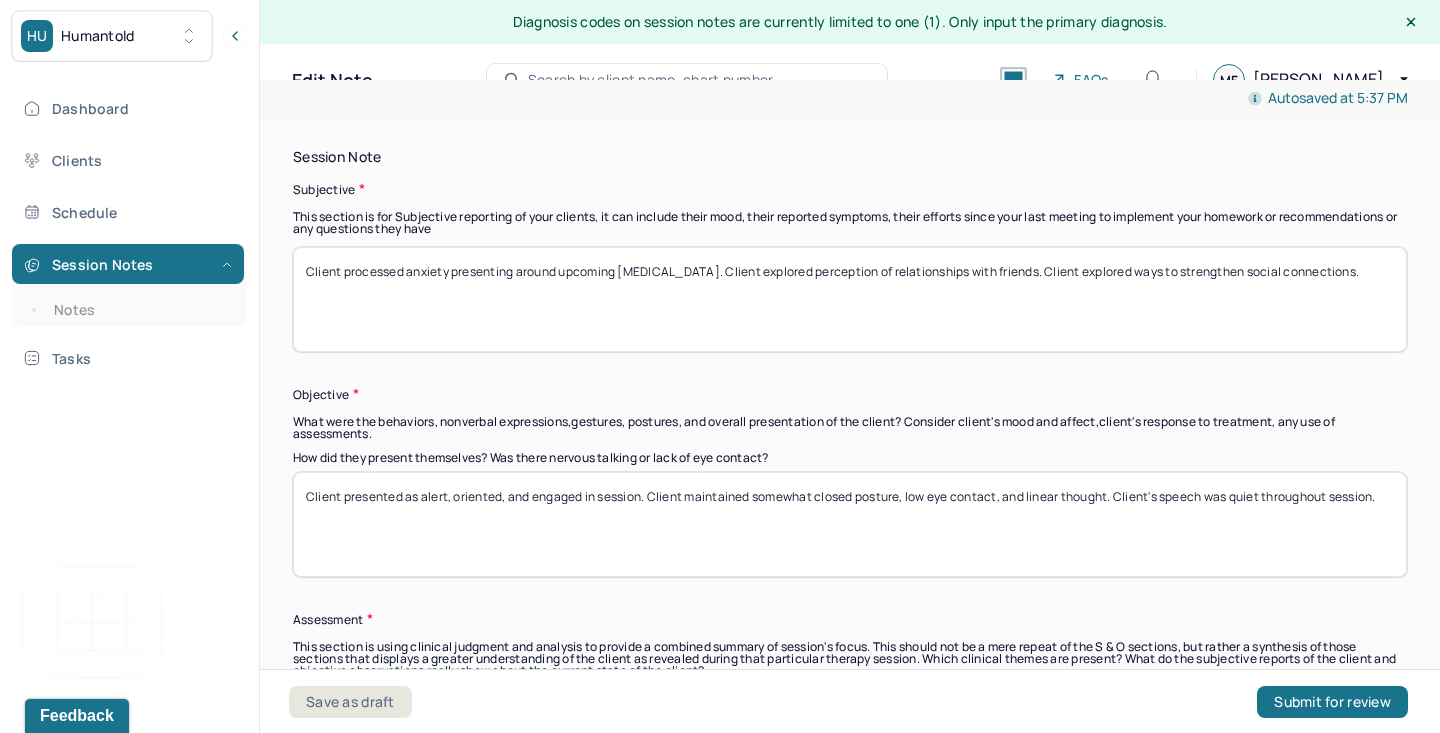 scroll, scrollTop: 1434, scrollLeft: 0, axis: vertical 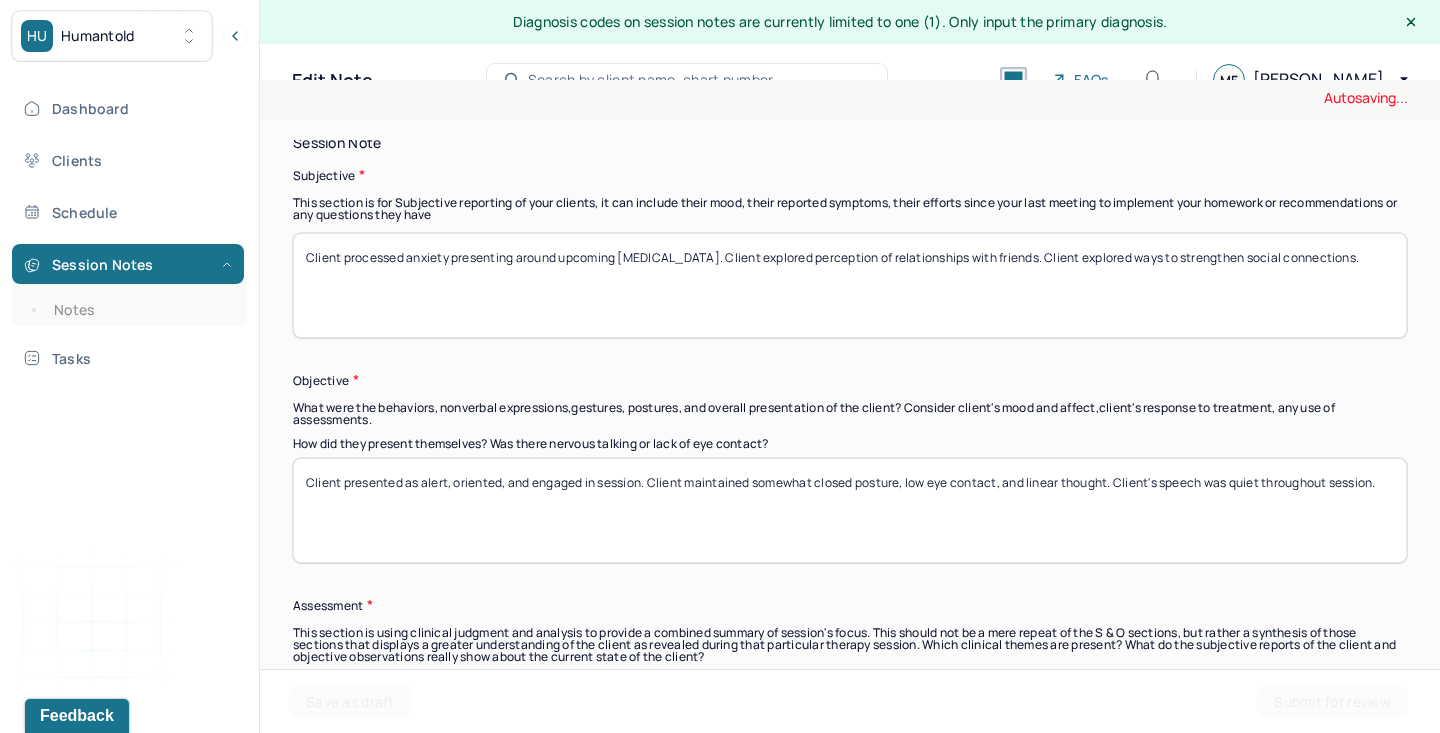 type on "Client processed anxiety presenting around upcoming [MEDICAL_DATA]. Client explored perception of relationships with friends. Client explored ways to strengthen social connections." 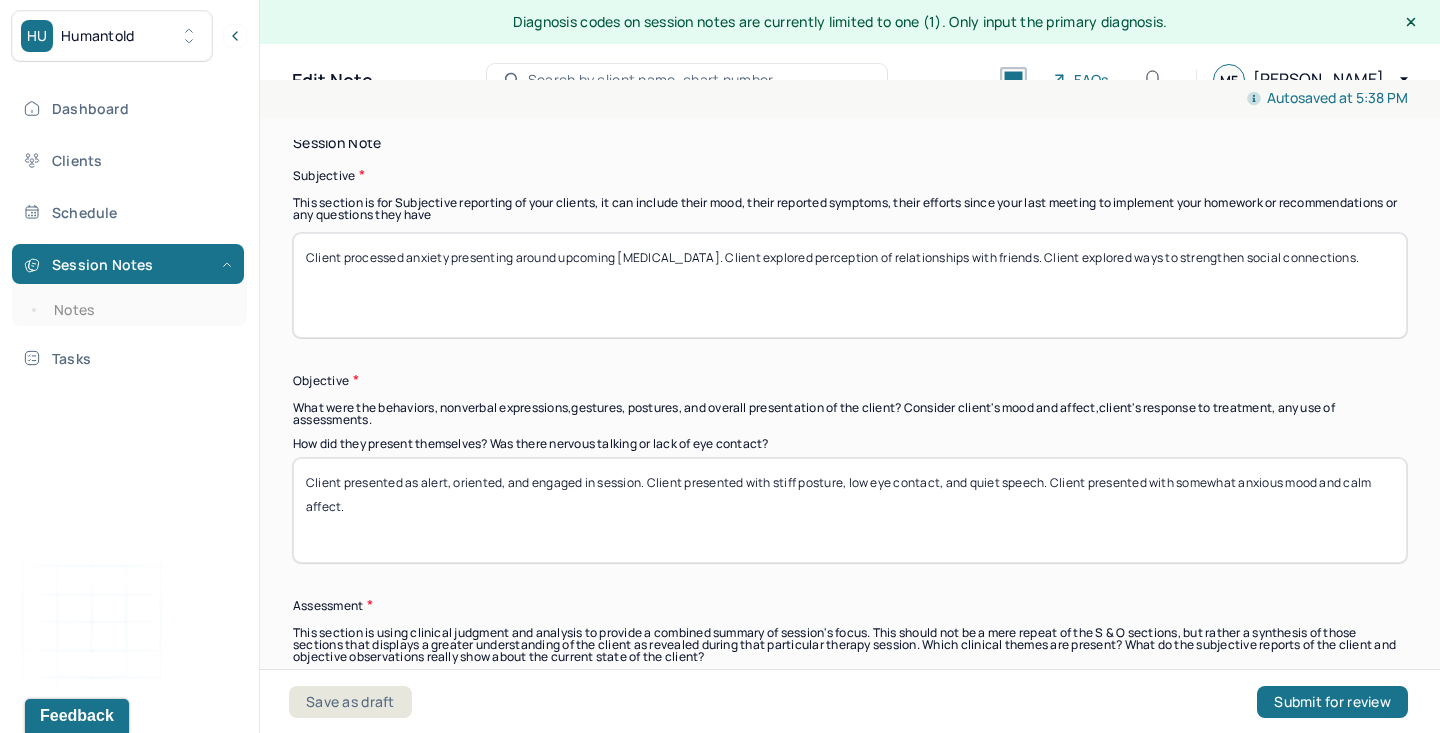 scroll, scrollTop: 36, scrollLeft: 0, axis: vertical 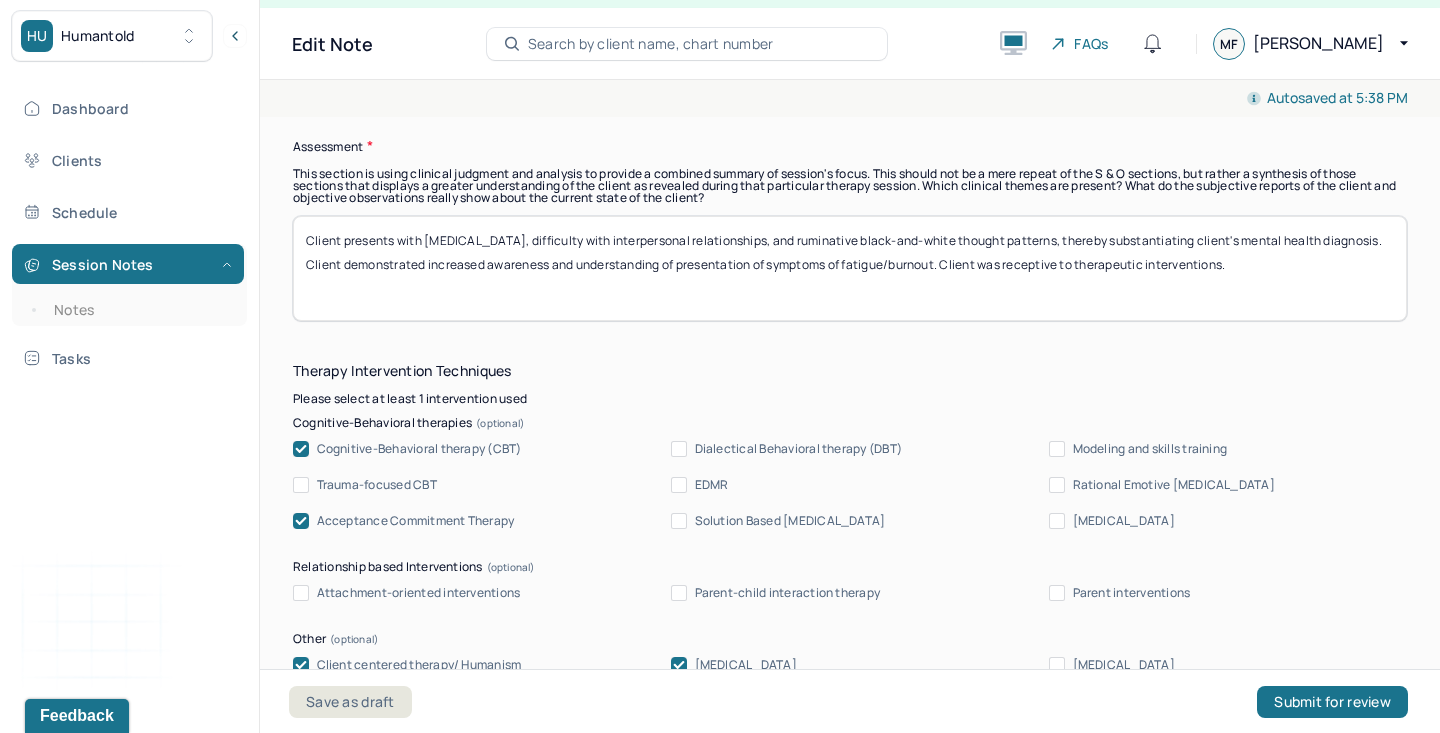 type on "Client presented as alert, oriented, and engaged in session. Client presented with stiff posture, low eye contact, and quiet speech. Client presented with somewhat anxious mood and calm affect." 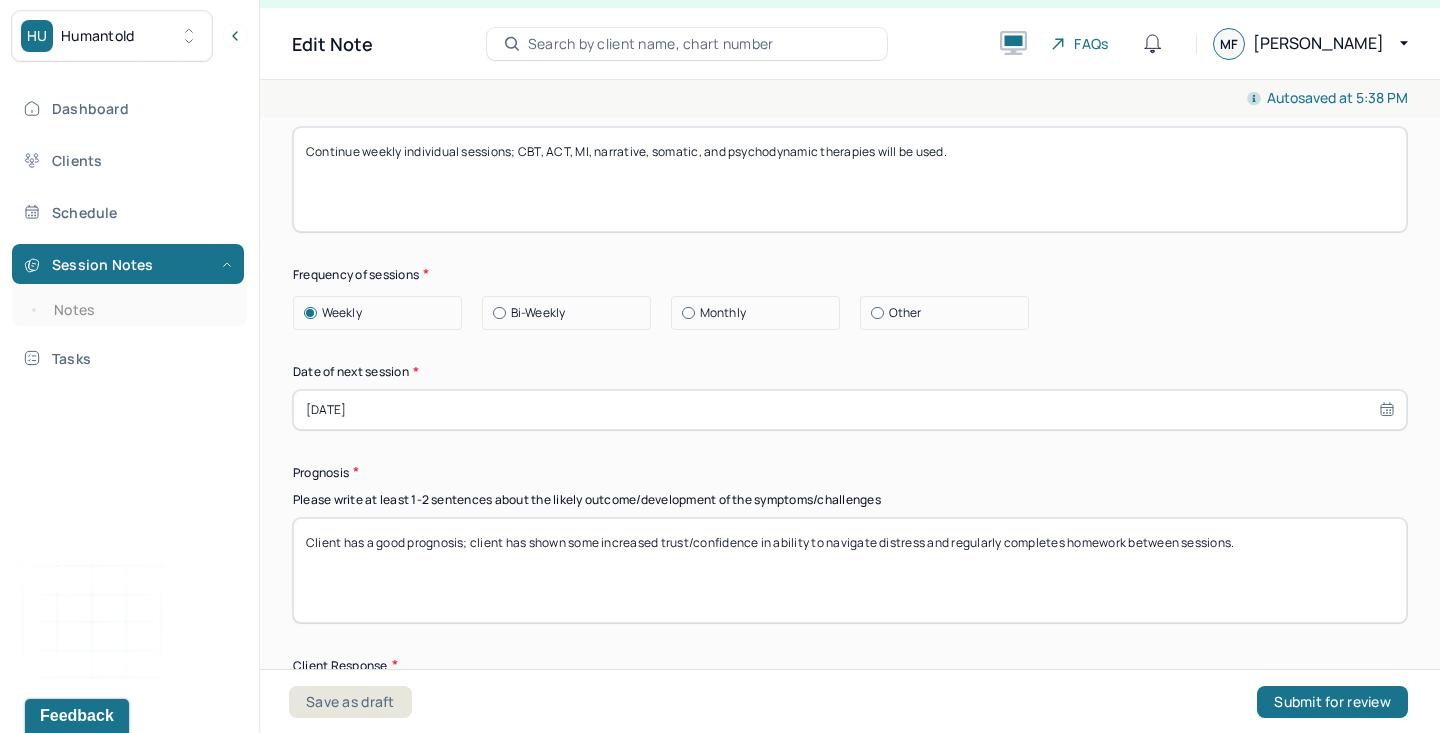 scroll, scrollTop: 2648, scrollLeft: 0, axis: vertical 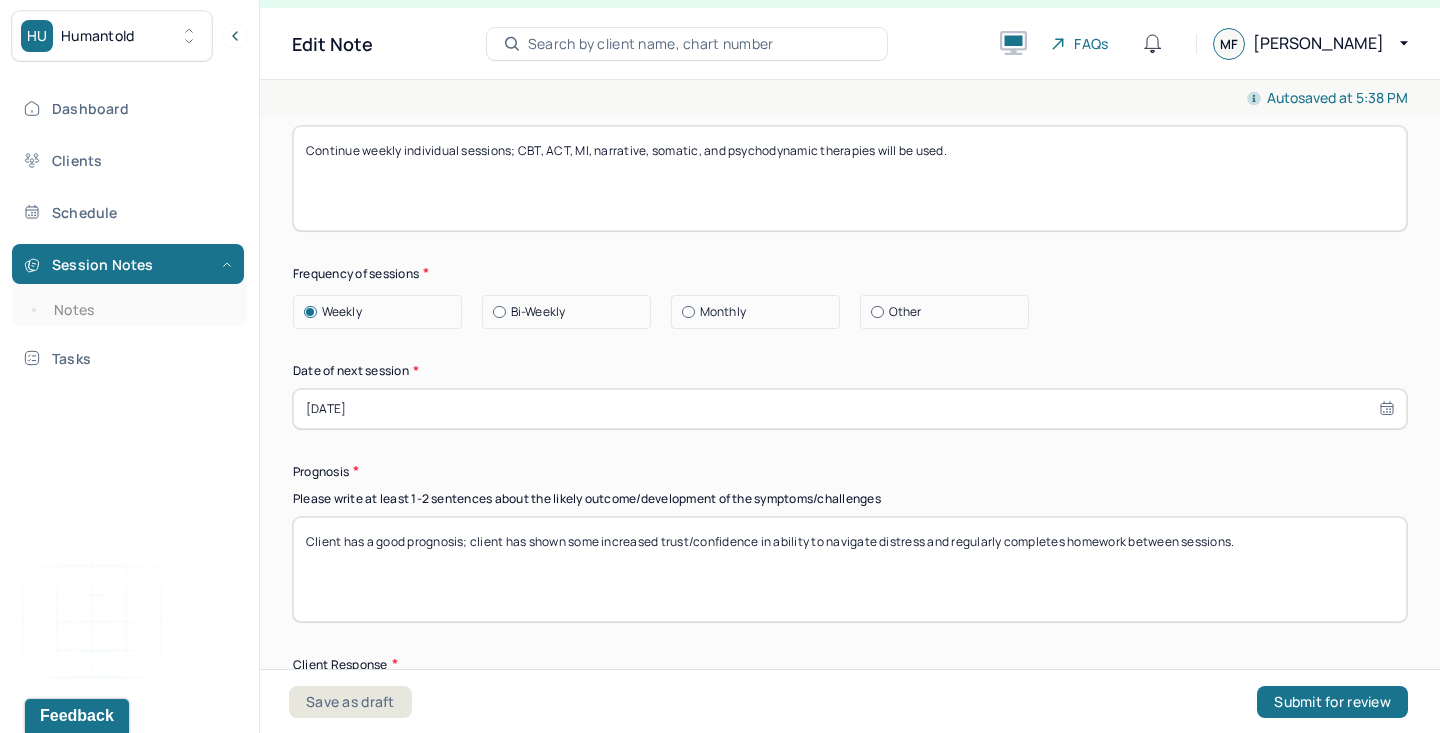 type on "Client presents with [MEDICAL_DATA], difficulty with interpersonal relationships, and ruminative black-and-white thought patterns, thereby substantiating client's mental health diagnosis. Client developed insight into current barriers to strengthening social connections. Client was receptive to therapeutic interventions." 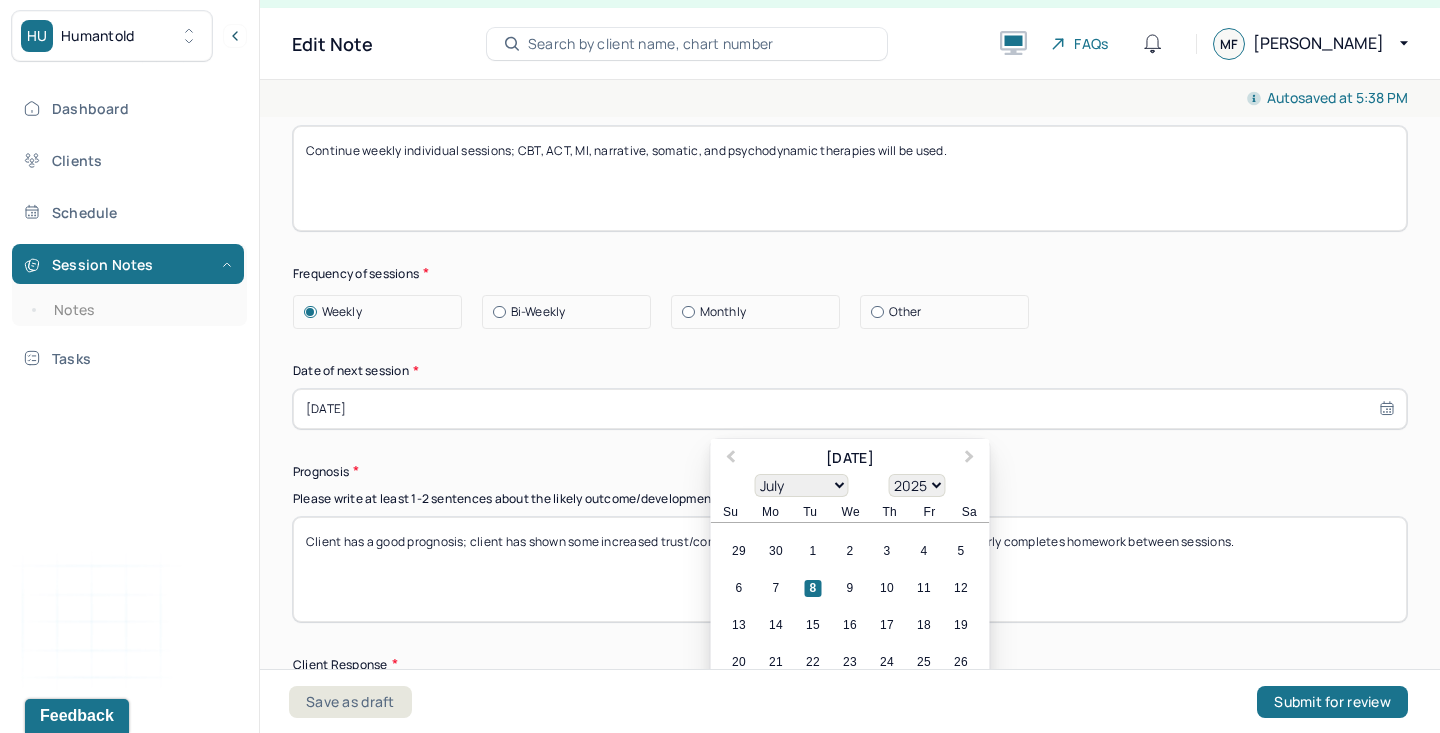 click on "[DATE]" at bounding box center [850, 409] 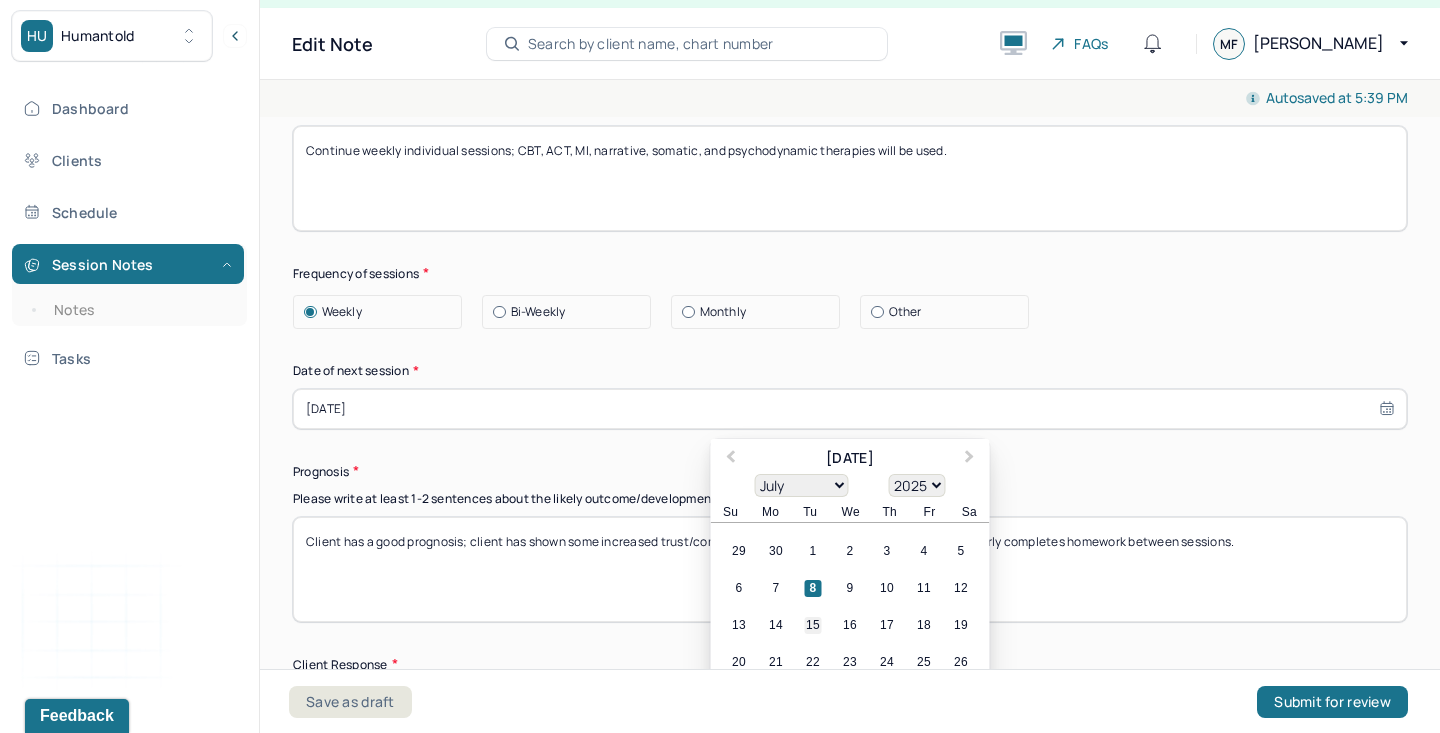 click on "15" at bounding box center [813, 625] 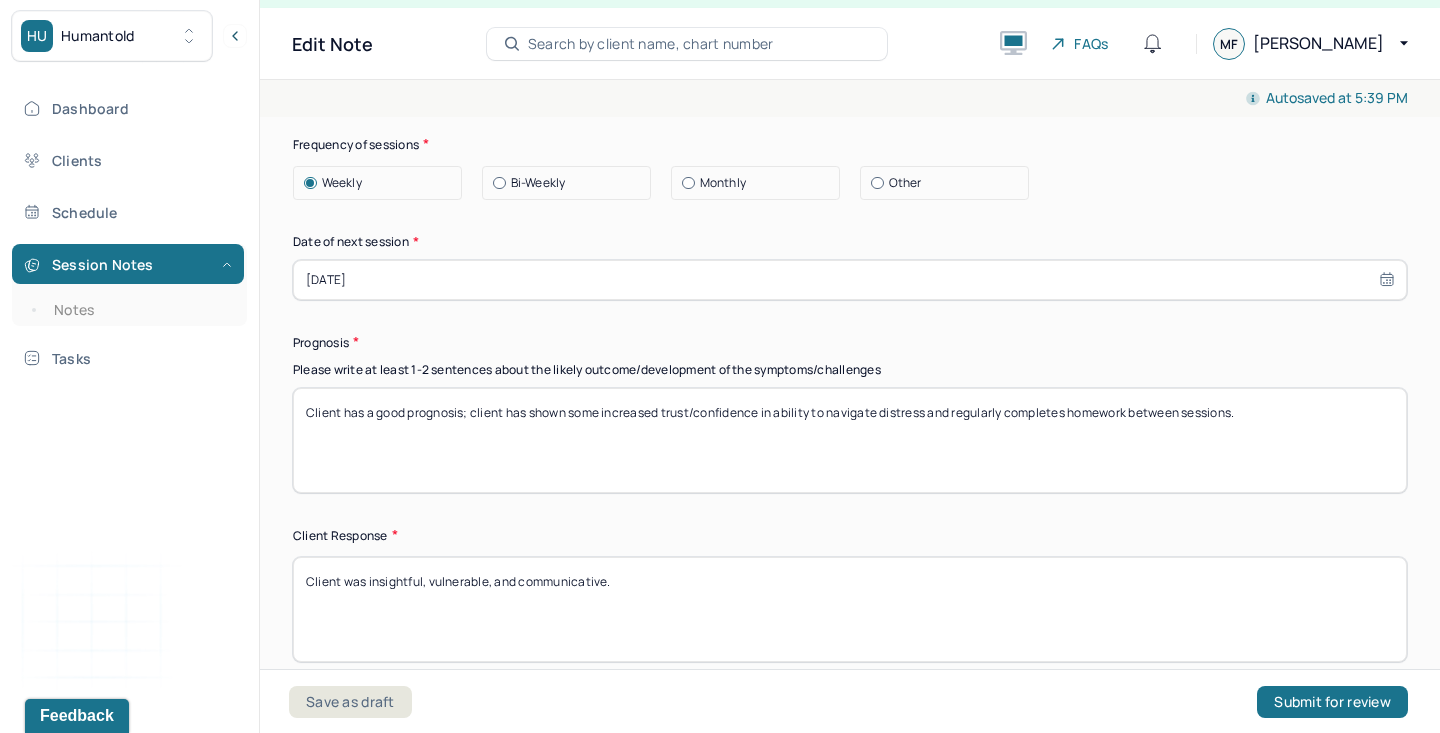 scroll, scrollTop: 2784, scrollLeft: 0, axis: vertical 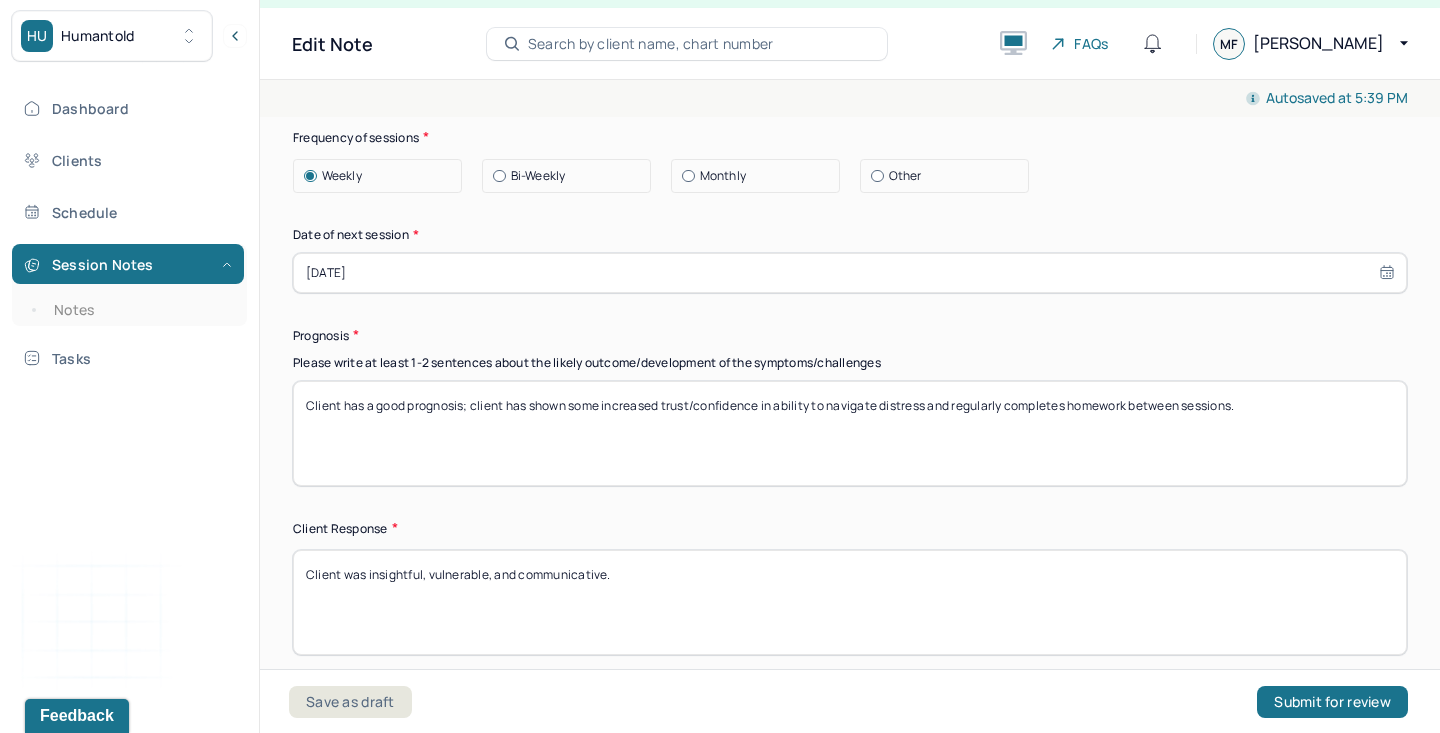 click on "Autosaved at 5:39 PM Appointment Details     Client name [PERSON_NAME] Date of service [DATE] Time 1:00pm - 2:00pm Duration 1hr Appointment type individual therapy Provider name [PERSON_NAME] Modifier 1 95 Telemedicine Note type Individual soap note Appointment Details     Client name [PERSON_NAME] Date of service [DATE] Time 1:00pm - 2:00pm Duration 1hr Appointment type individual therapy Provider name [PERSON_NAME] Modifier 1 95 Telemedicine Note type Individual soap note   Load previous session note   Instructions The fields marked with an asterisk ( * ) are required before you can submit your notes. Before you can submit your session notes, they must be signed. You have the option to save your notes as a draft before making a submission. Appointment location * Teletherapy Client Teletherapy Location Home Office Other Provider Teletherapy Location Home Office Other Consent was received for the teletherapy session The teletherapy session was conducted via video Primary diagnosis * (optional)" at bounding box center [850, 406] 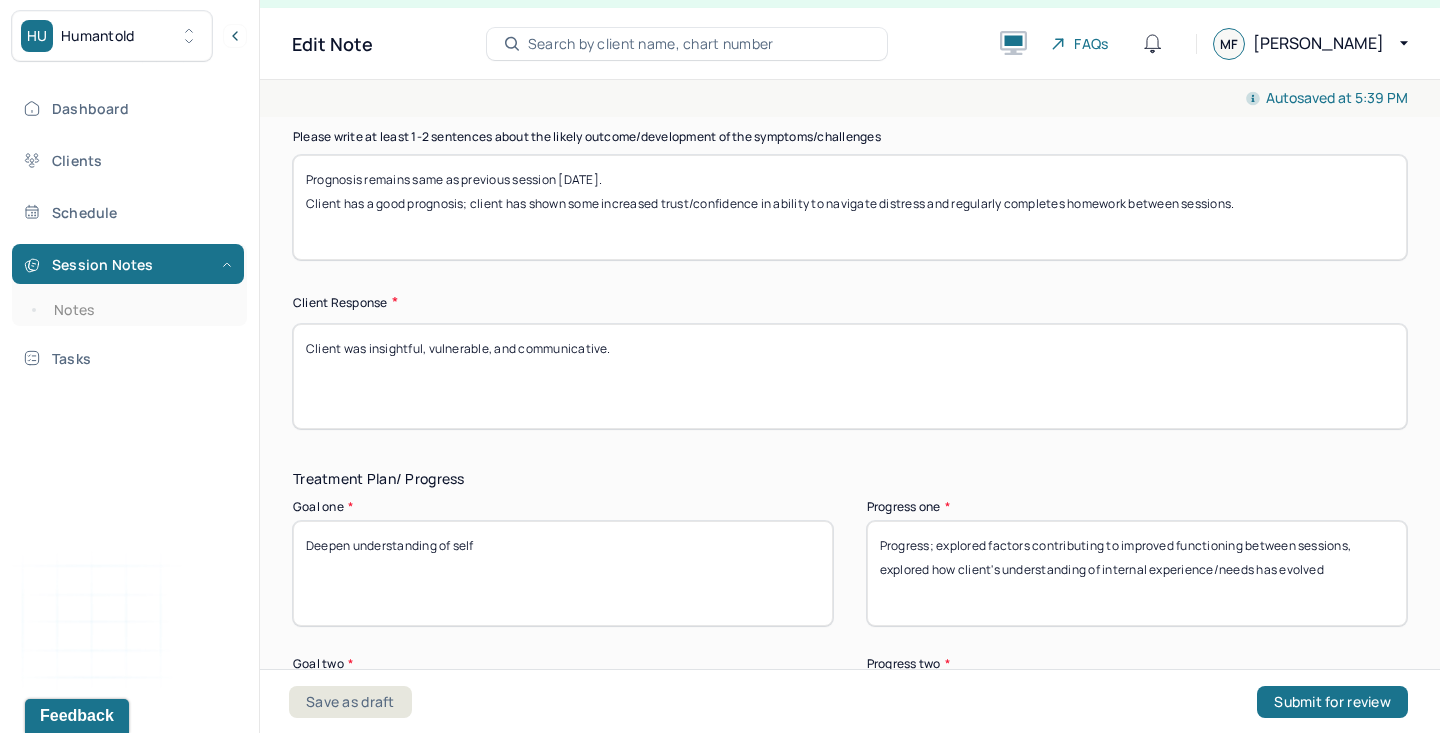scroll, scrollTop: 3012, scrollLeft: 0, axis: vertical 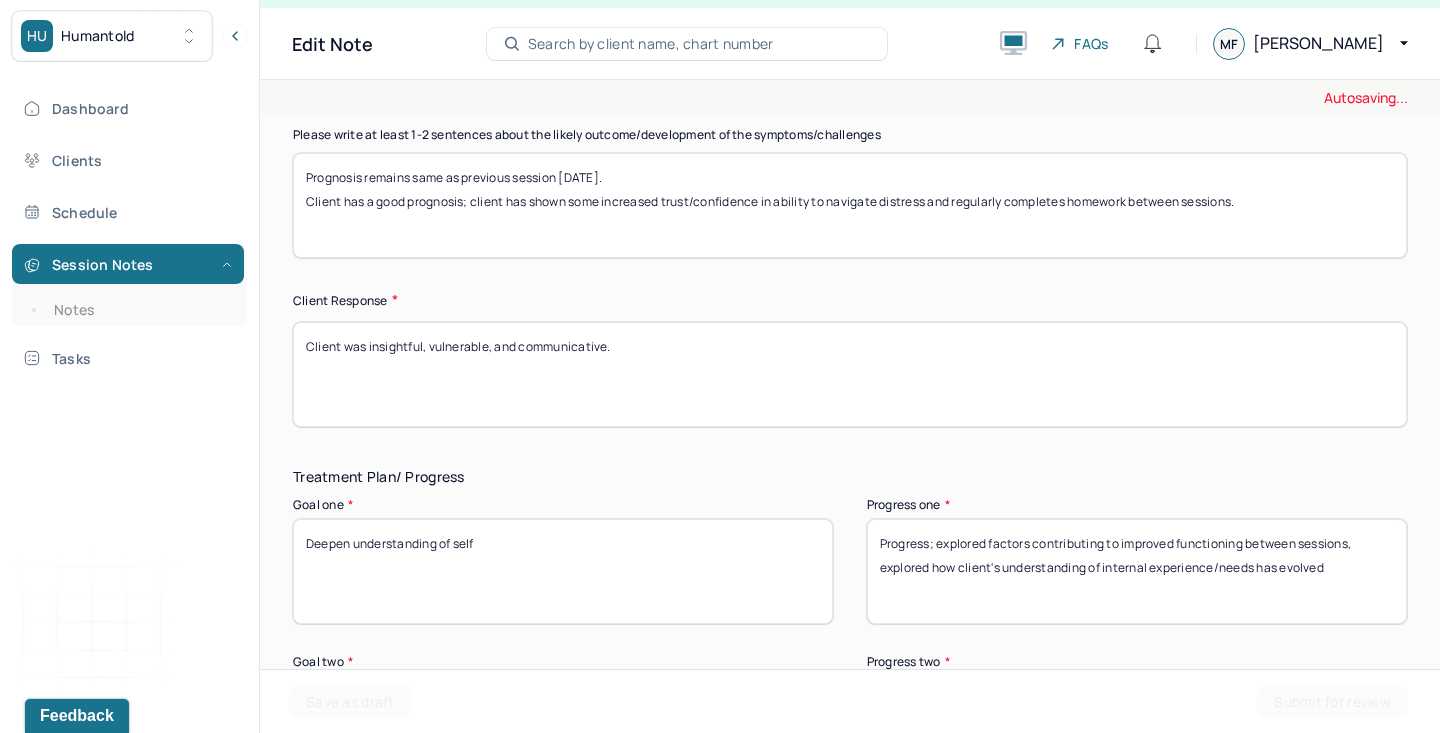 type on "Prognosis remains same as previous session [DATE].
Client has a good prognosis; client has shown some increased trust/confidence in ability to navigate distress and regularly completes homework between sessions." 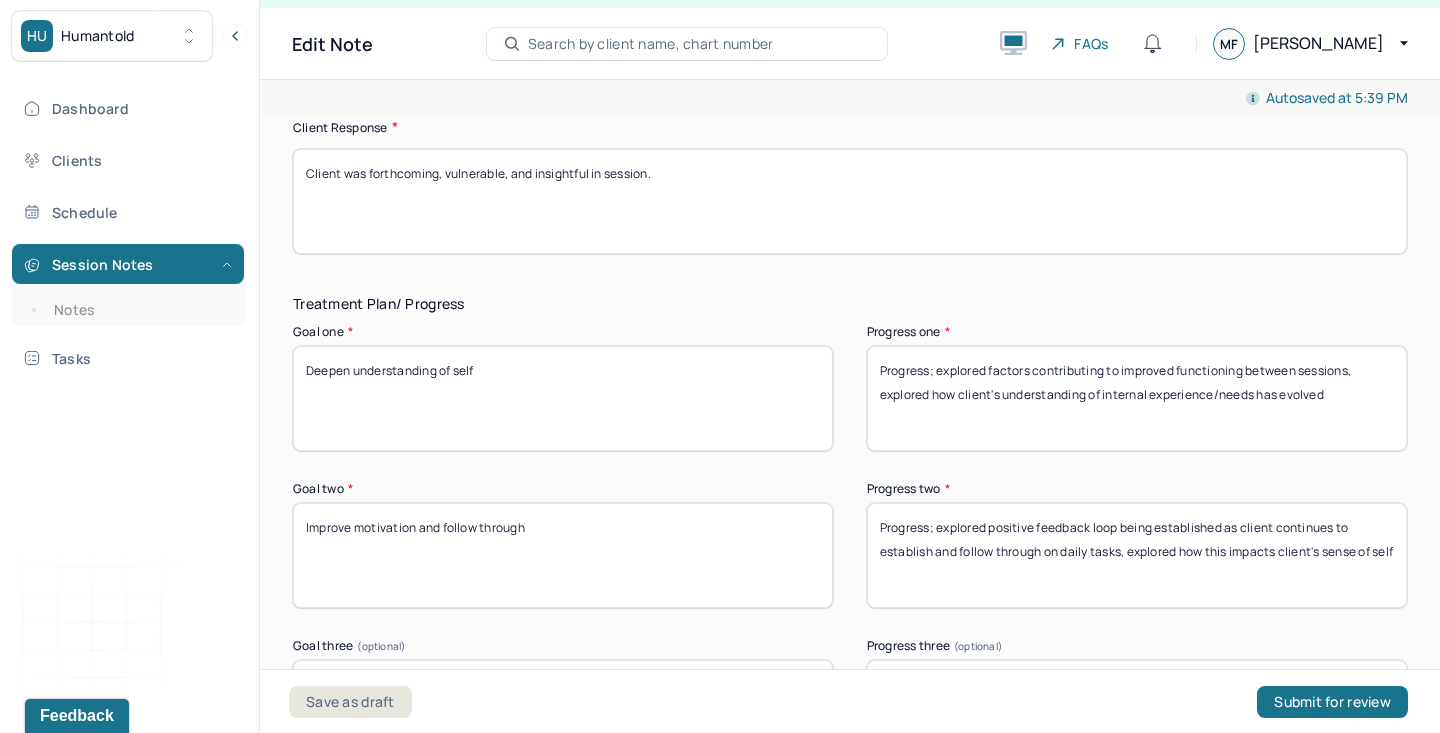 scroll, scrollTop: 3214, scrollLeft: 0, axis: vertical 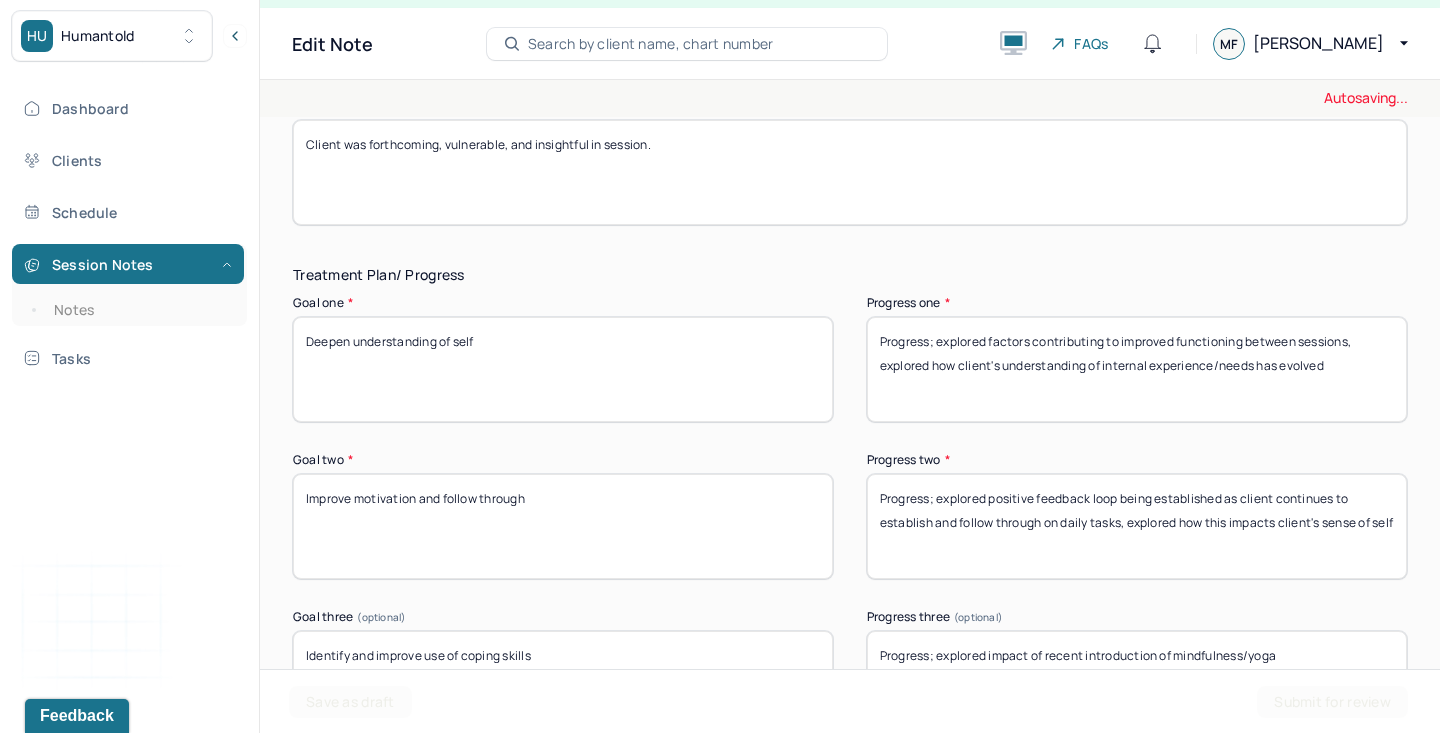 type on "Client was forthcoming, vulnerable, and insightful in session." 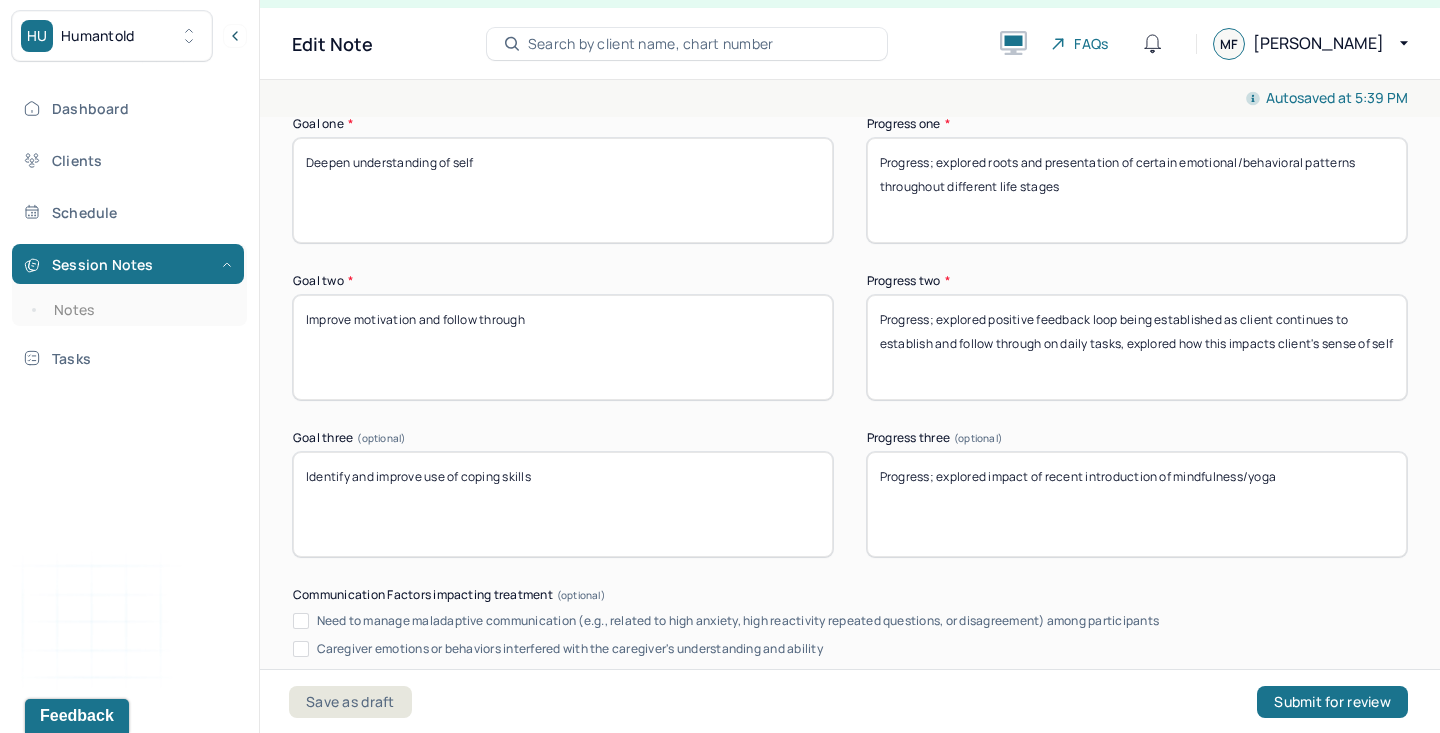 scroll, scrollTop: 3414, scrollLeft: 0, axis: vertical 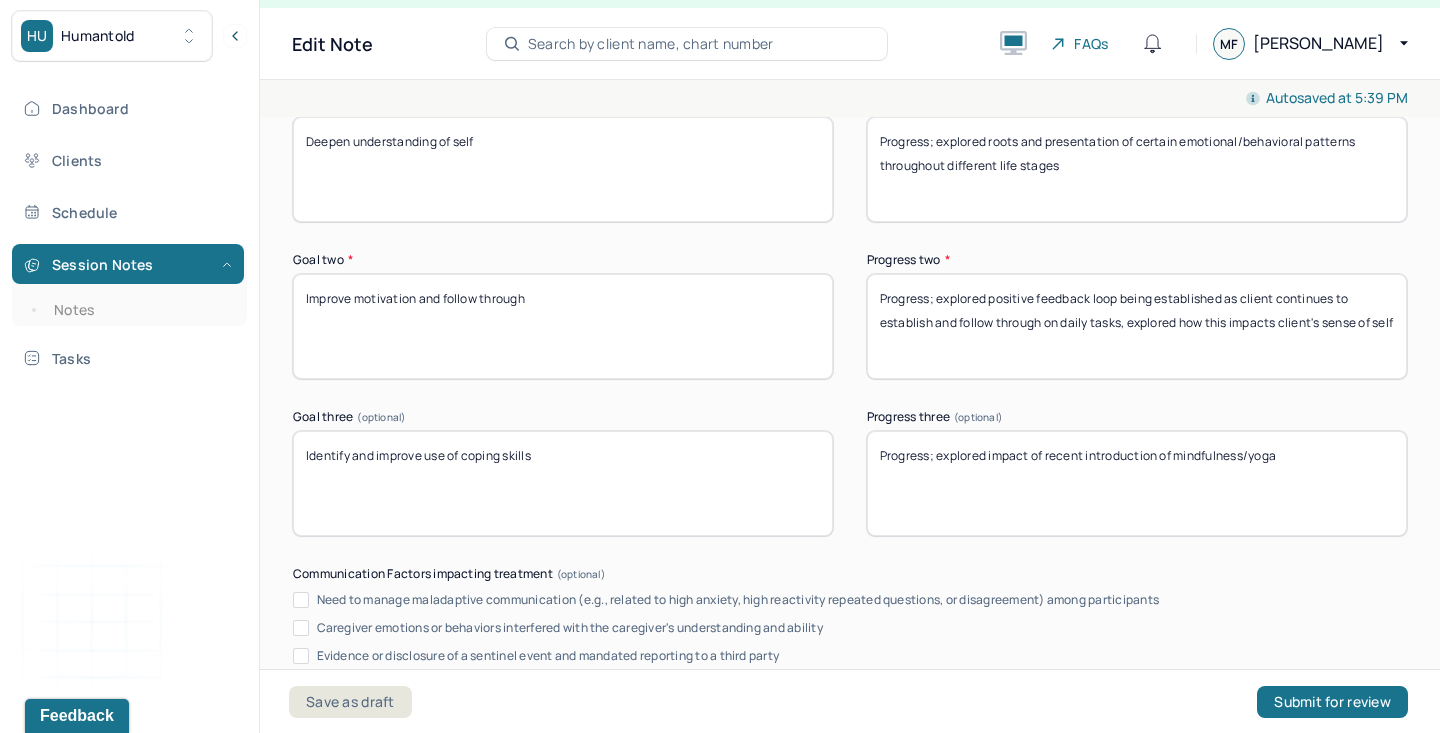 type on "Progress; explored roots and presentation of certain emotional/behavioral patterns throughout different life stages" 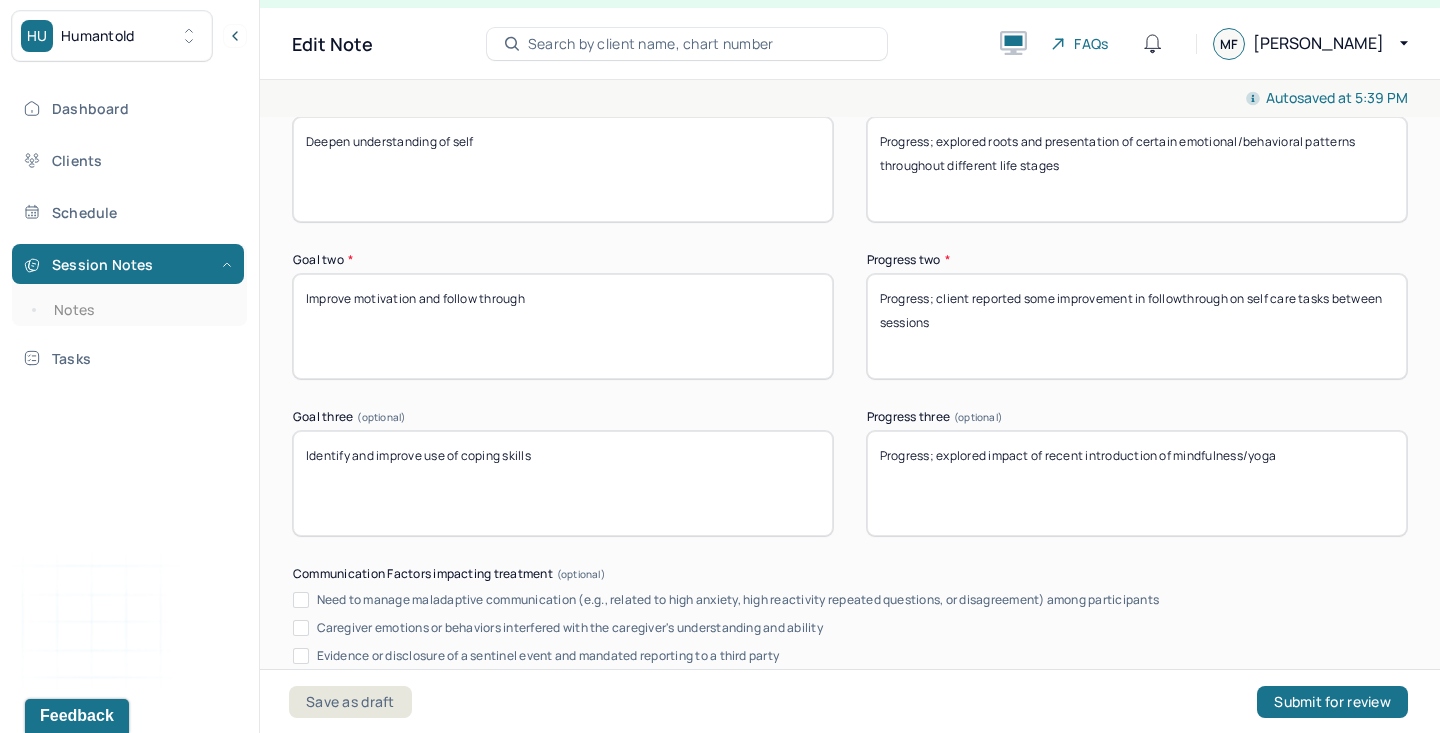 type on "Progress; client reported some improvement in followthrough on self care tasks between sessions" 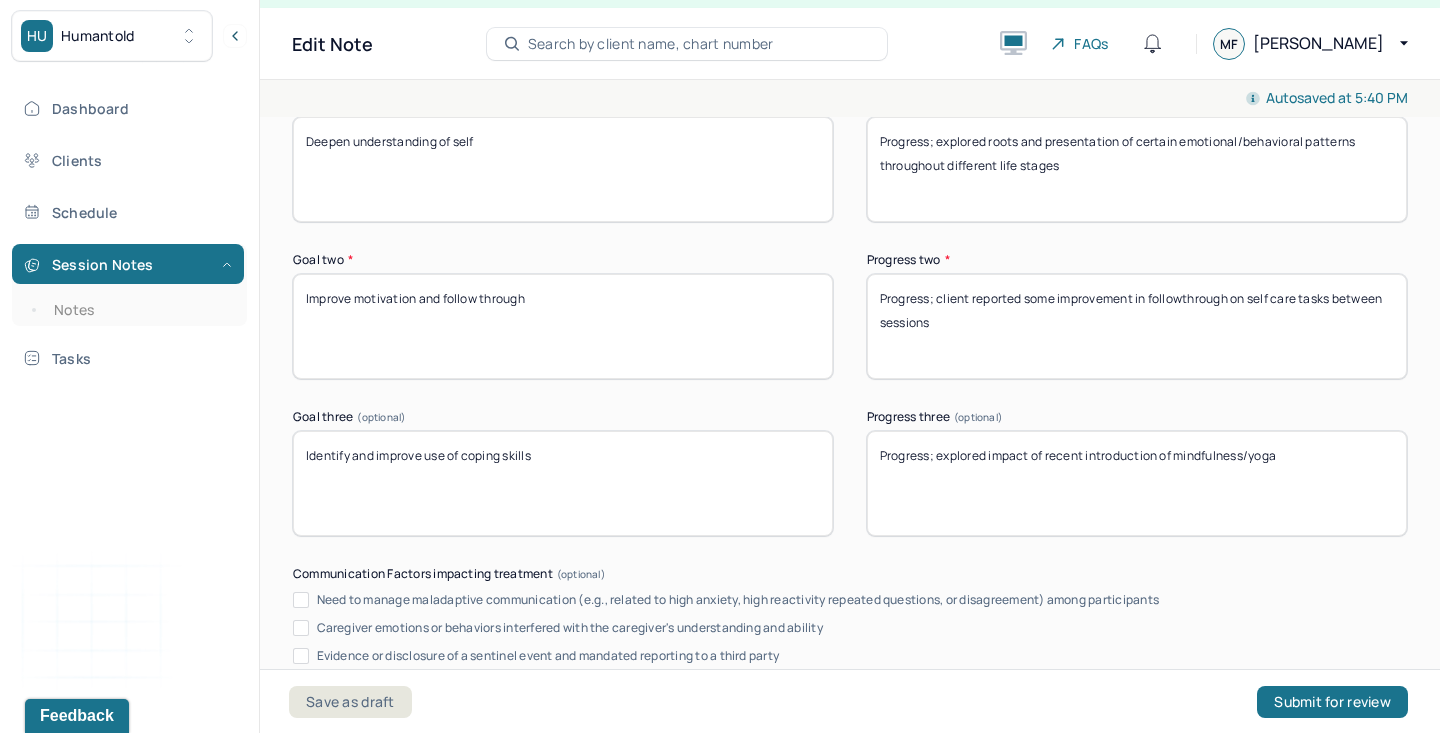 drag, startPoint x: 1316, startPoint y: 451, endPoint x: 939, endPoint y: 439, distance: 377.19092 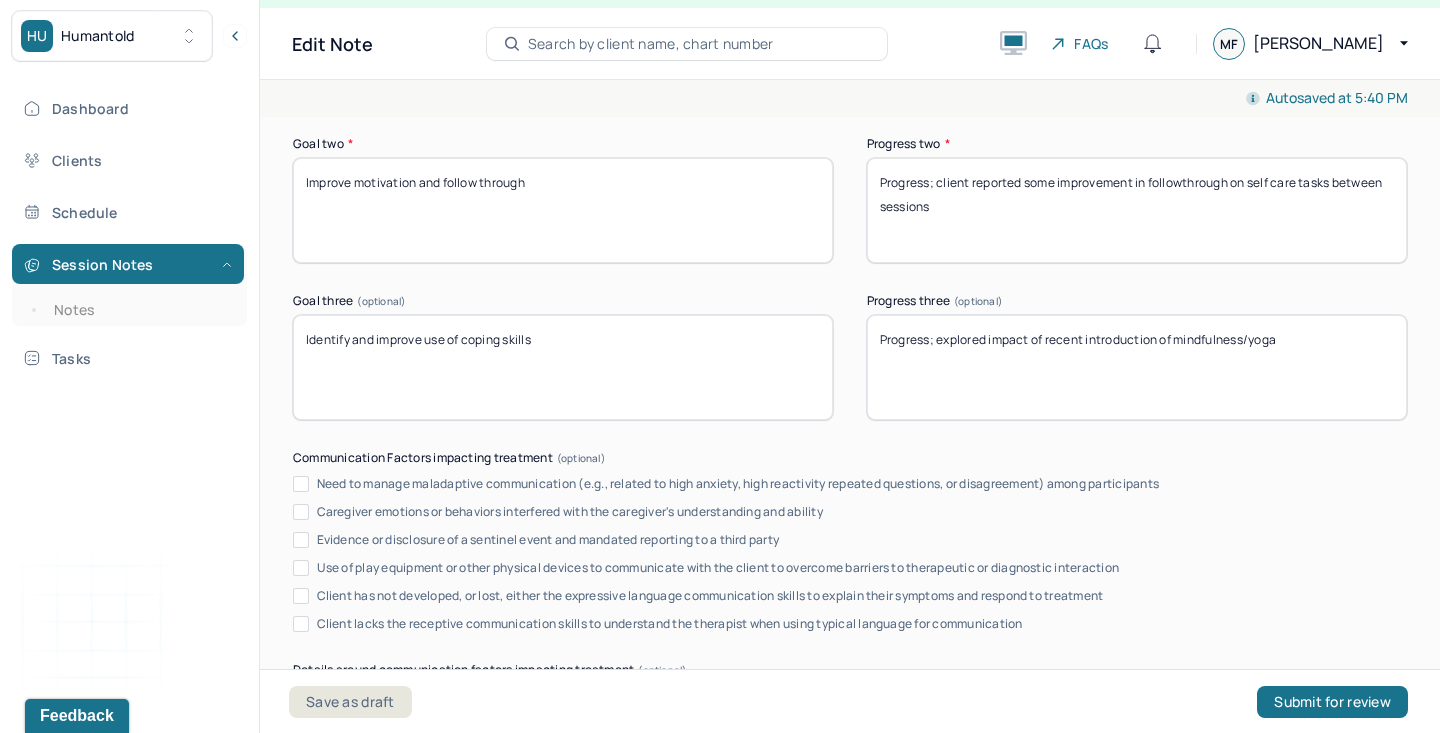scroll, scrollTop: 3534, scrollLeft: 0, axis: vertical 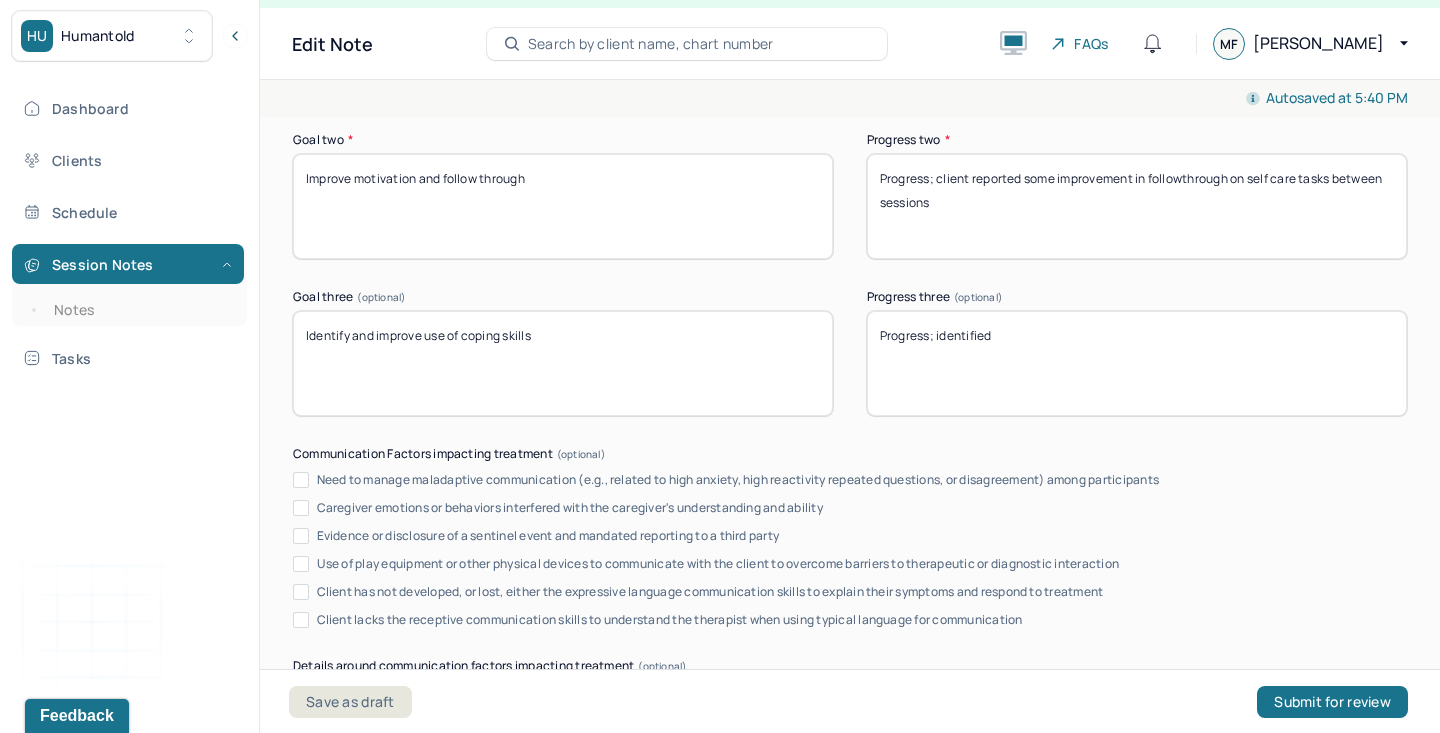 click on "Progress; identified" at bounding box center [1137, 363] 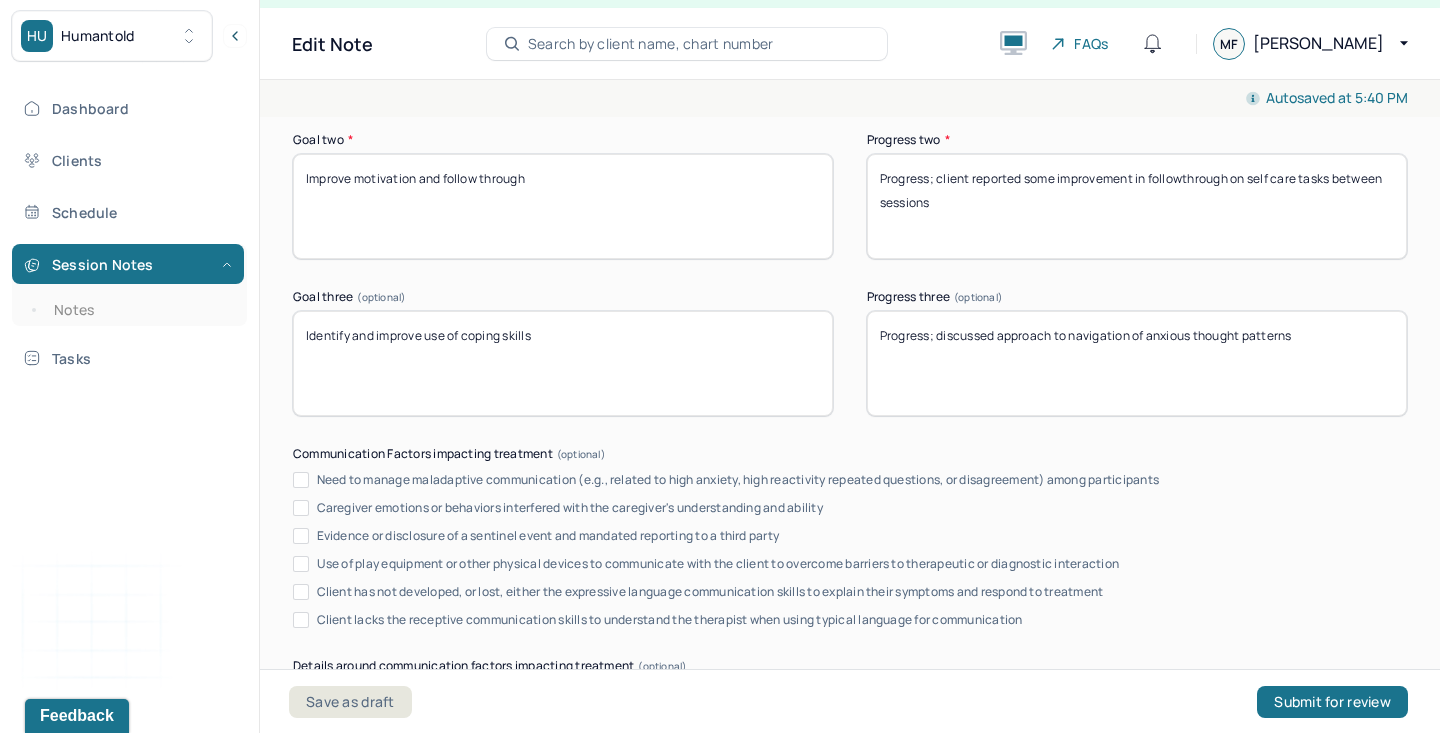 click on "Progress; identified" at bounding box center (1137, 363) 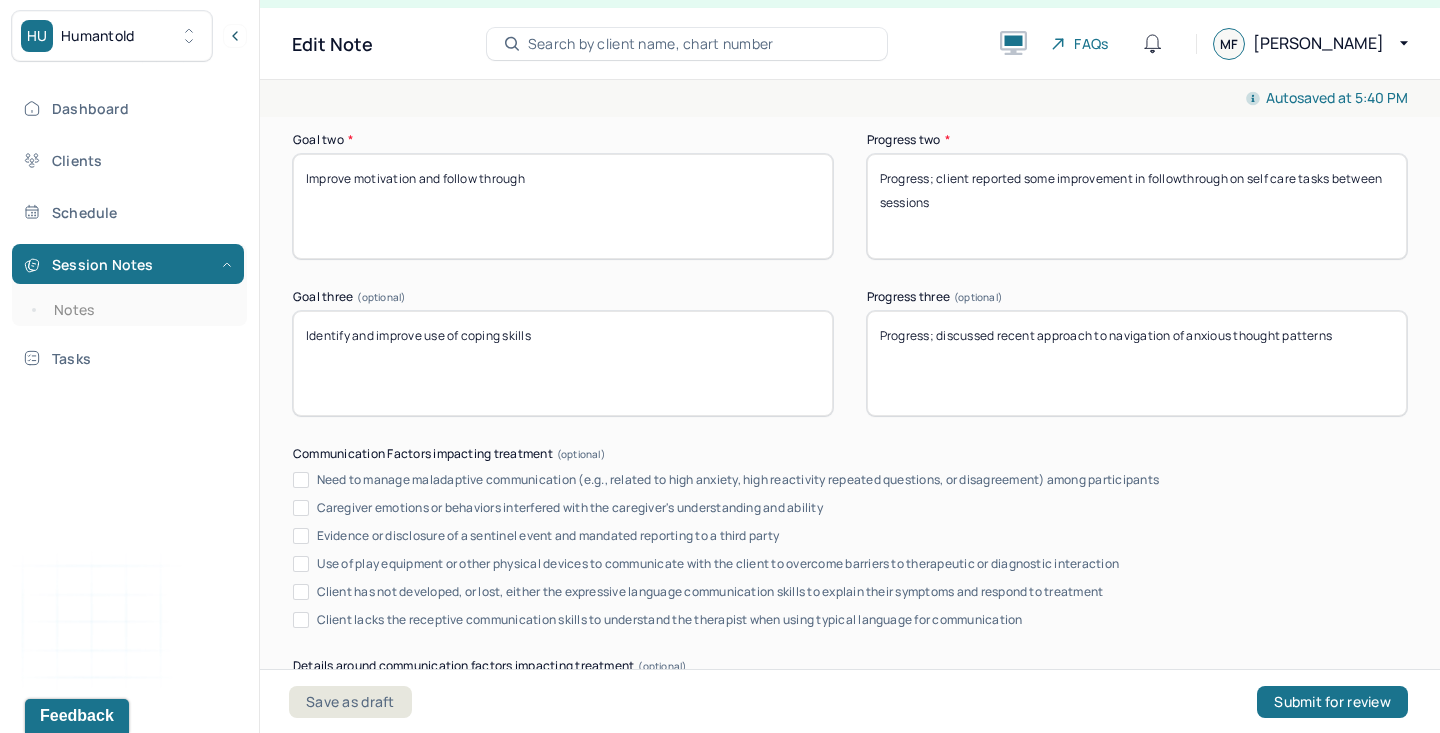 click on "Progress; identified" at bounding box center [1137, 363] 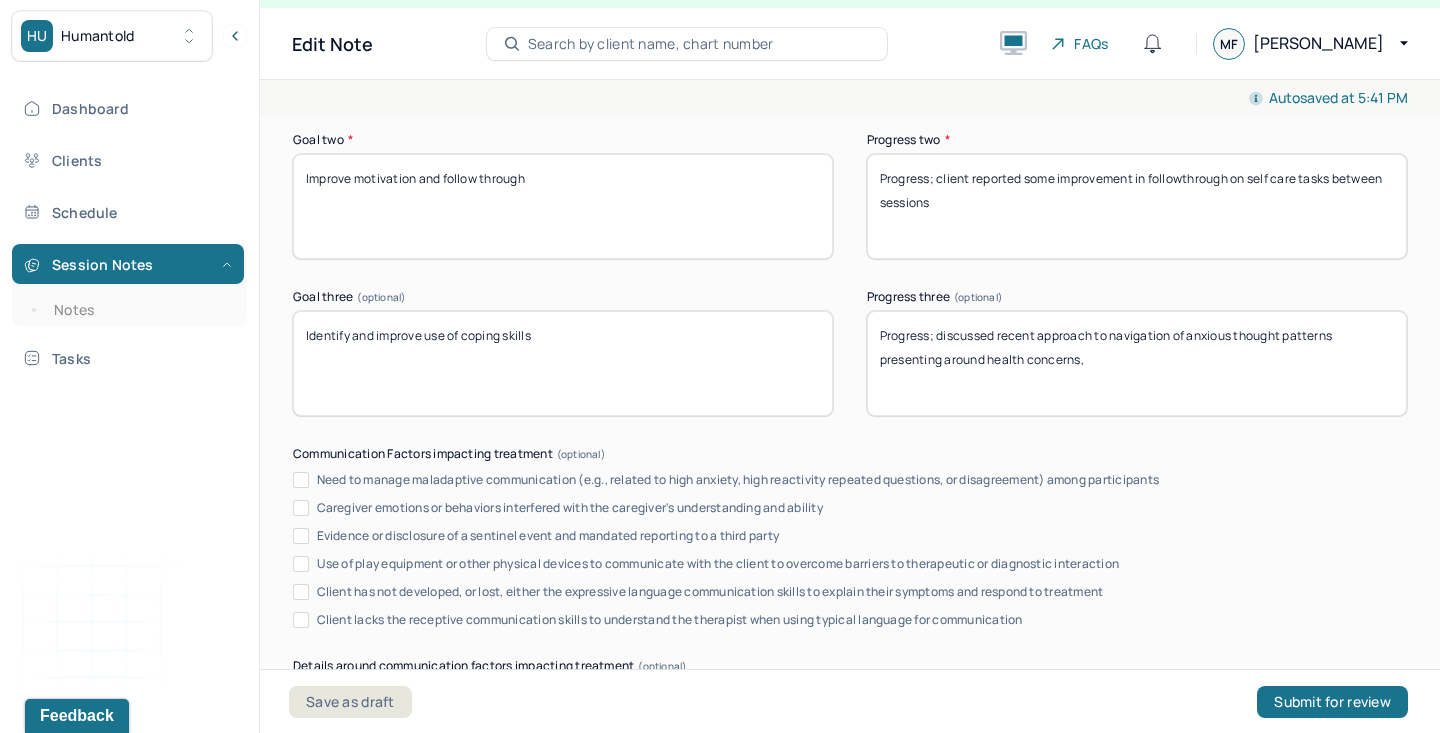 click on "Progress; discussed recent approach to navigation of anxious thought patterns  presenting around health concerns," at bounding box center [1137, 363] 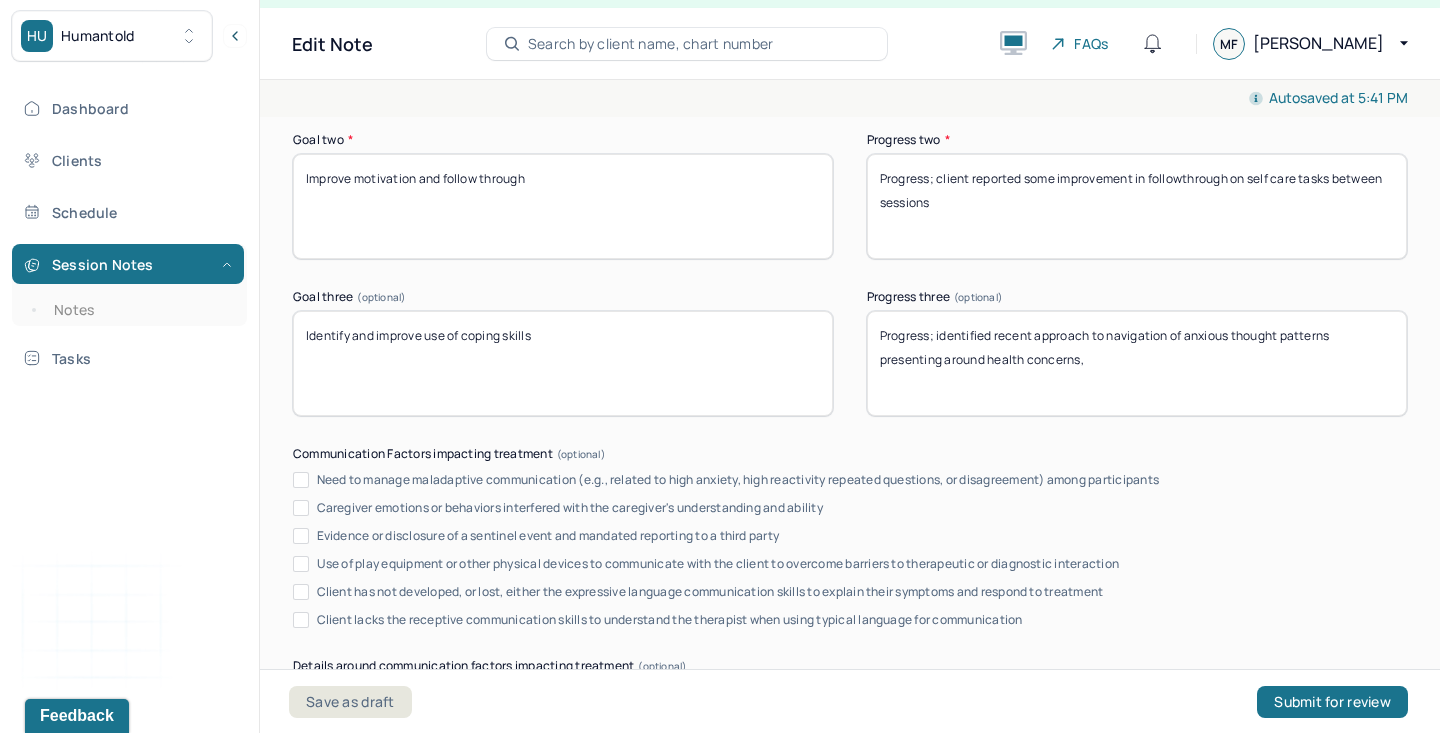 click on "Progress; discussed recent approach to navigation of anxious thought patterns  presenting around health concerns," at bounding box center (1137, 363) 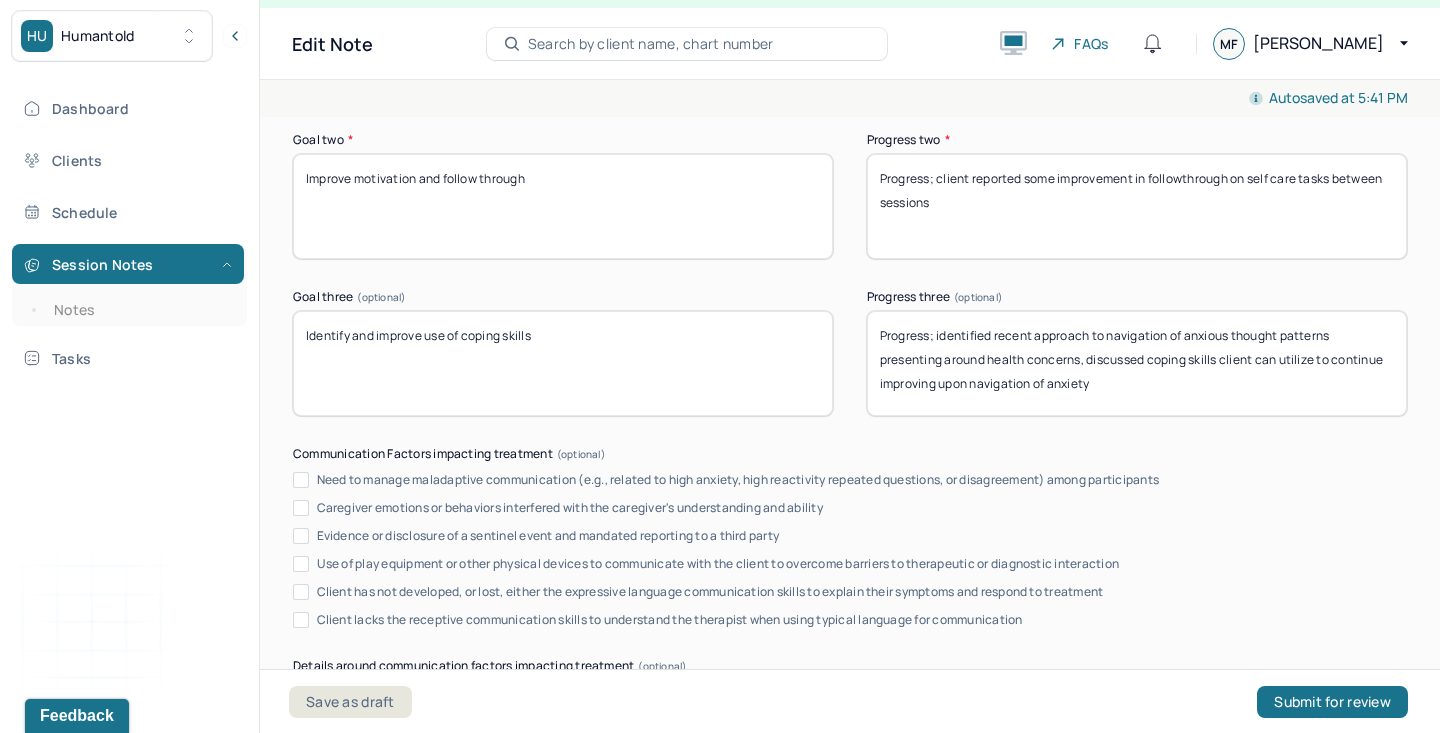 scroll, scrollTop: 3926, scrollLeft: 0, axis: vertical 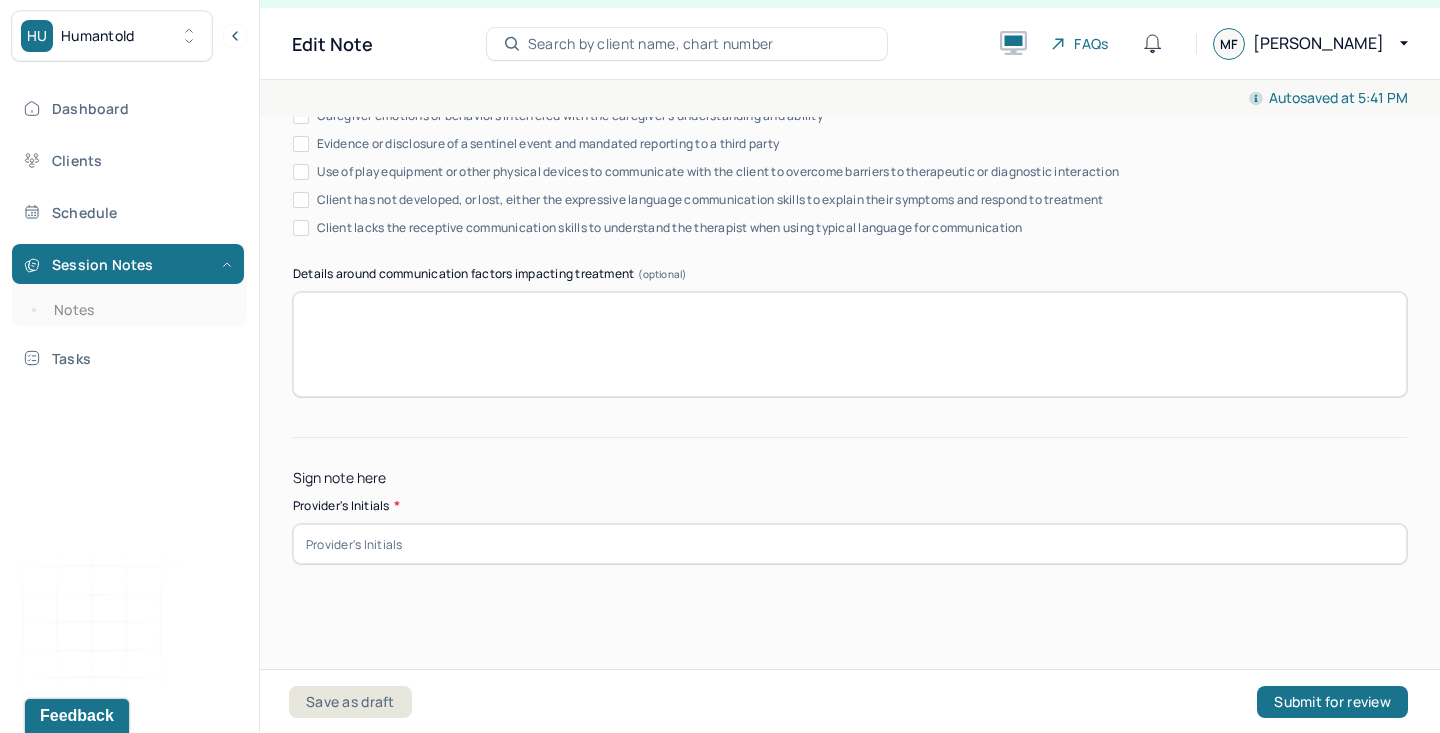 type on "Progress; identified recent approach to navigation of anxious thought patterns  presenting around health concerns, discussed coping skills client can utilize to continue improving upon navigation of anxiety" 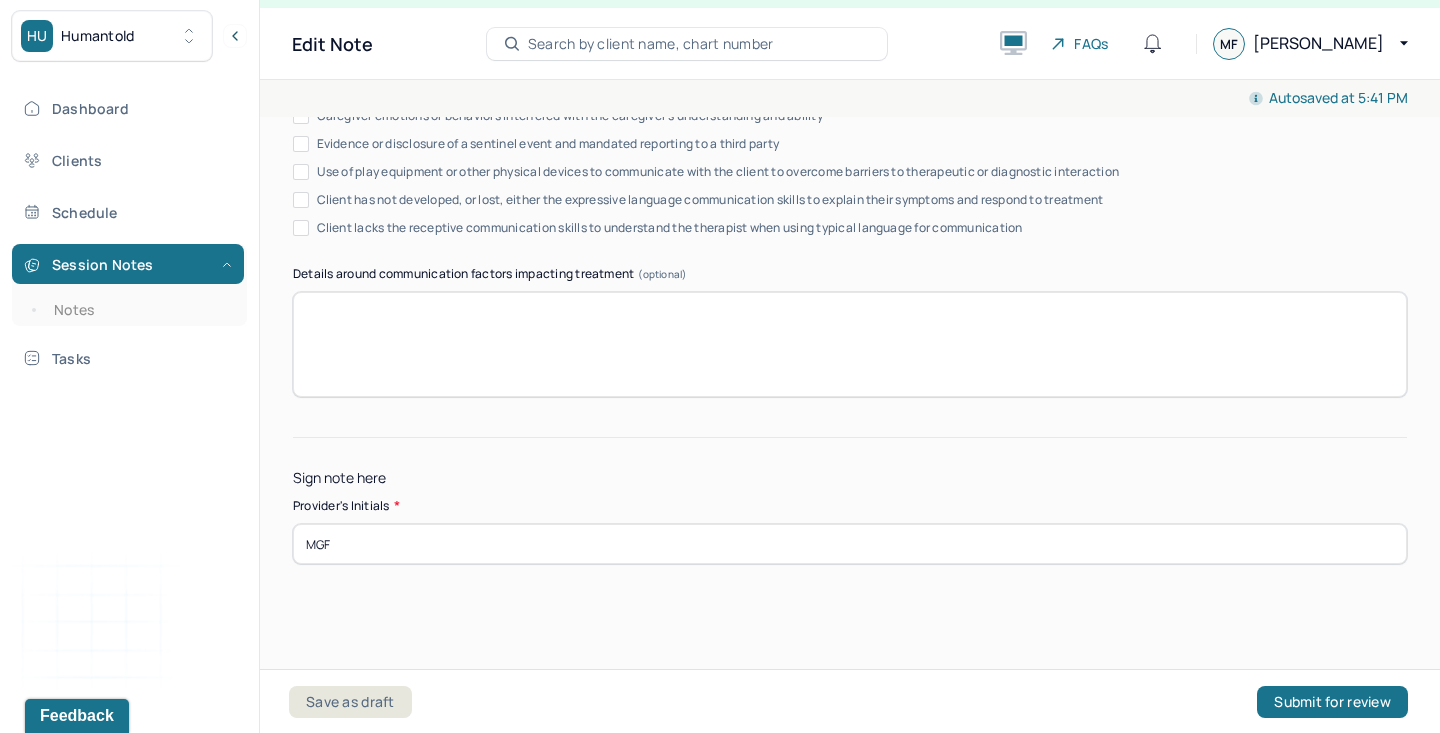 type on "MGF" 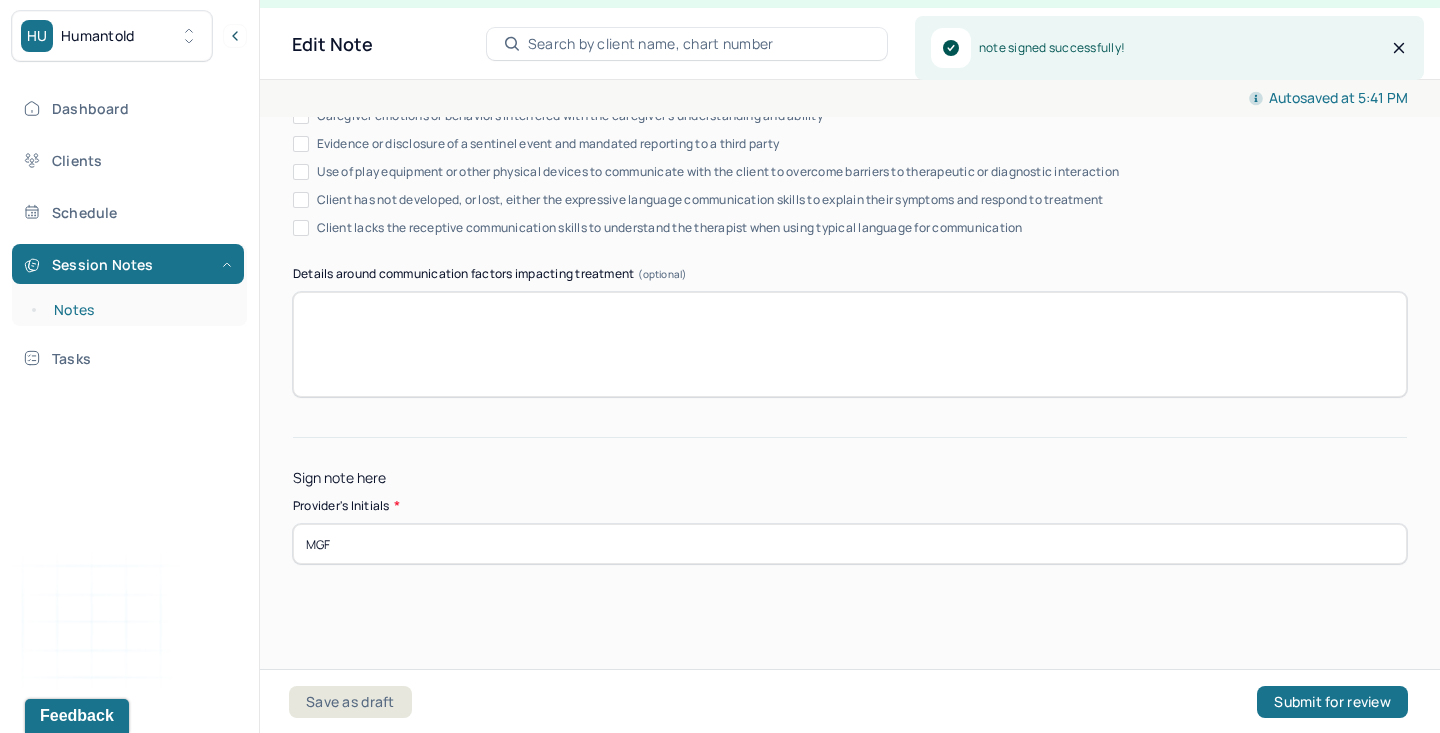 scroll, scrollTop: 0, scrollLeft: 0, axis: both 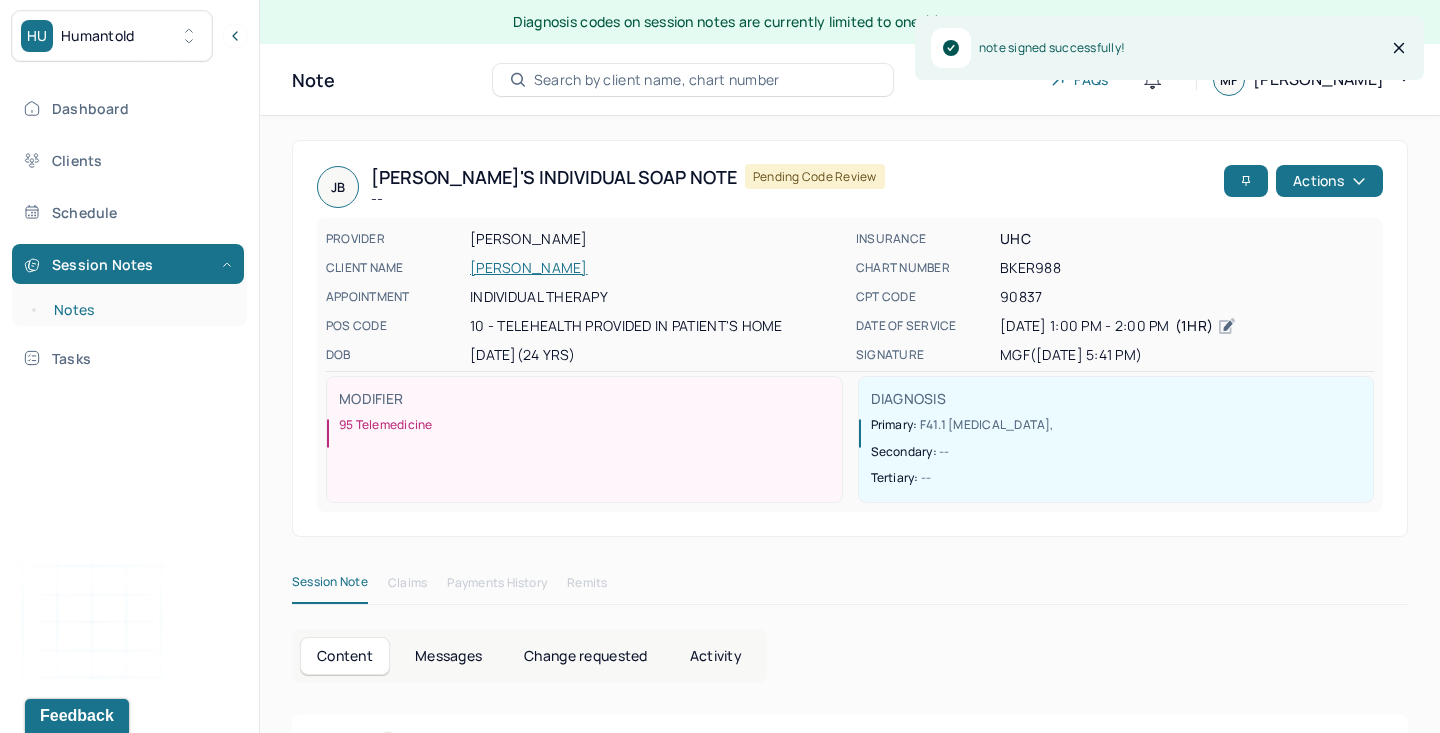 click on "Notes" at bounding box center (139, 310) 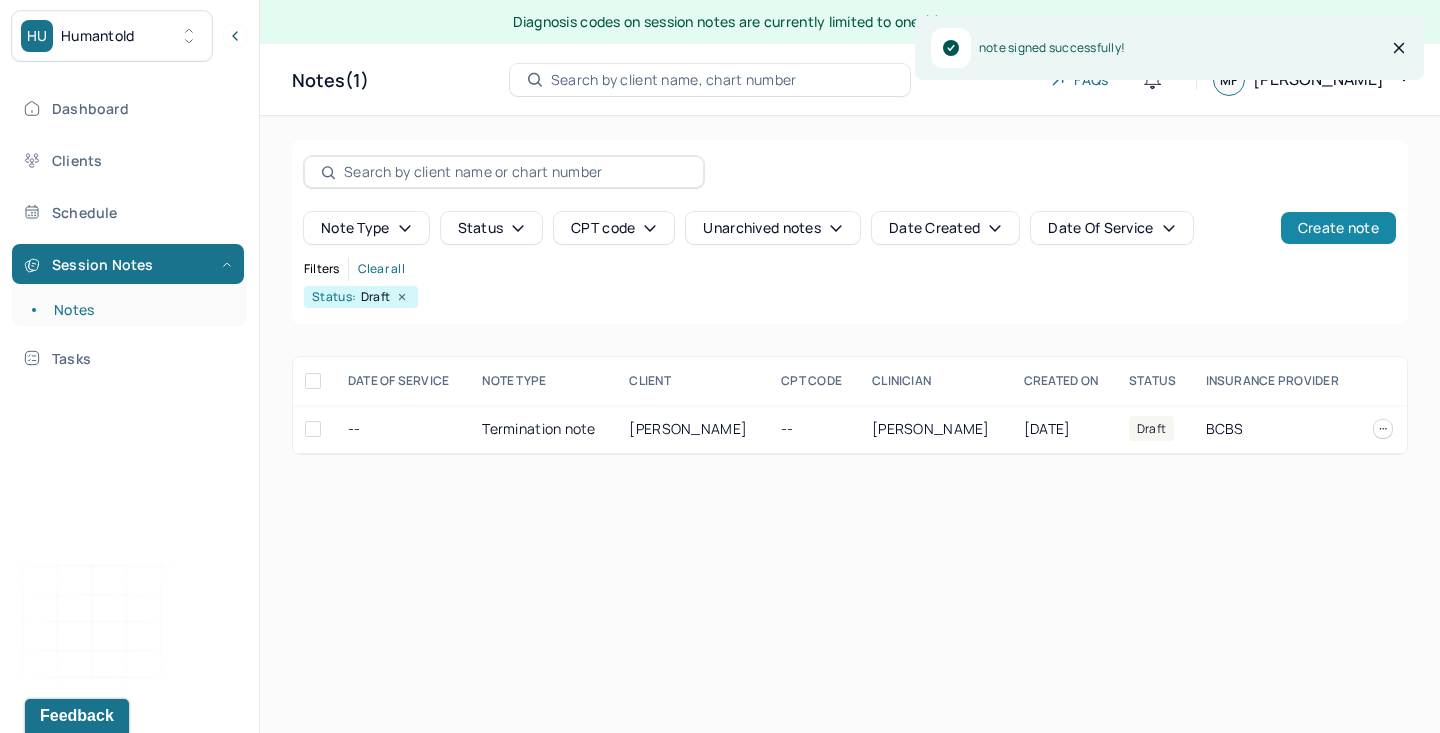 click on "Create note" at bounding box center (1338, 228) 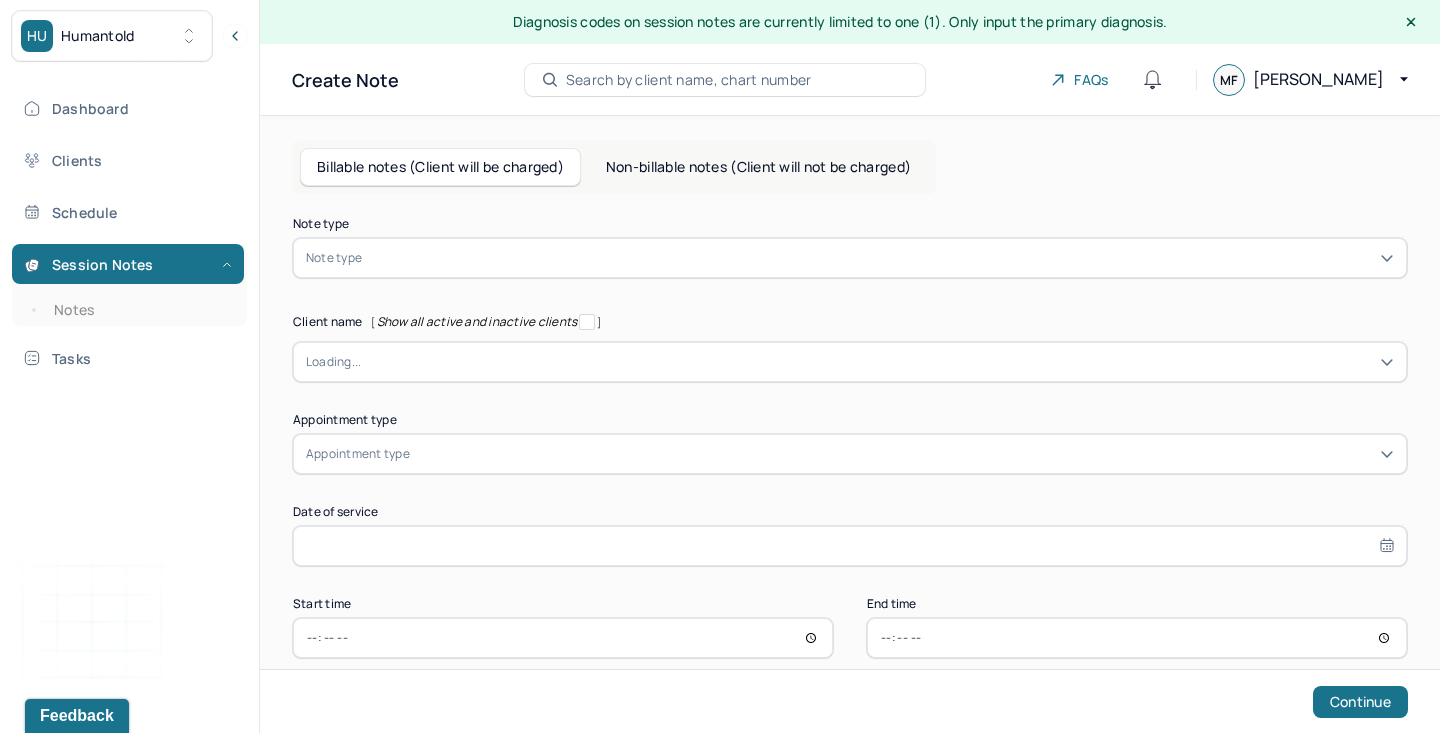 click at bounding box center [880, 258] 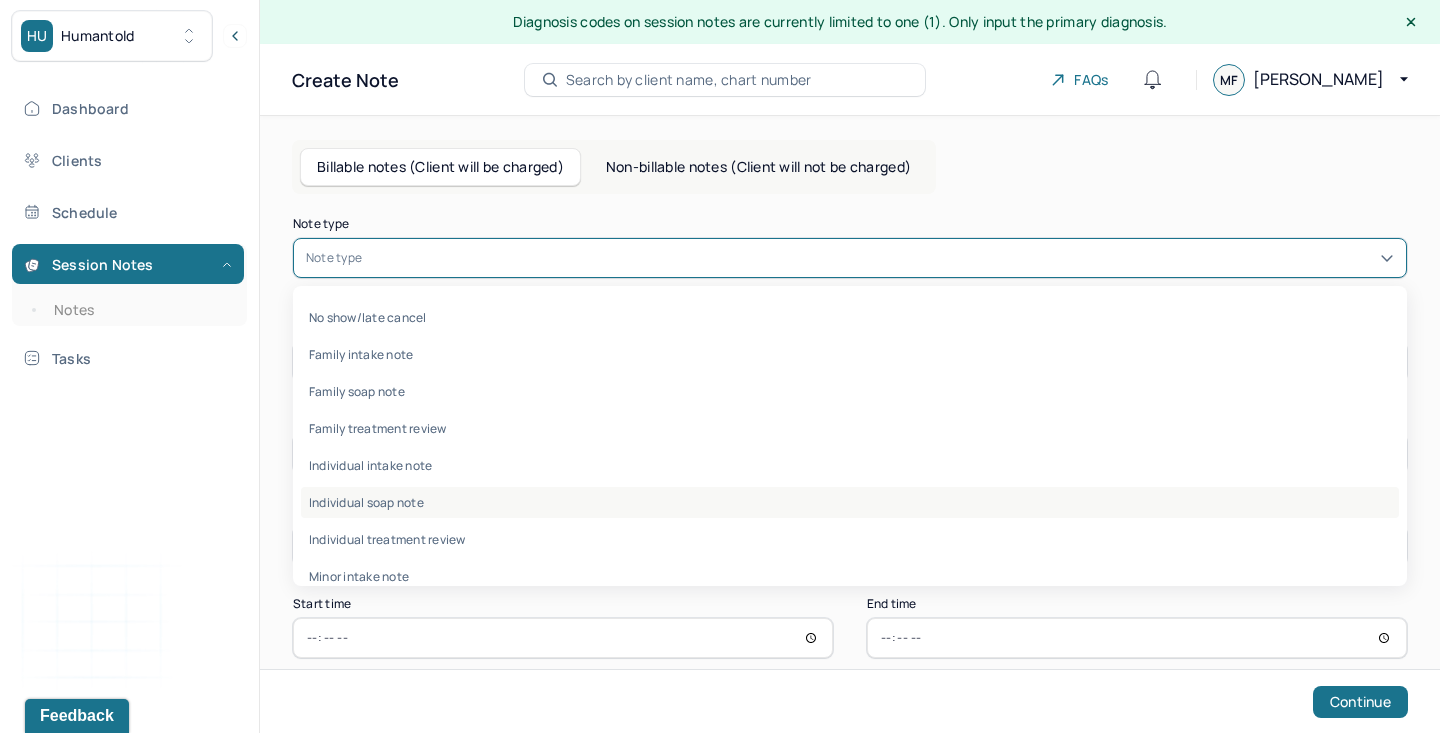 click on "Individual soap note" at bounding box center [850, 502] 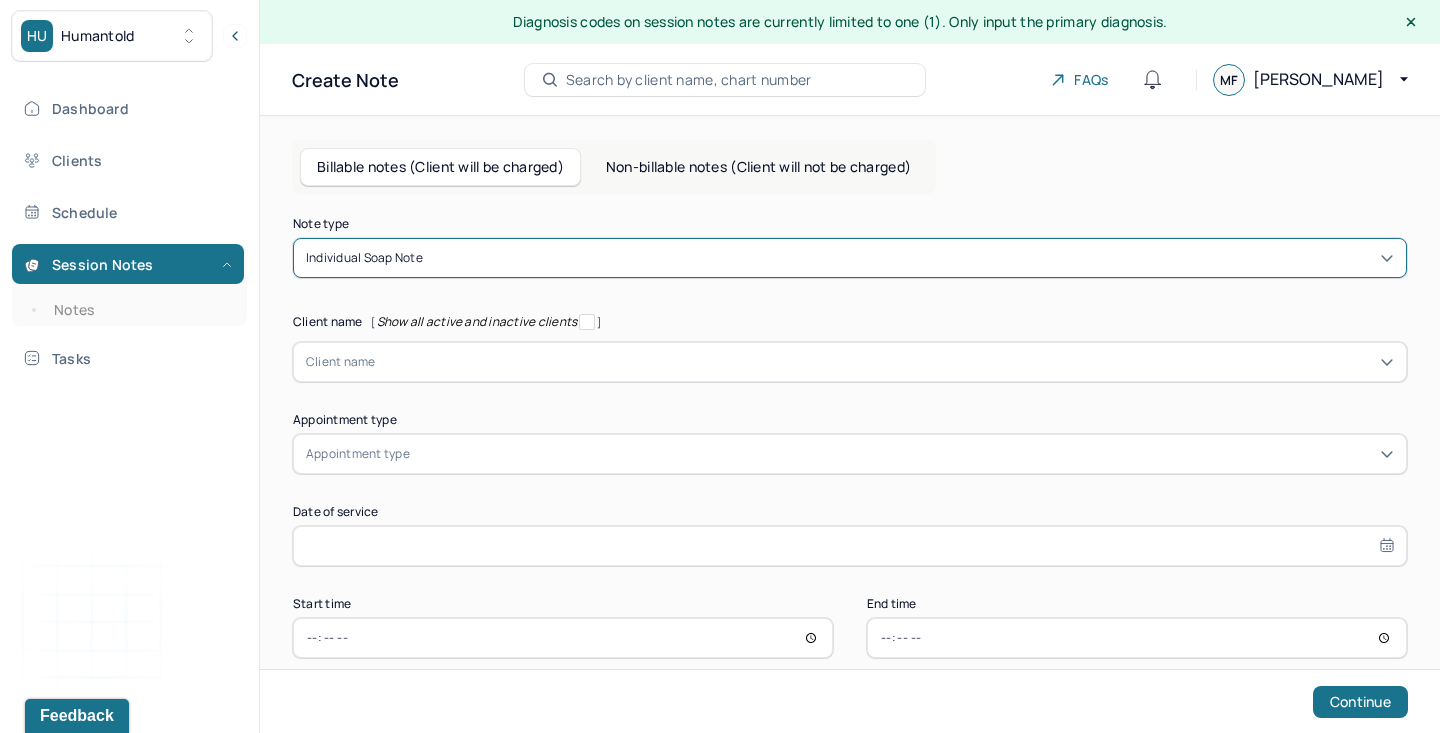 click at bounding box center (885, 362) 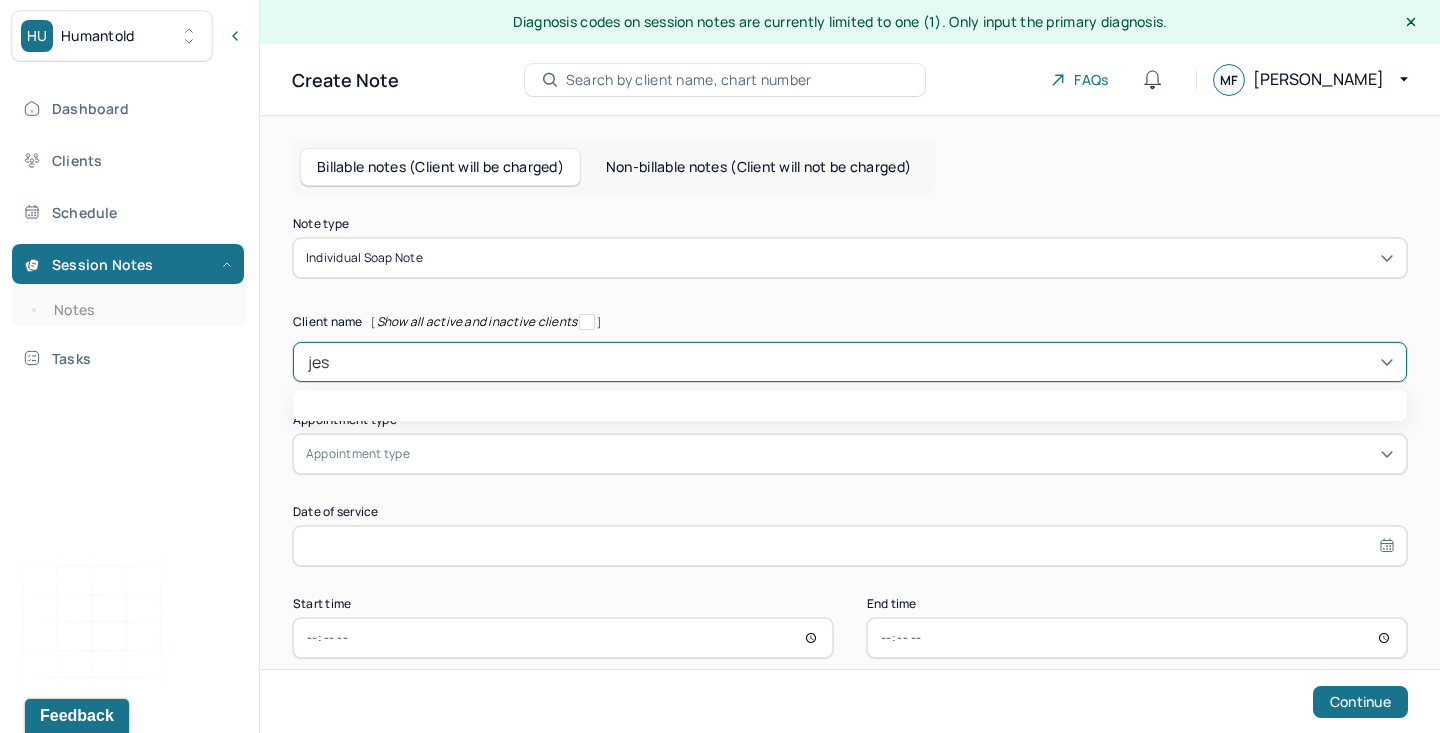 type on "[PERSON_NAME]" 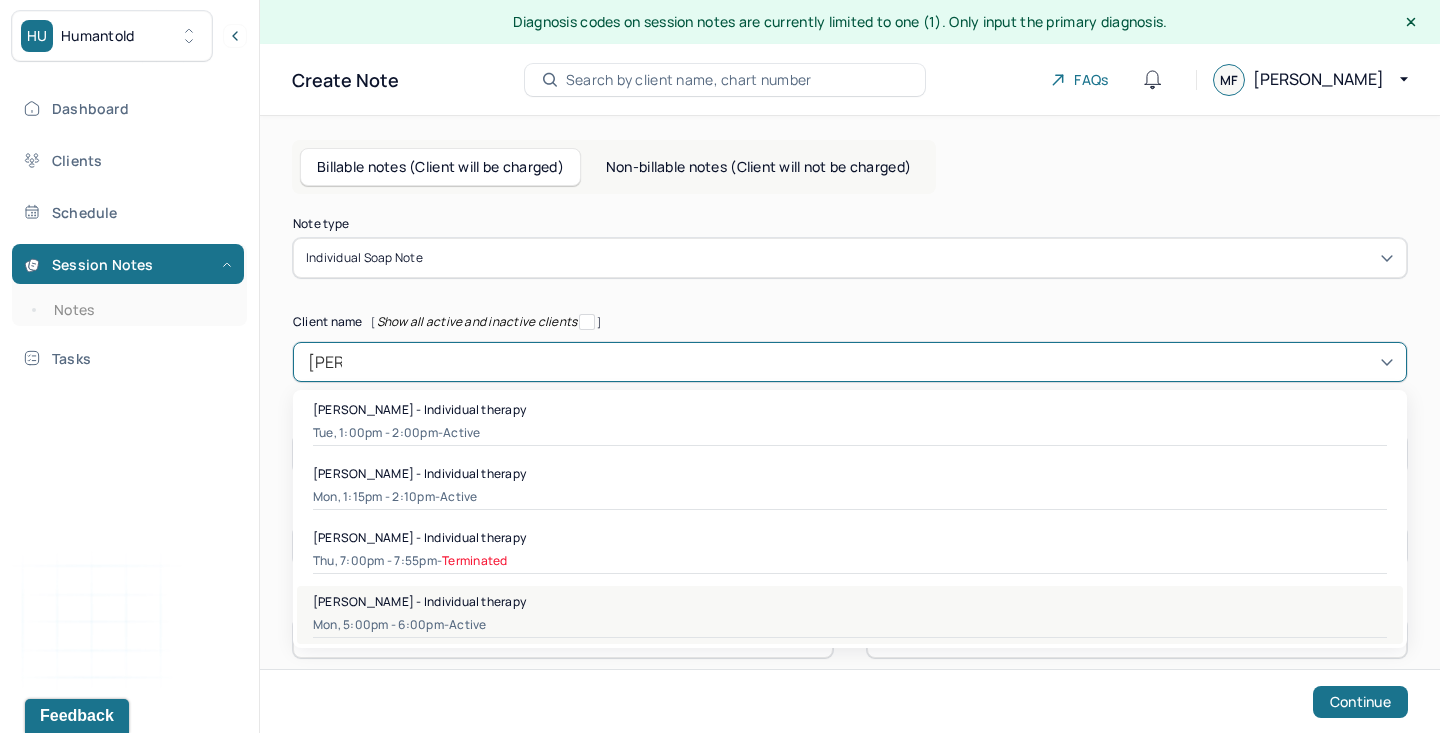 click on "Mon, 5:00pm - 6:00pm  -  active" at bounding box center [850, 625] 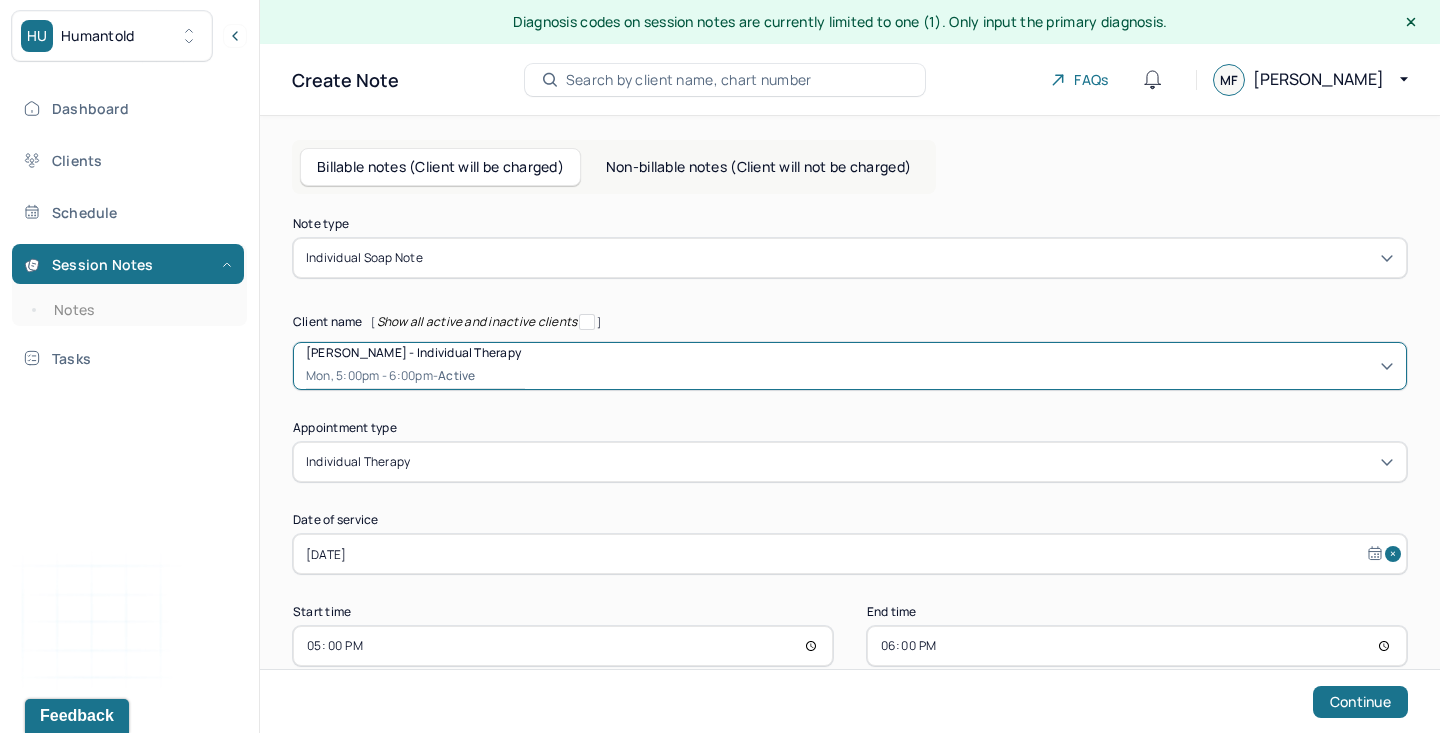 scroll, scrollTop: 38, scrollLeft: 0, axis: vertical 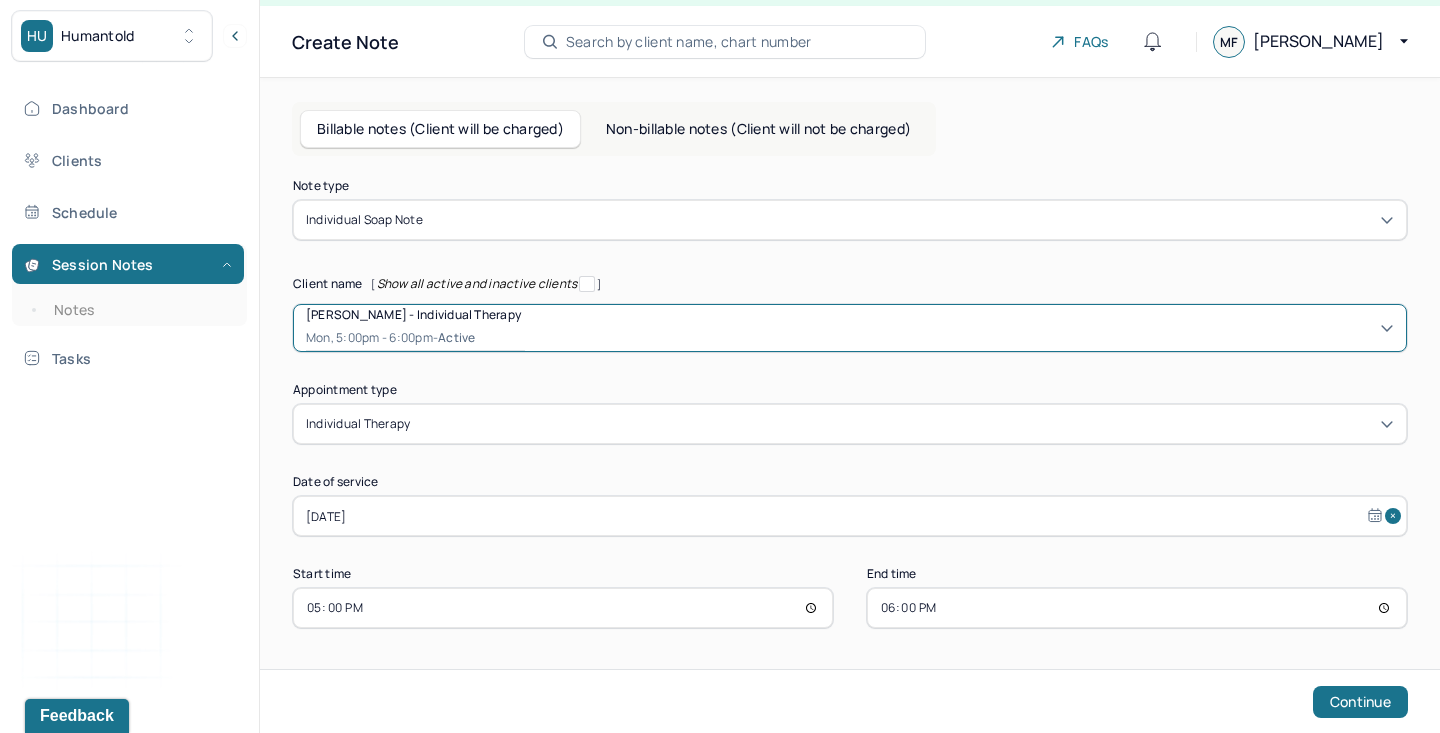 select on "6" 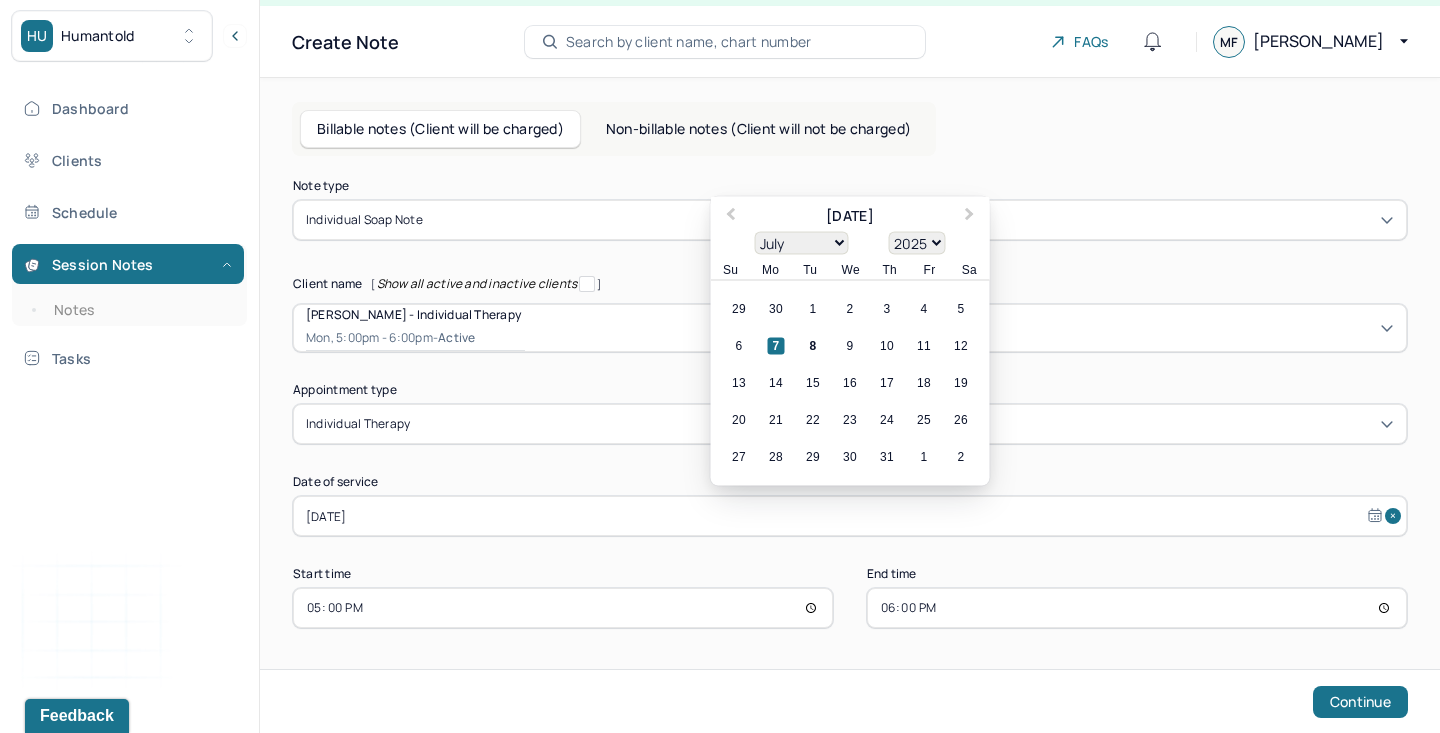 click on "[DATE]" at bounding box center (850, 516) 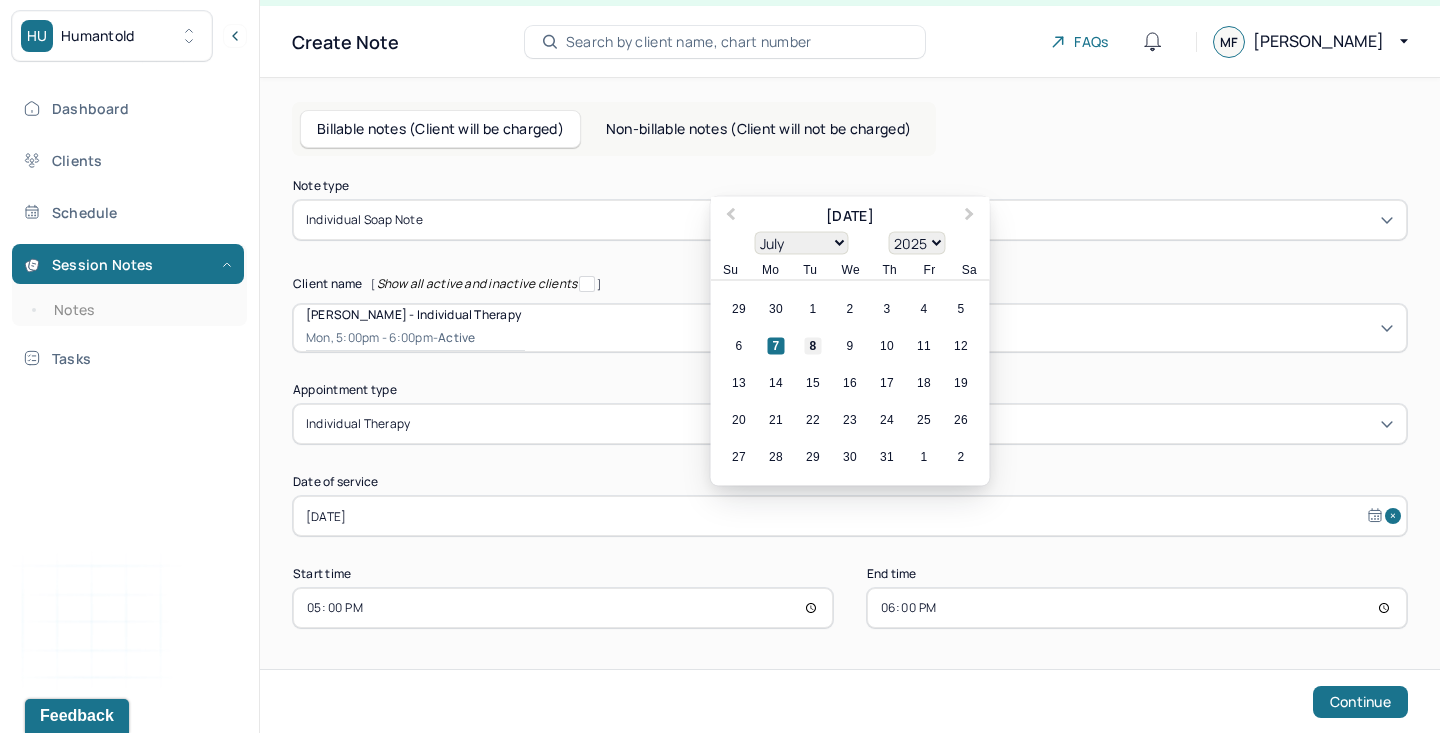 click on "8" at bounding box center [813, 346] 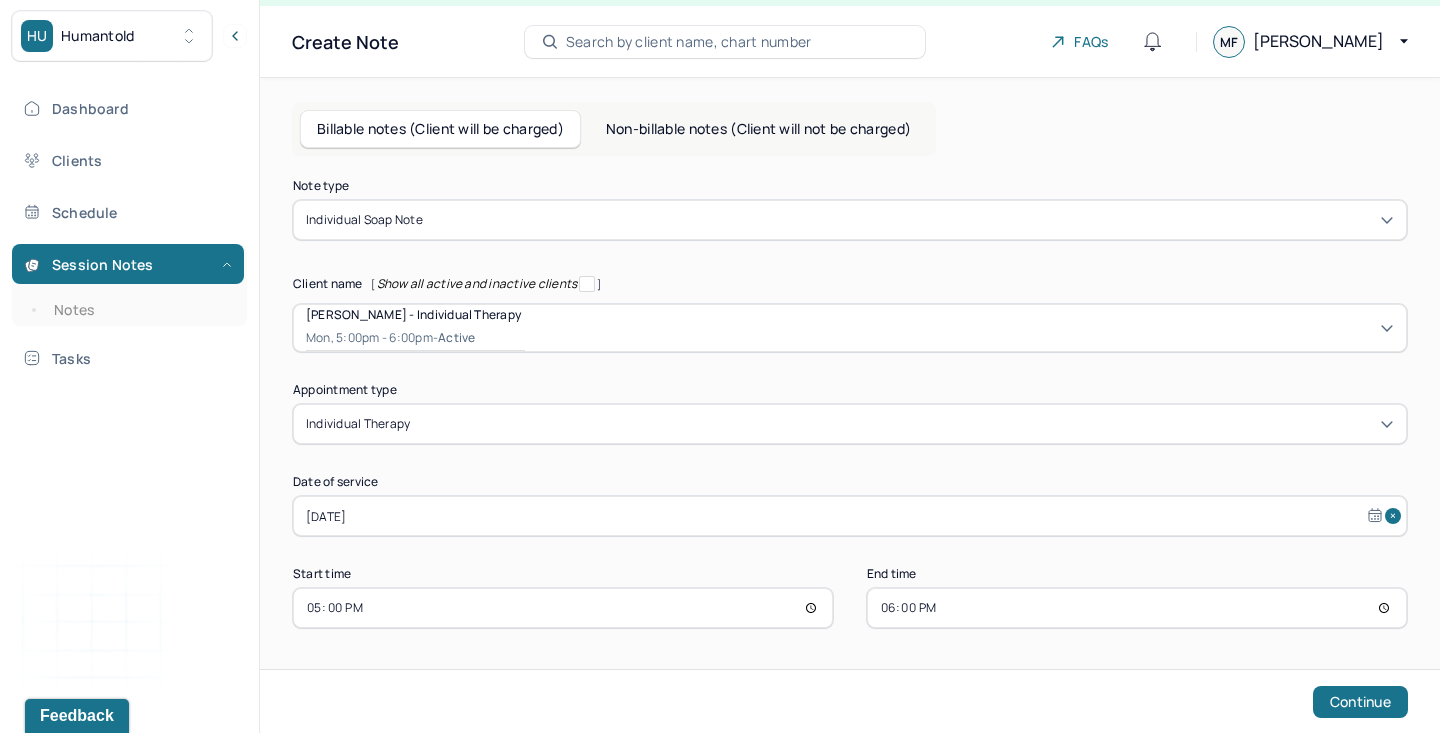 click on "17:00" at bounding box center [563, 608] 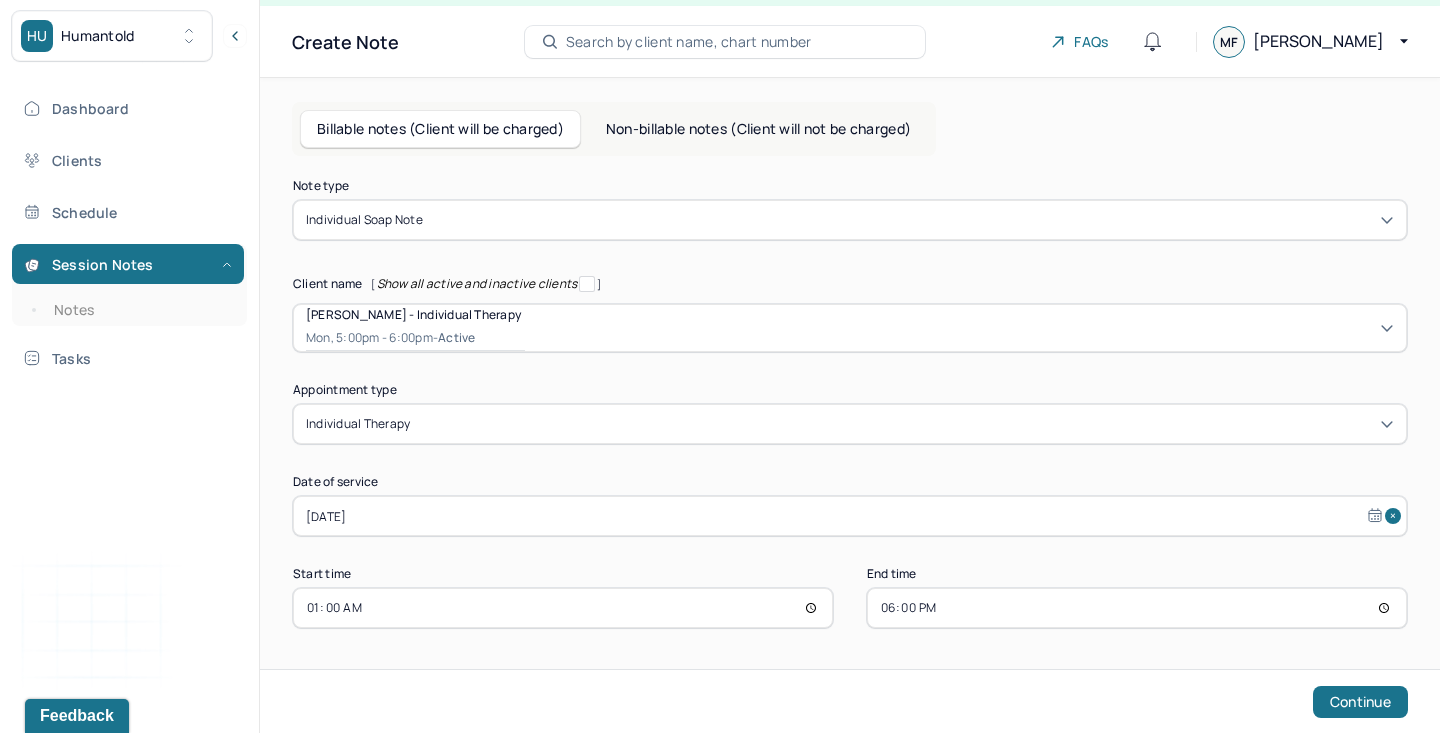 type on "15:00" 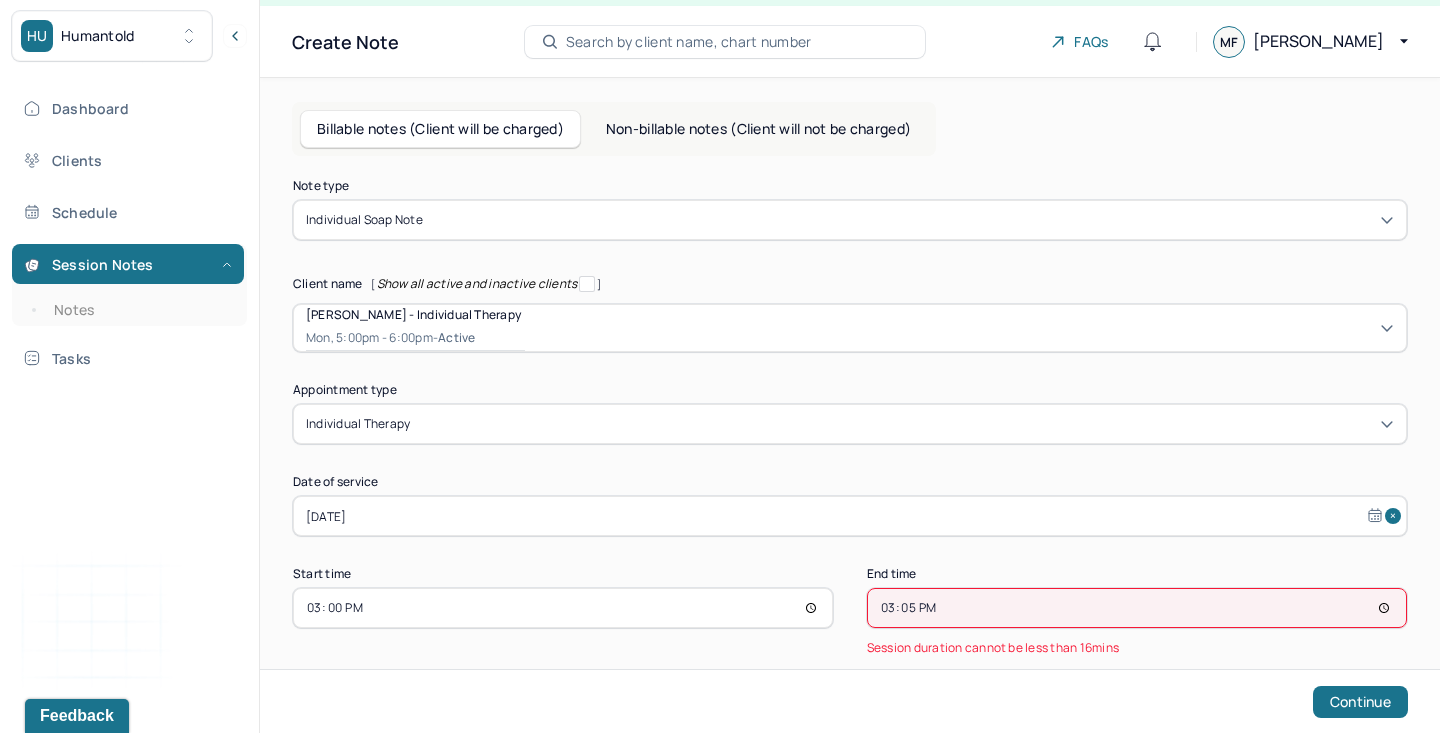 type on "15:55" 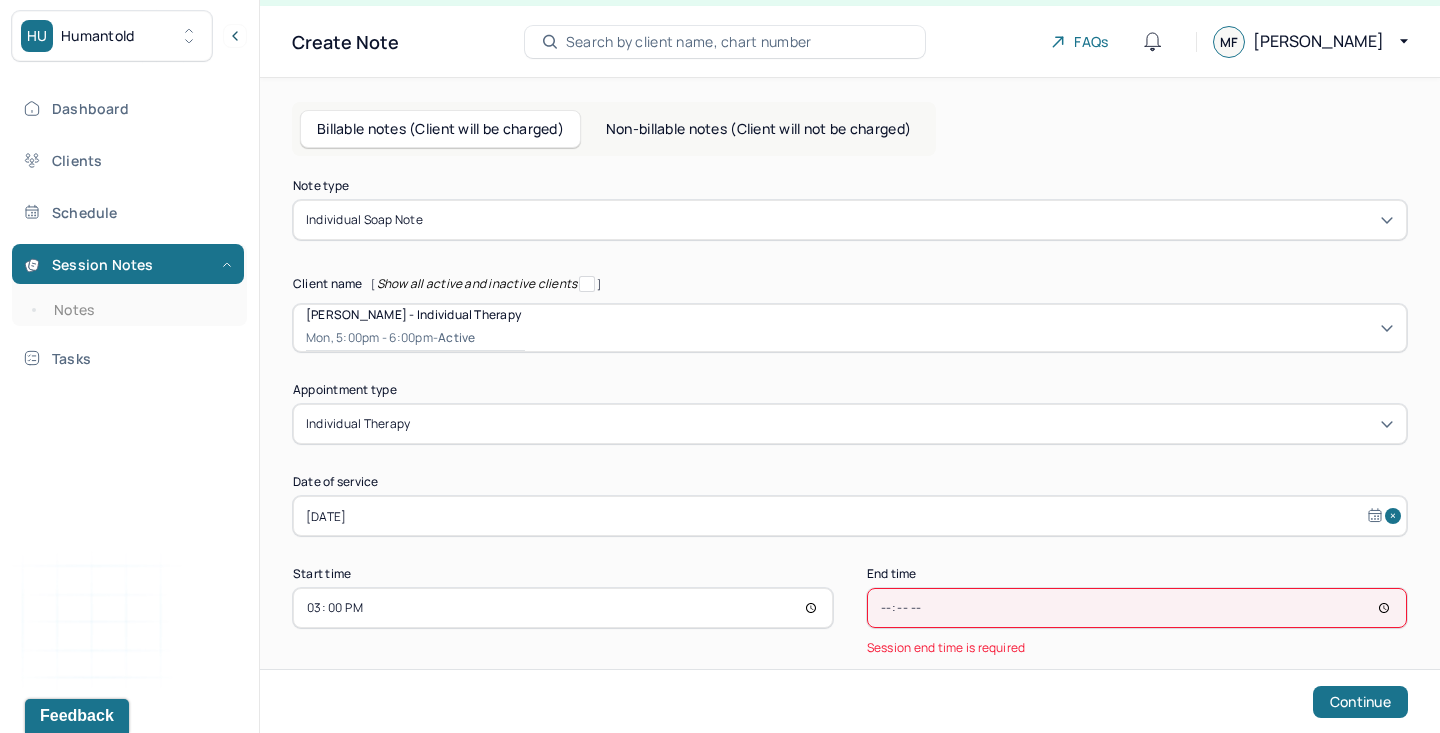type on "16:00" 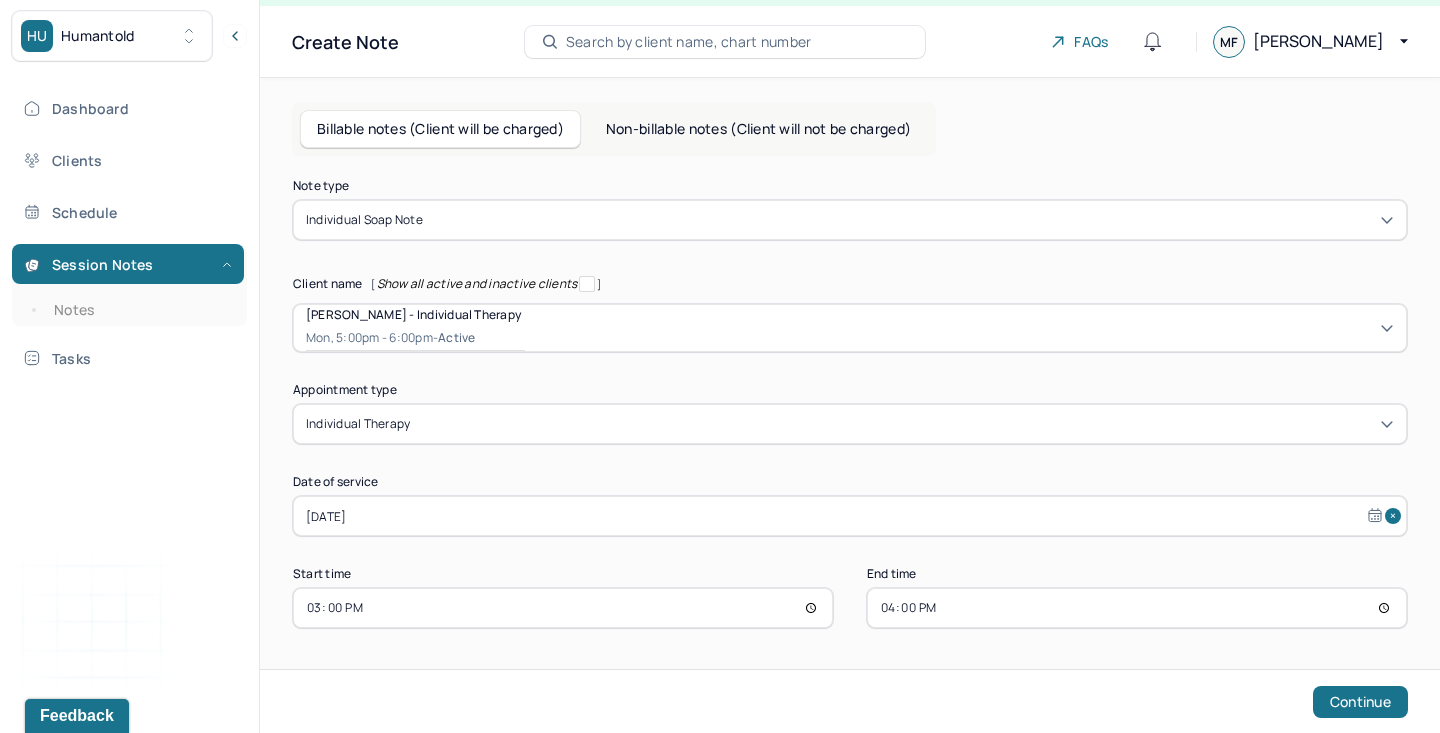 click on "Continue" at bounding box center [1360, 702] 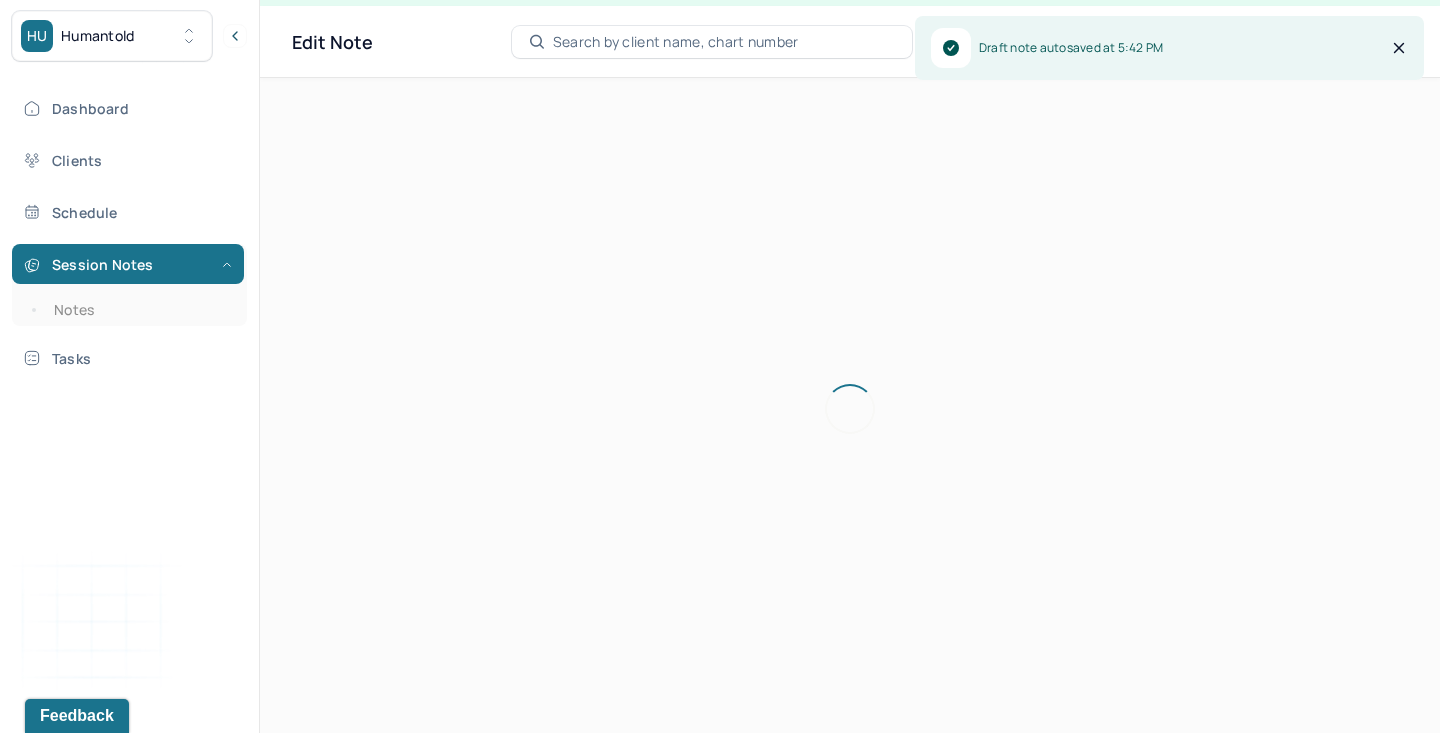scroll, scrollTop: 0, scrollLeft: 0, axis: both 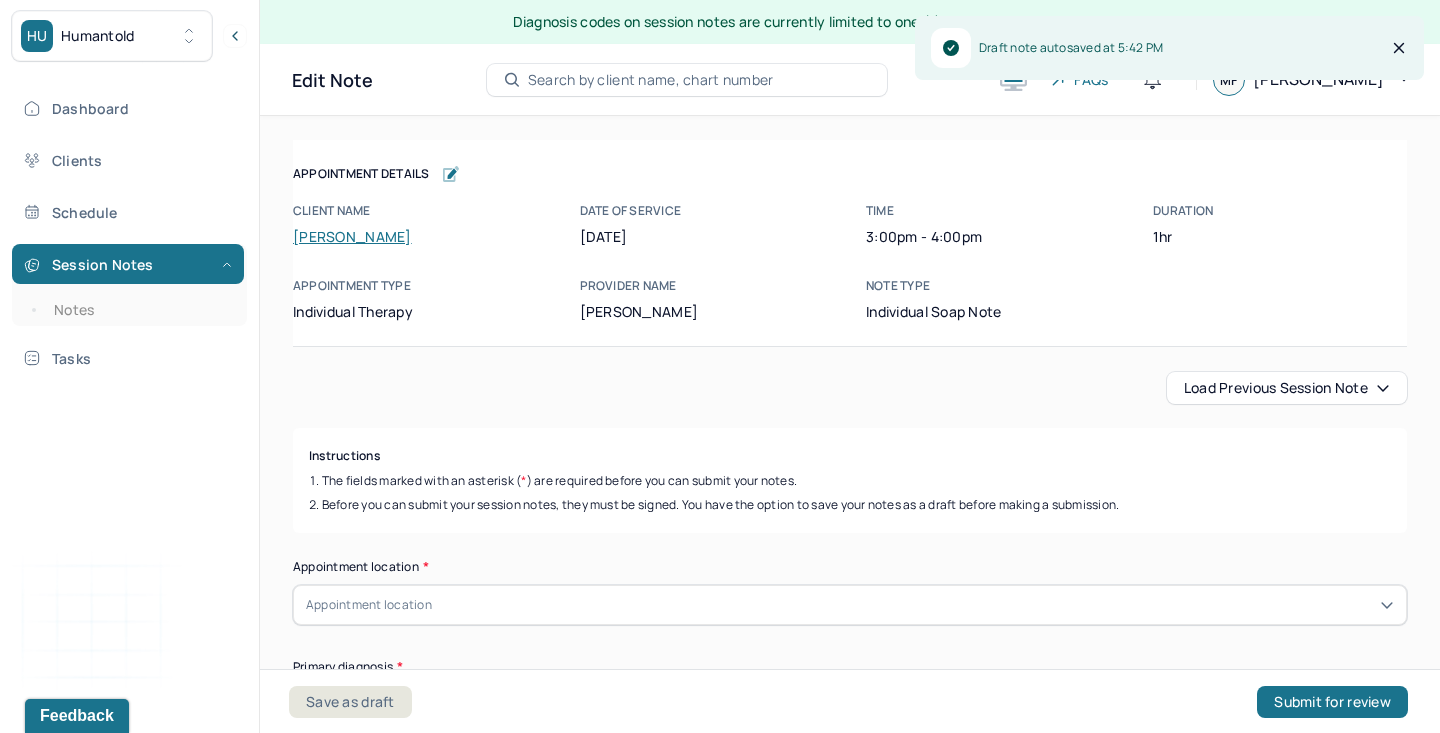 click on "Load previous session note" at bounding box center [1287, 388] 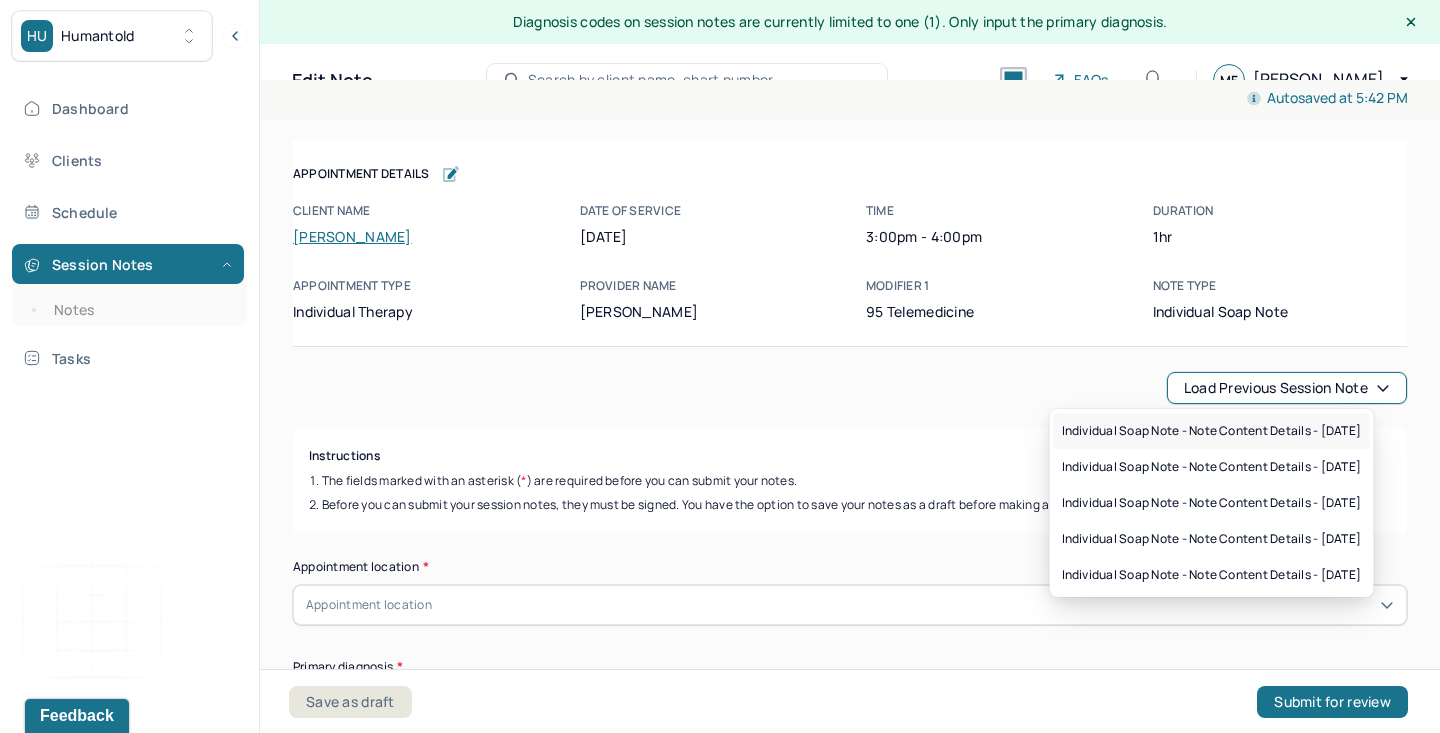 click on "Individual soap note   - Note content Details -   [DATE]" at bounding box center (1212, 431) 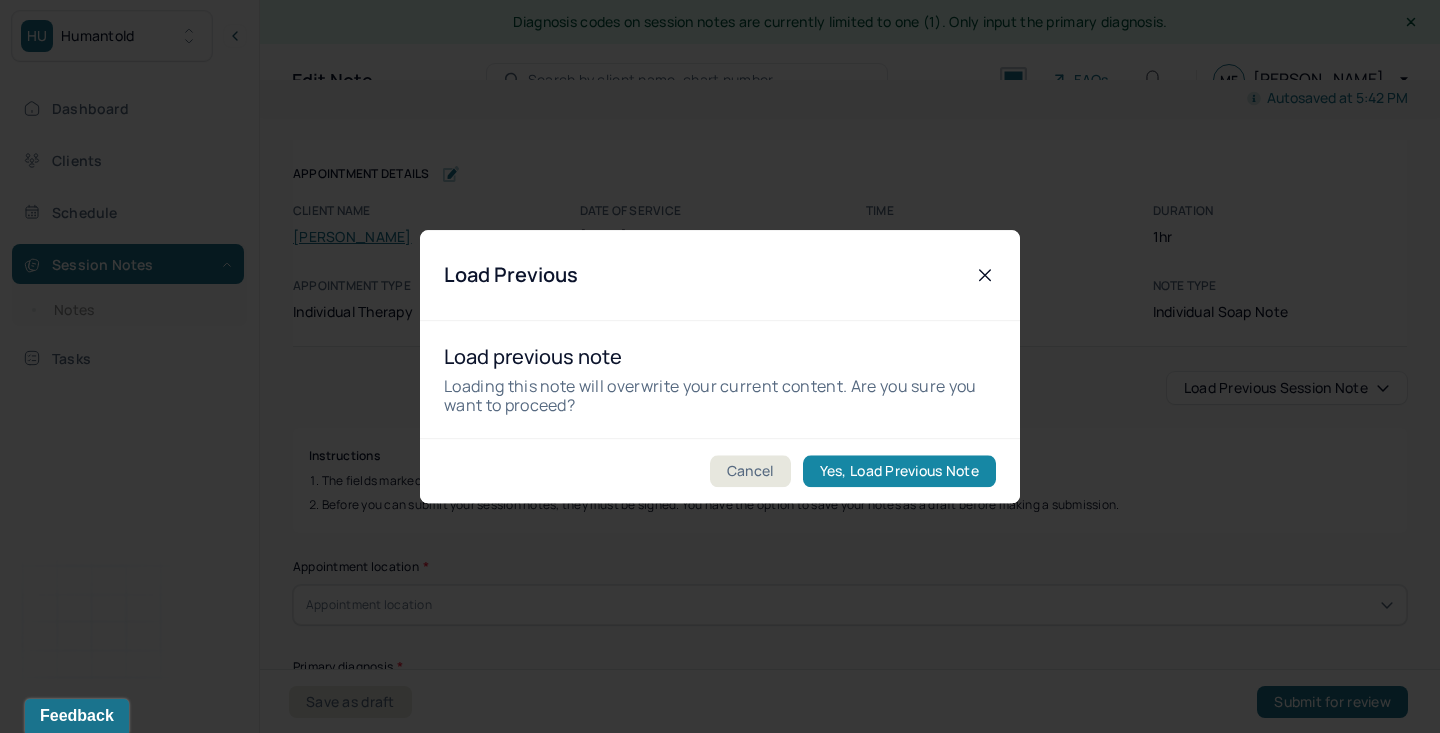 click on "Yes, Load Previous Note" at bounding box center [899, 471] 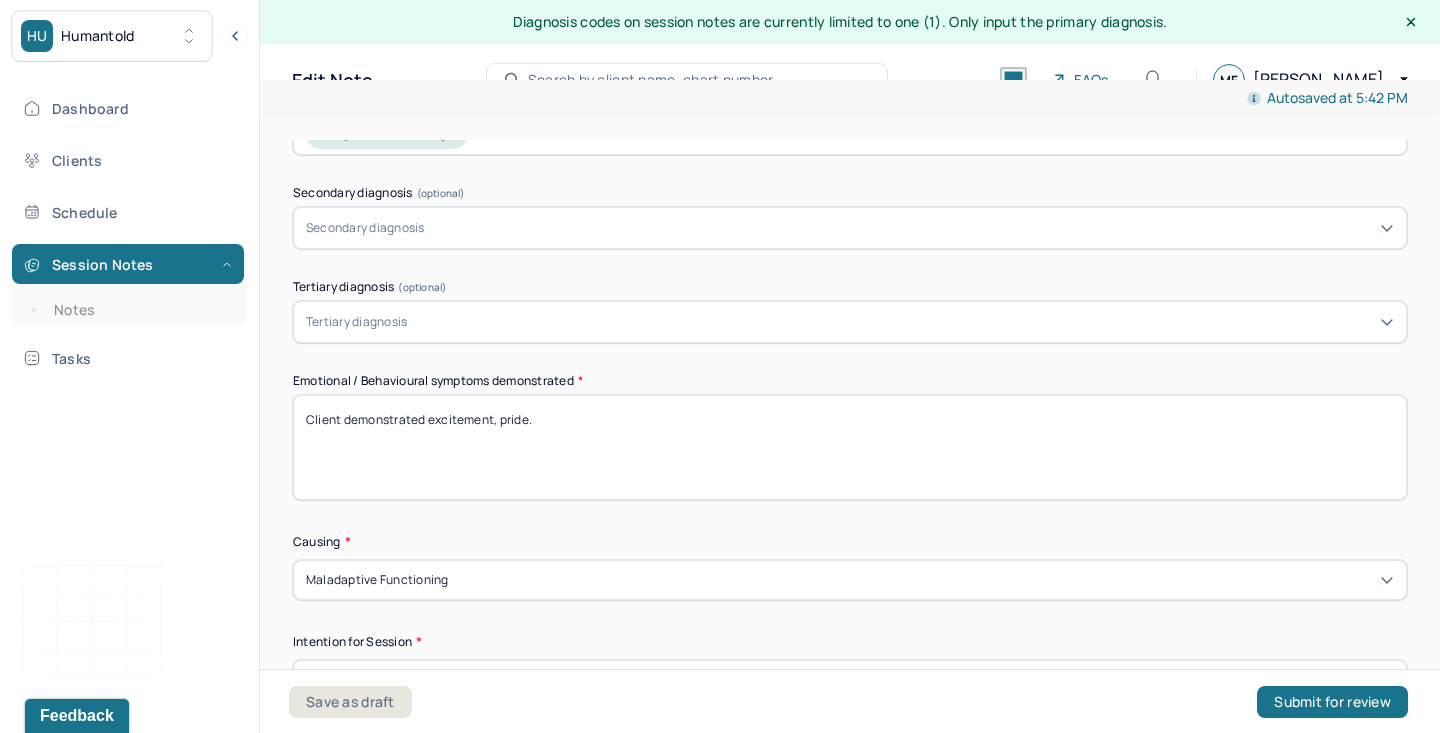 scroll, scrollTop: 834, scrollLeft: 0, axis: vertical 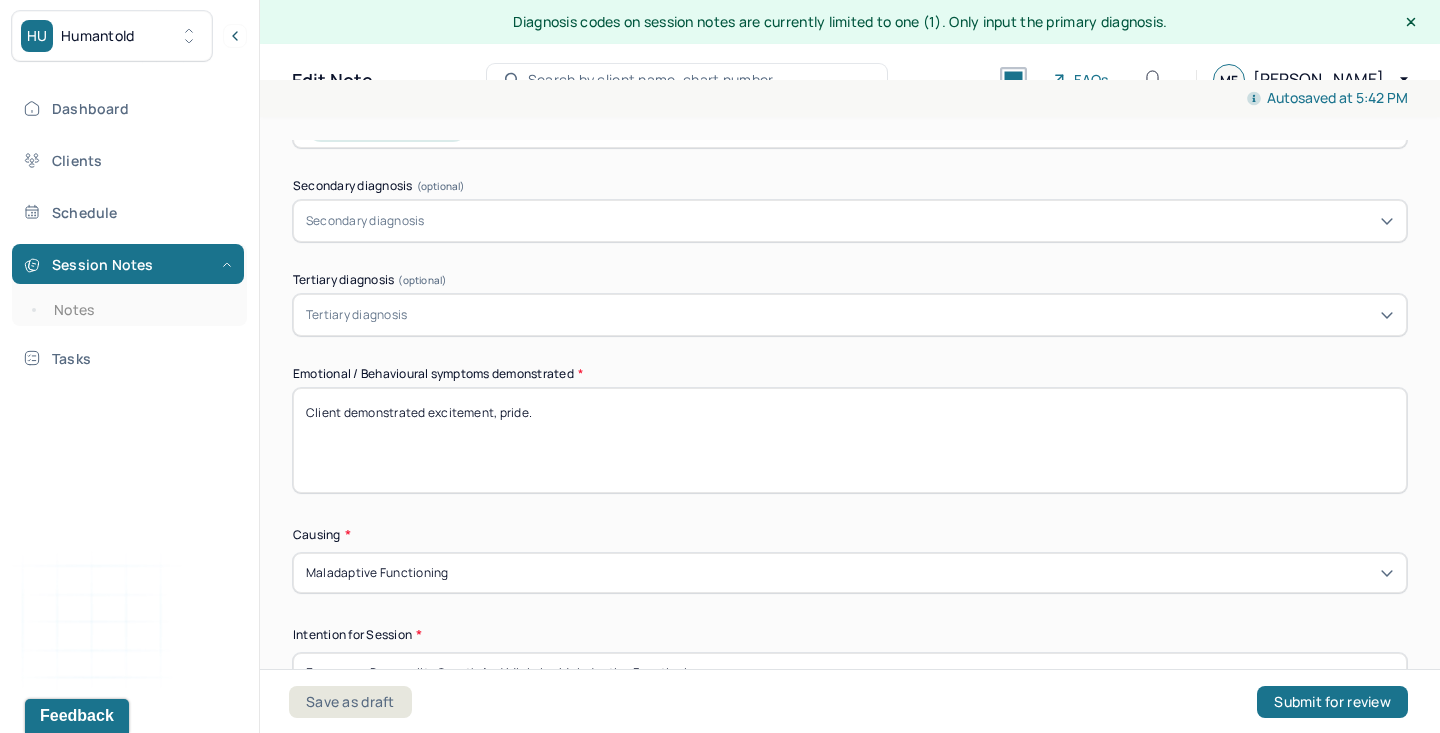 drag, startPoint x: 428, startPoint y: 413, endPoint x: 831, endPoint y: 434, distance: 403.54678 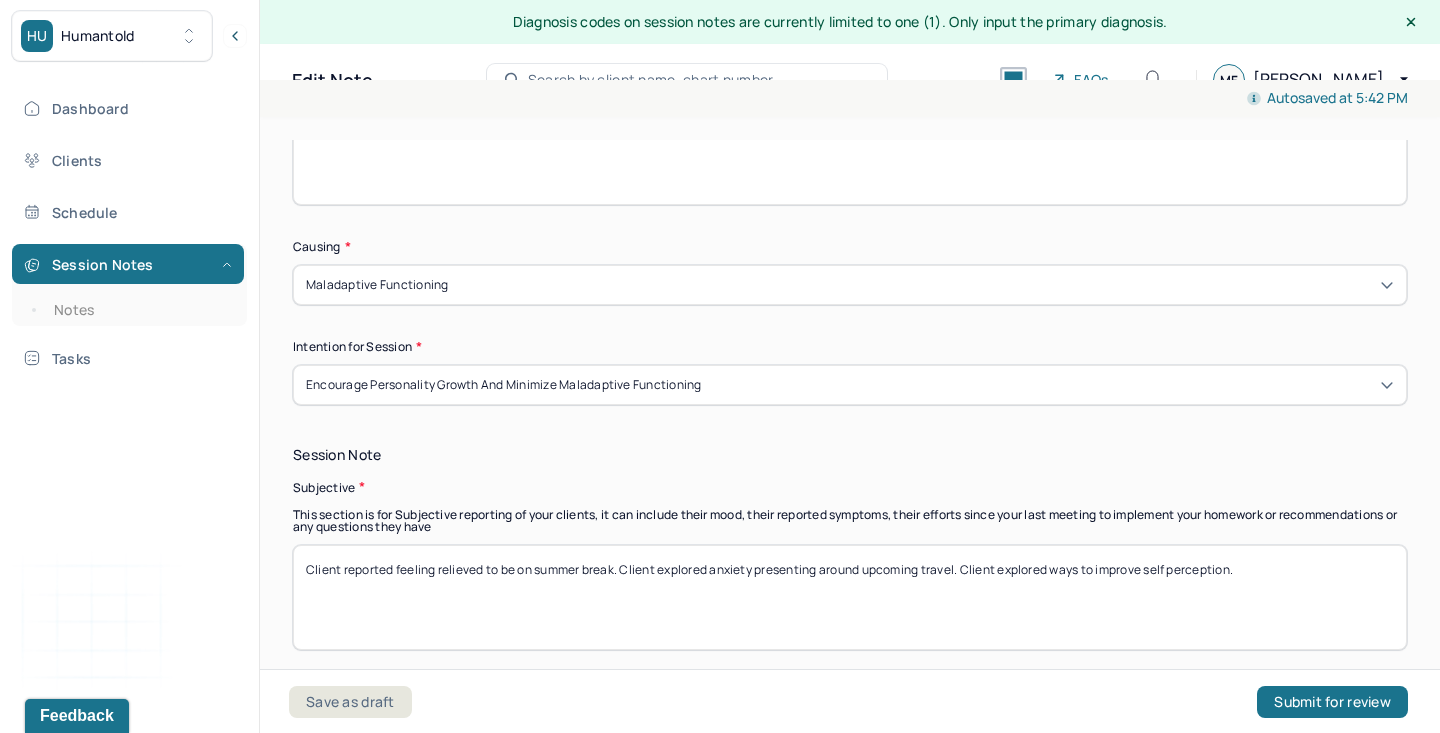 scroll, scrollTop: 1137, scrollLeft: 0, axis: vertical 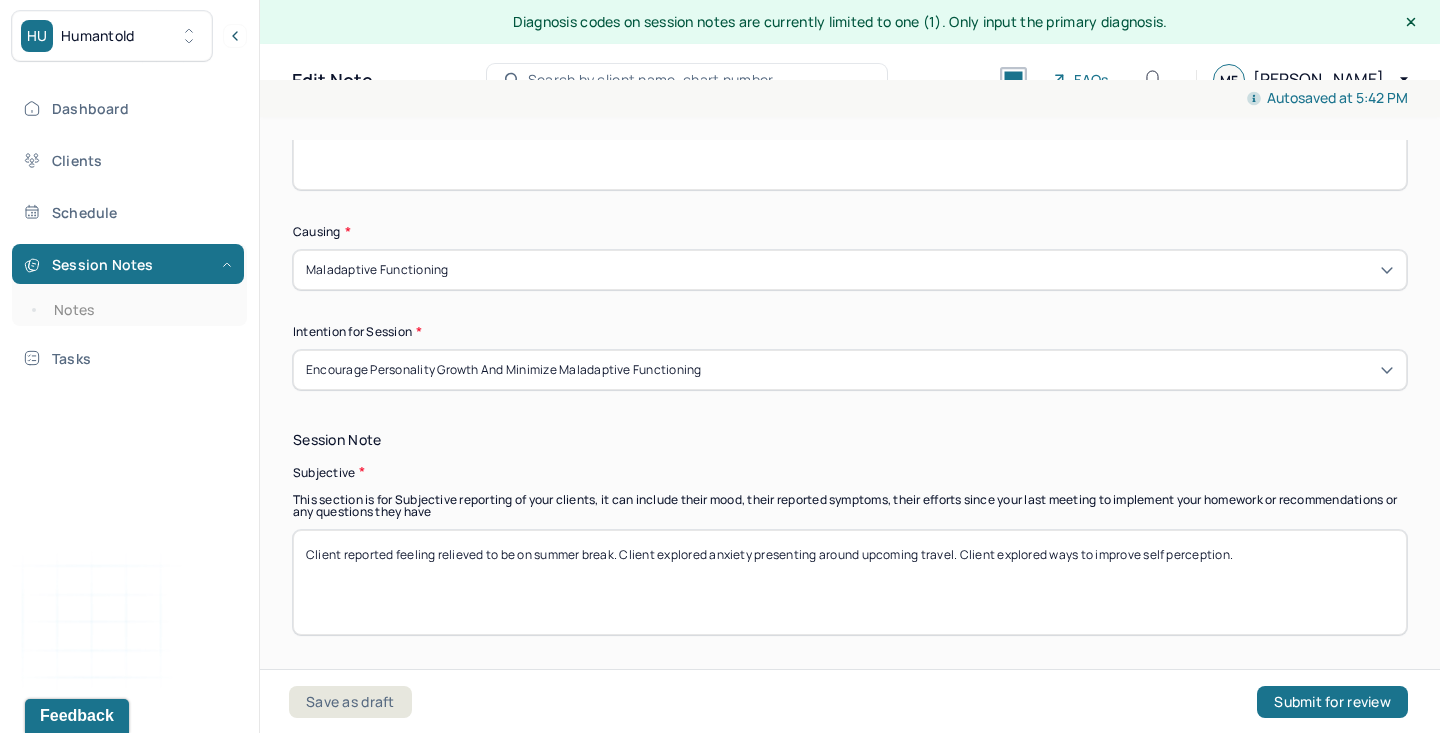 type on "Client demonstrated some anxiety, curiosity, vulnerability." 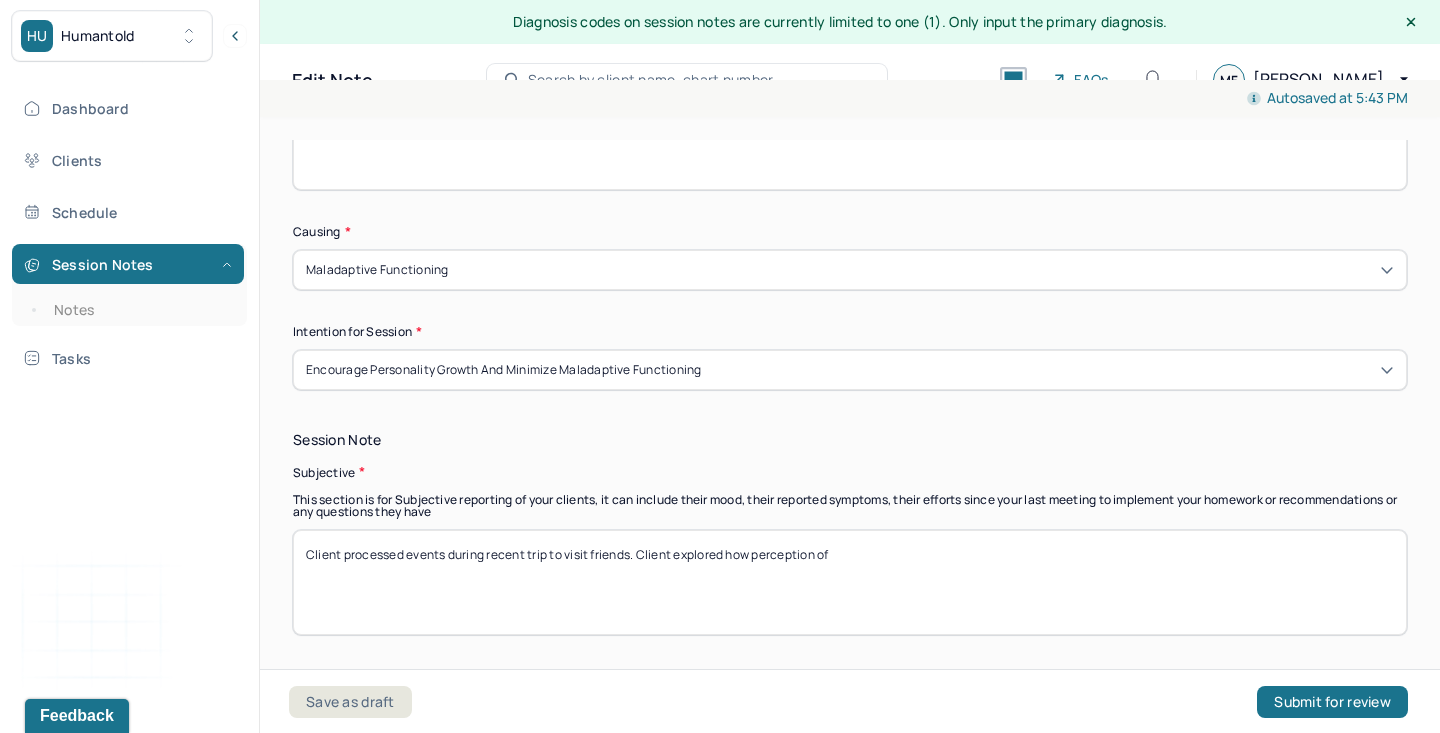 drag, startPoint x: 674, startPoint y: 550, endPoint x: 988, endPoint y: 570, distance: 314.6363 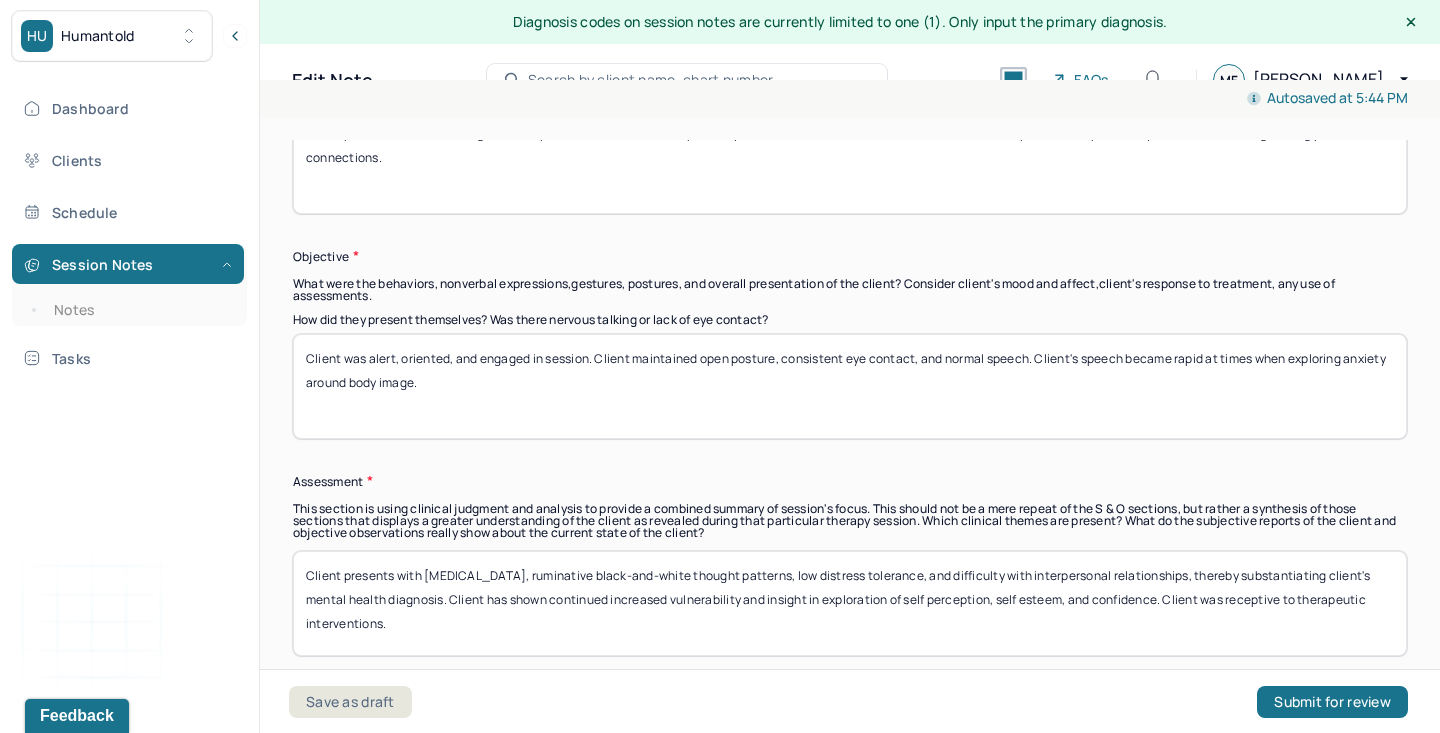 scroll, scrollTop: 1572, scrollLeft: 0, axis: vertical 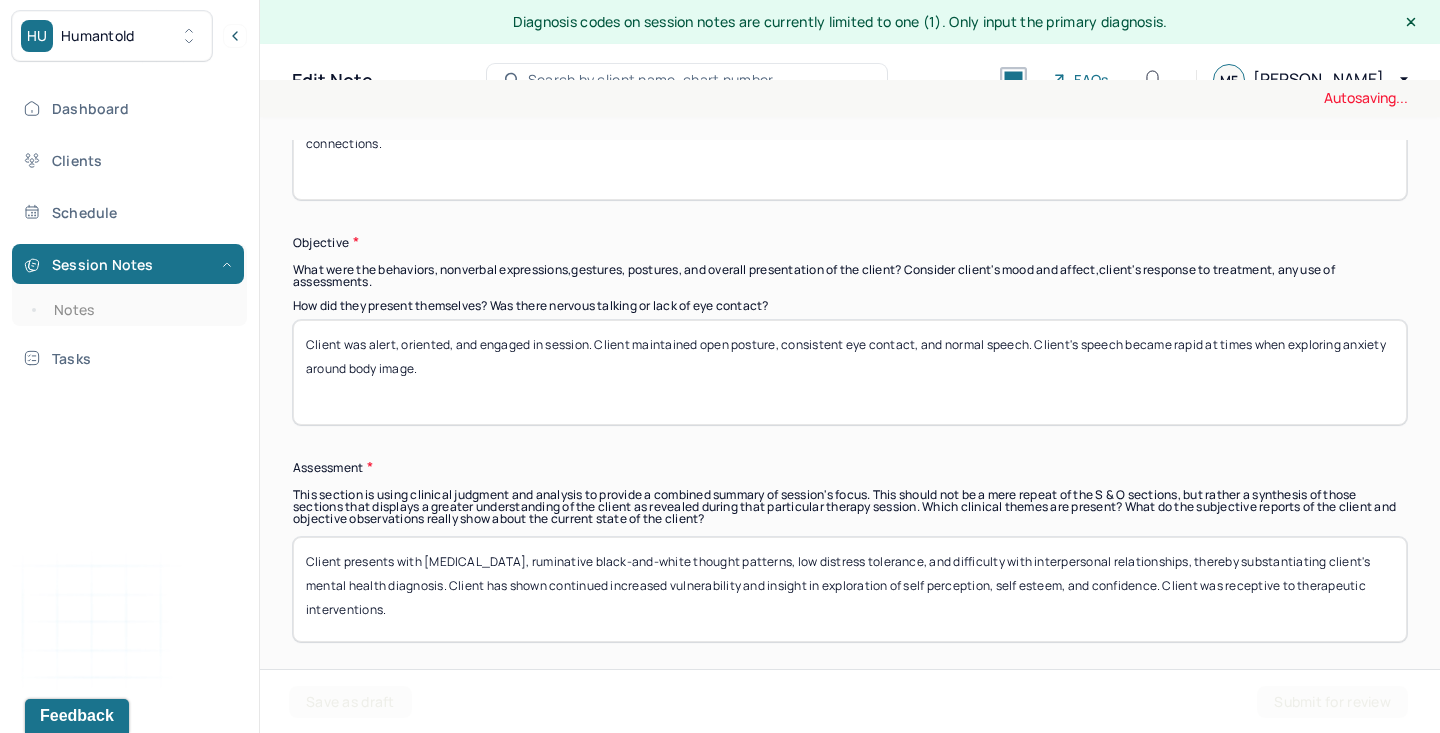 type on "Client processed events during recent trip to visit friends. Client explored dynamics of communication within certain friendships. Client explored ways to continue strengthening platonic connections." 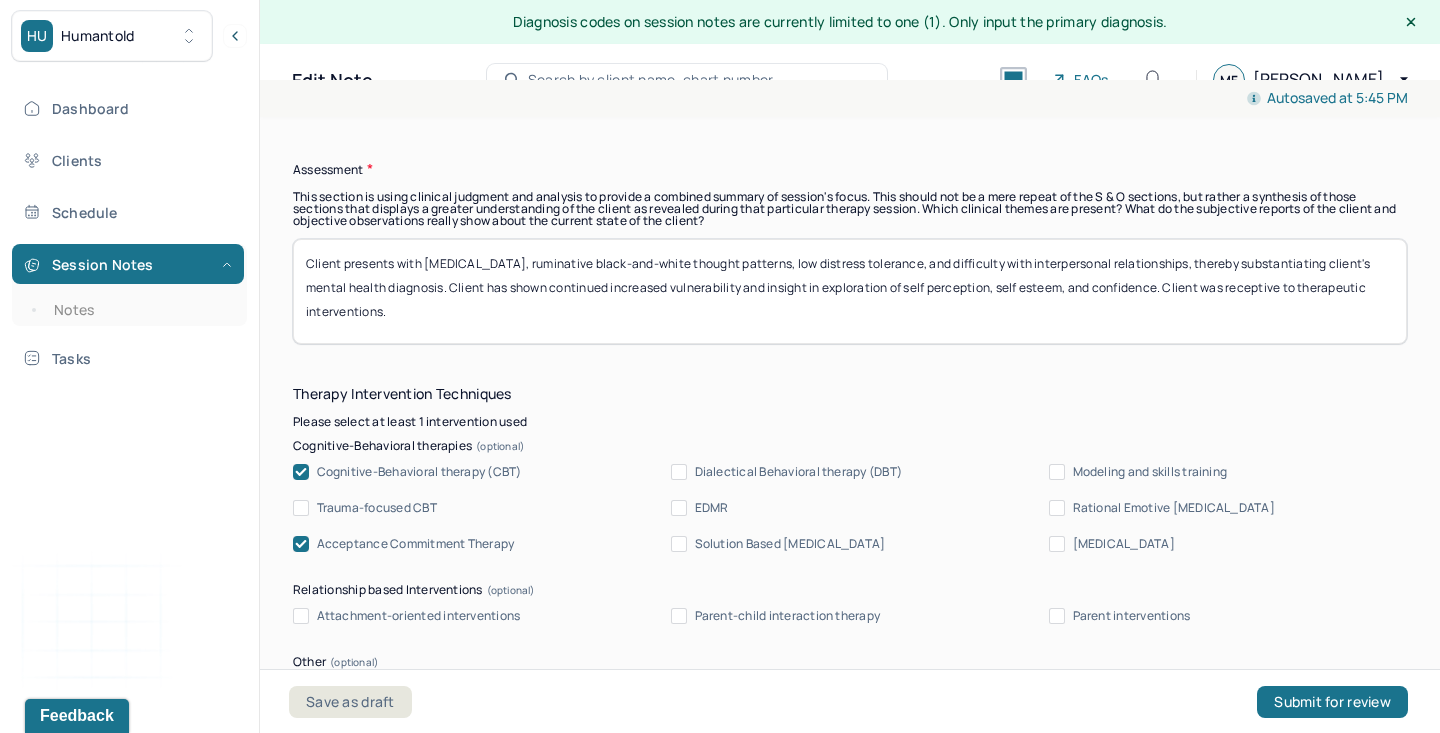 scroll, scrollTop: 1898, scrollLeft: 0, axis: vertical 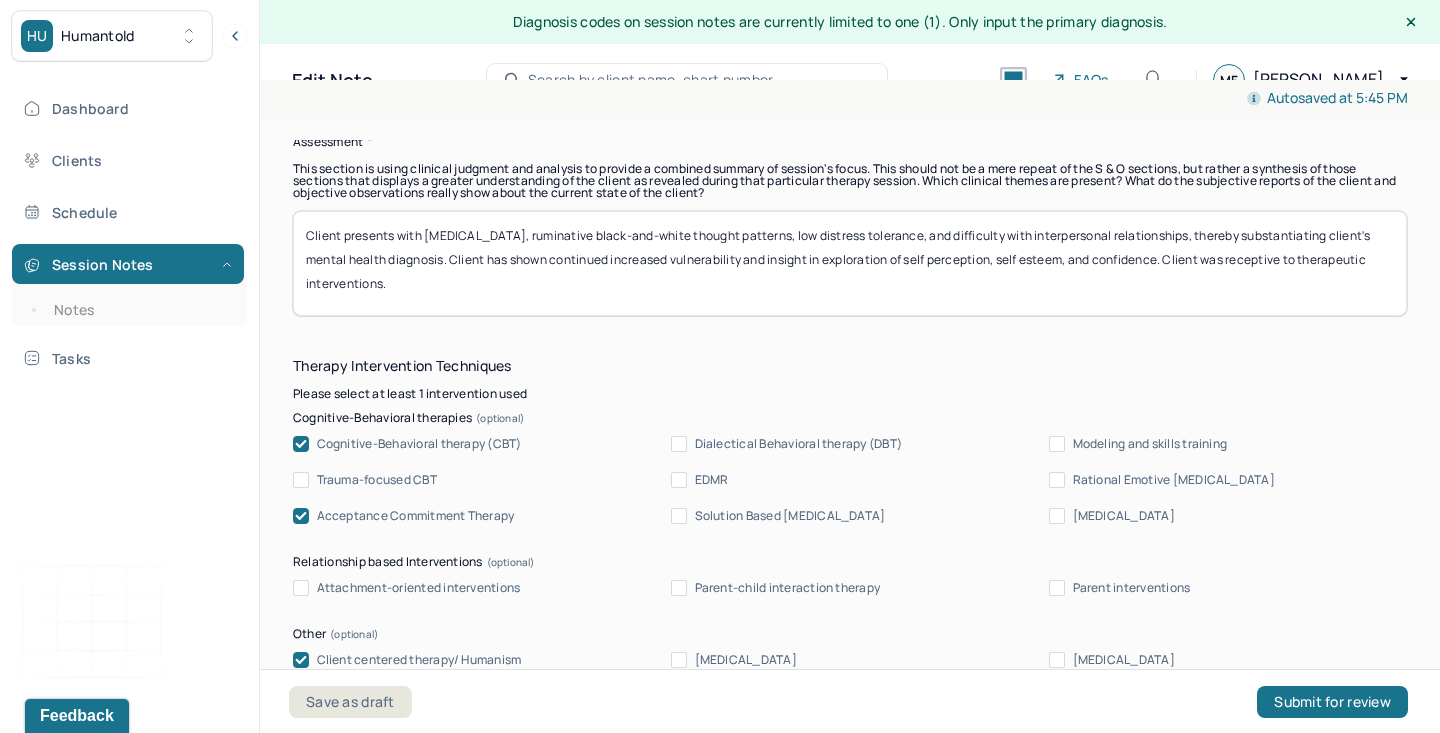 type on "Client was alert, oriented, and engaged in session. Client presented with somewhat tense posture, intermittent eye contact, and normal speech. Client's posture became more relaxed throughout session as client challenged negative cognitive distortions contributing to anxiety." 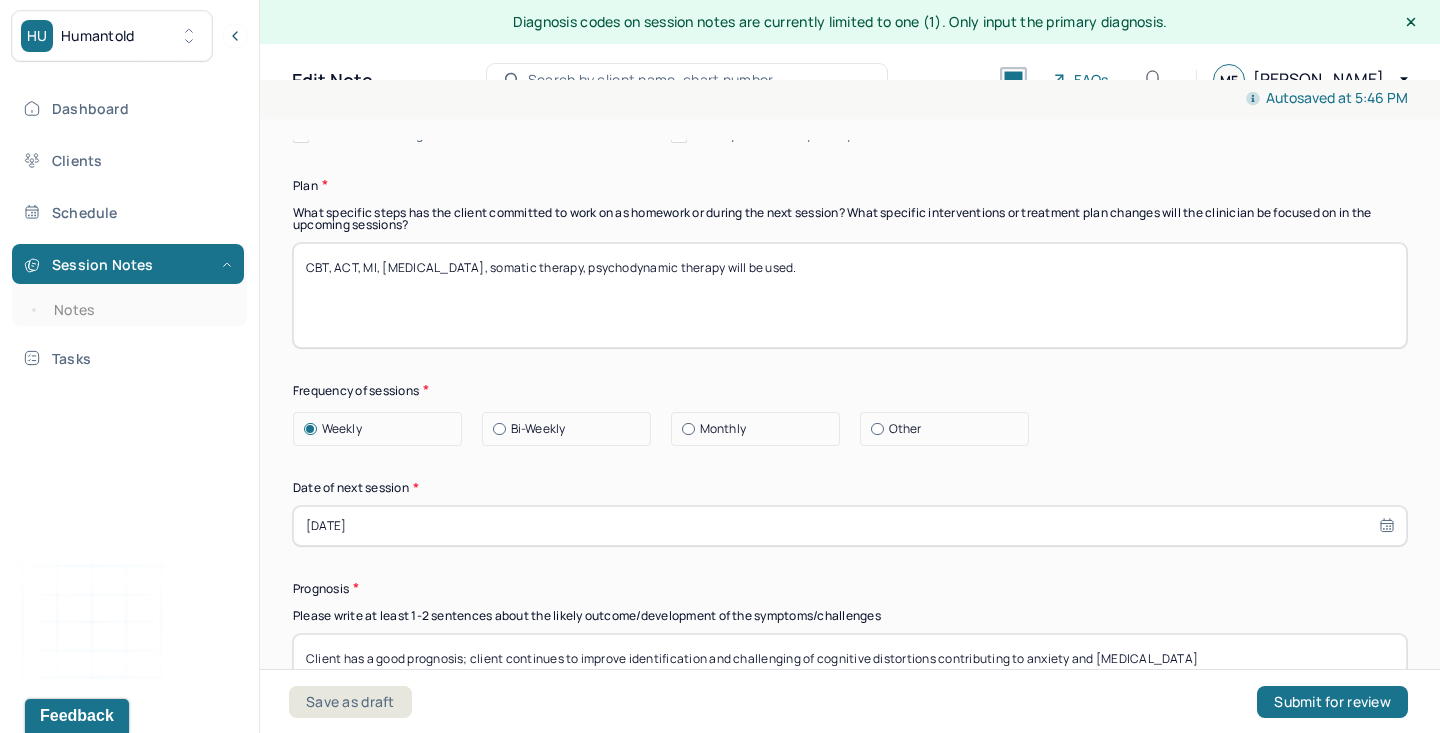 scroll, scrollTop: 2570, scrollLeft: 0, axis: vertical 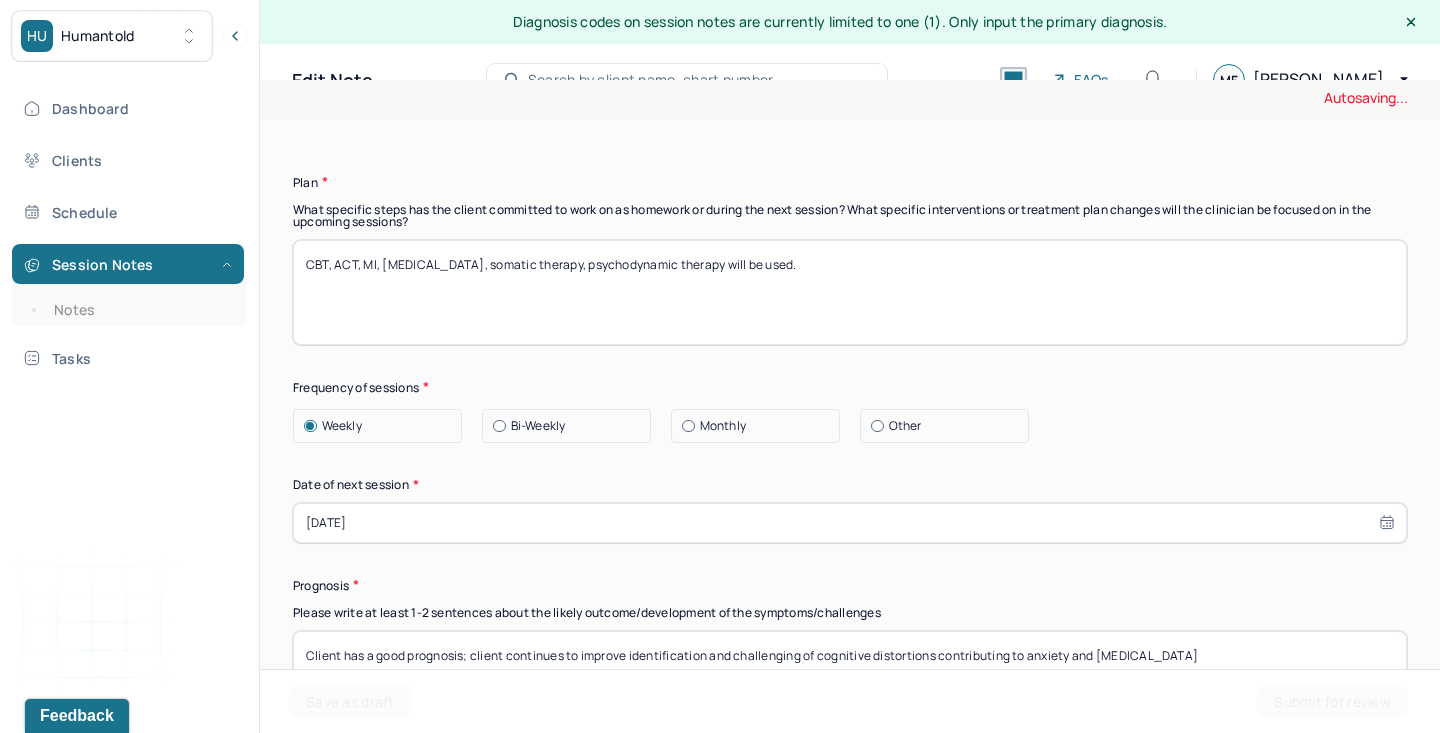 type on "Client presents with [MEDICAL_DATA], ruminative black-and-white thought patterns, low distress tolerance, and difficulty with interpersonal relationships, thereby substantiating client's mental health diagnosis. Client has shown decreased duration and intensity of anxiety/low self esteem presenting within relationships as client continues to strengthen sense of self and improve boundary setting. Client was receptive to therapeutic interventions." 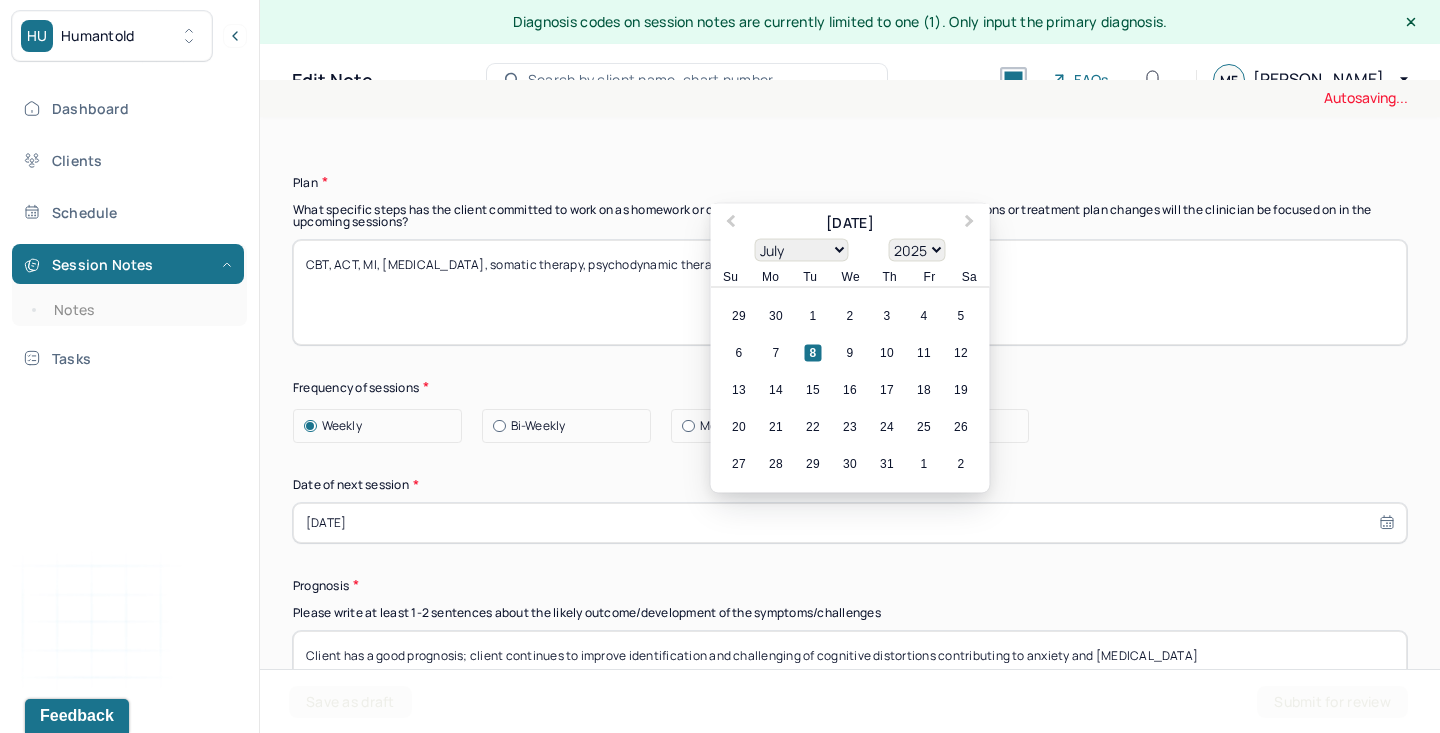 click on "[DATE]" at bounding box center (850, 523) 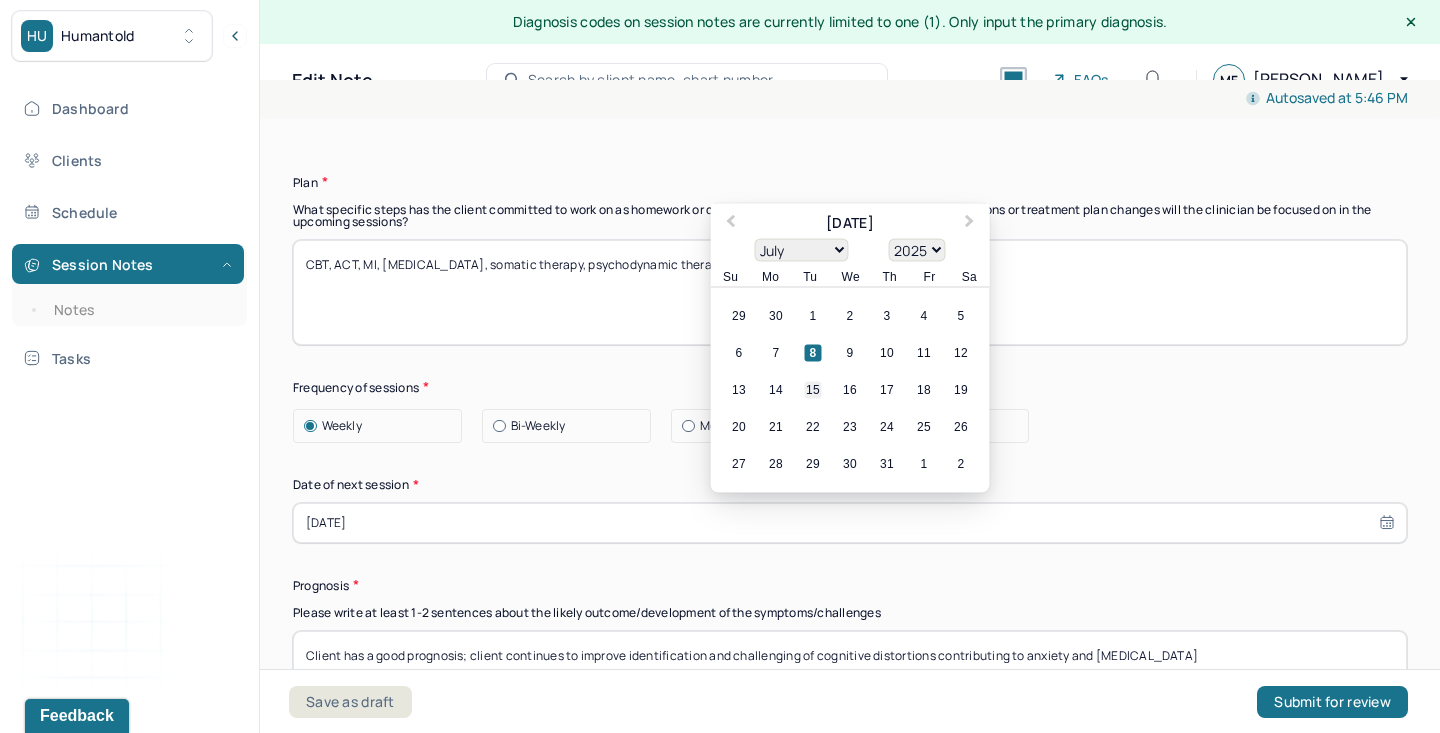 click on "15" at bounding box center (813, 389) 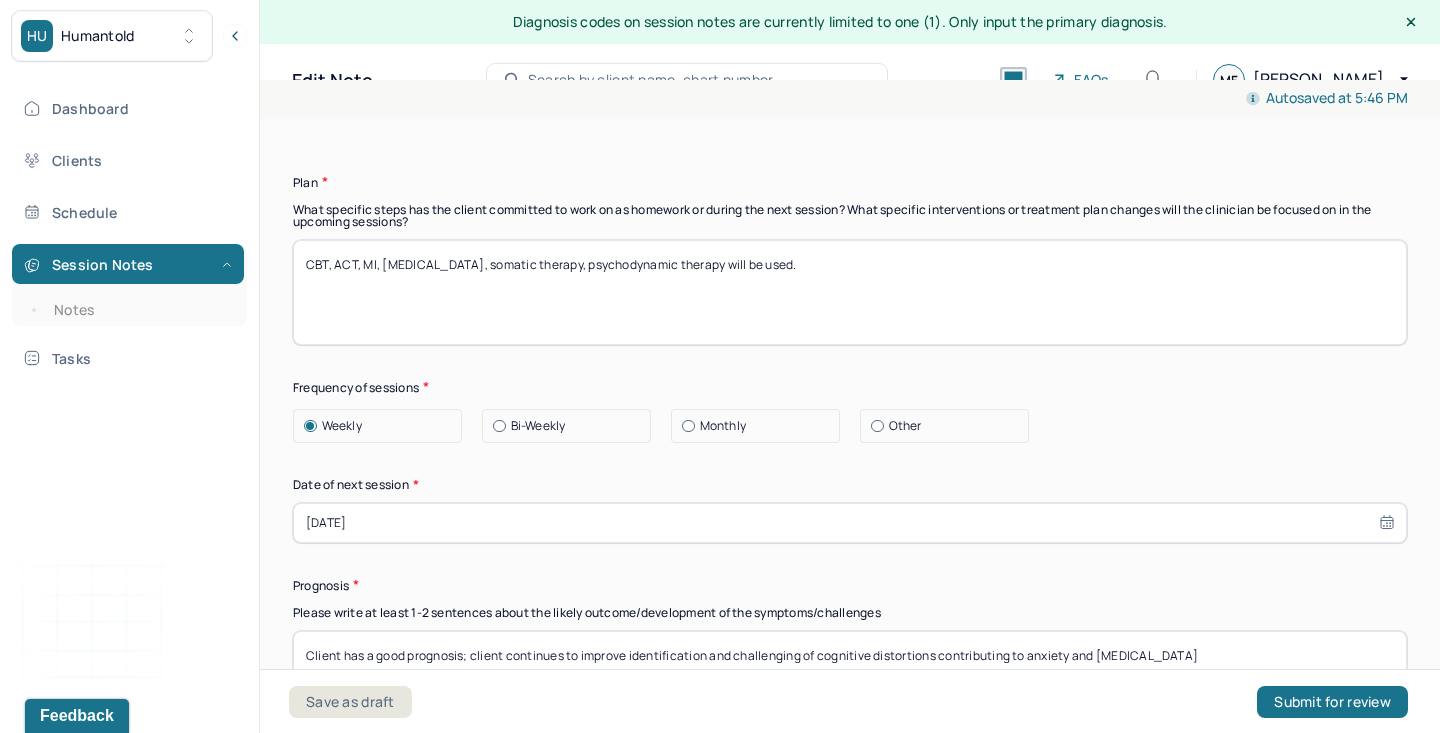 click on "[DATE]" at bounding box center (850, 523) 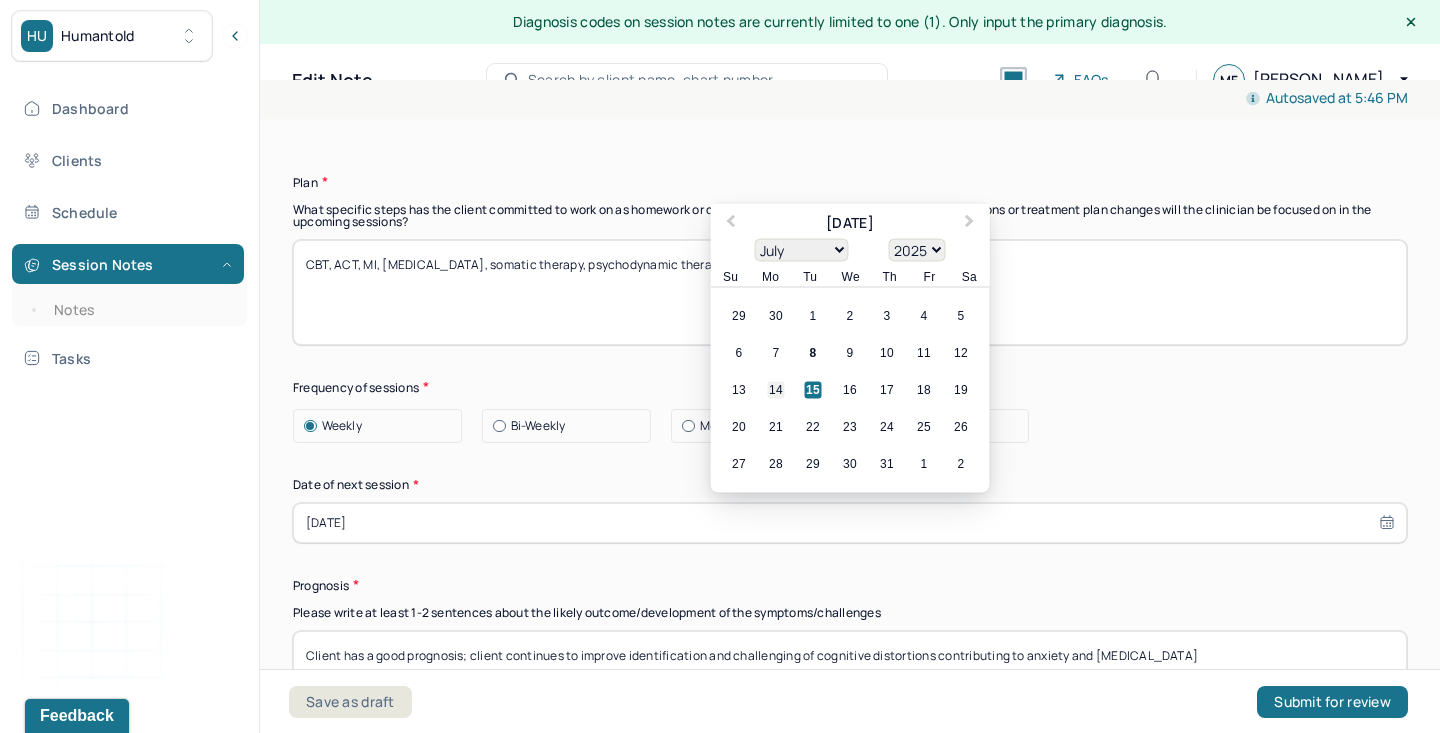 click on "14" at bounding box center (776, 389) 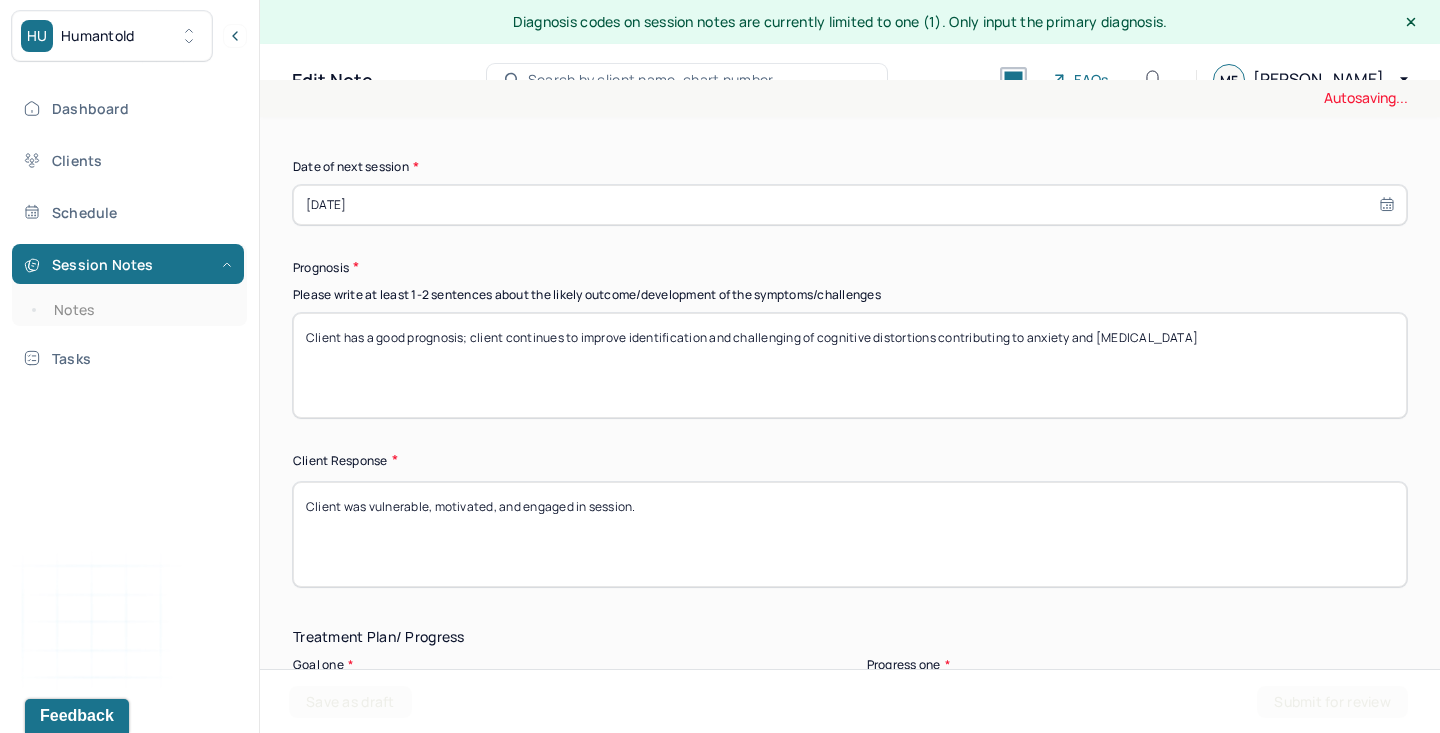 scroll, scrollTop: 2965, scrollLeft: 0, axis: vertical 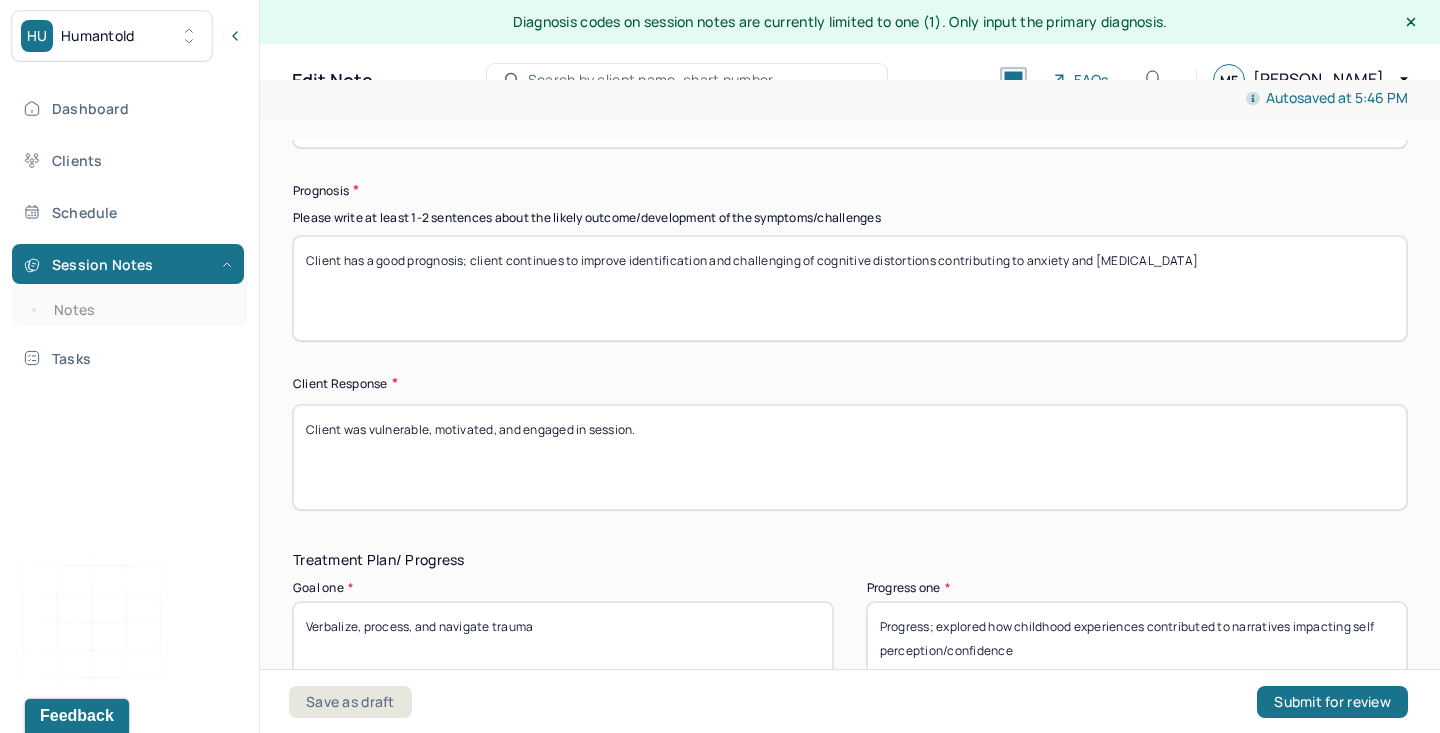 click on "Client has a good prognosis; client continues to improve identification and challenging of cognitive distortions contributing to anxiety and [MEDICAL_DATA]" at bounding box center (850, 288) 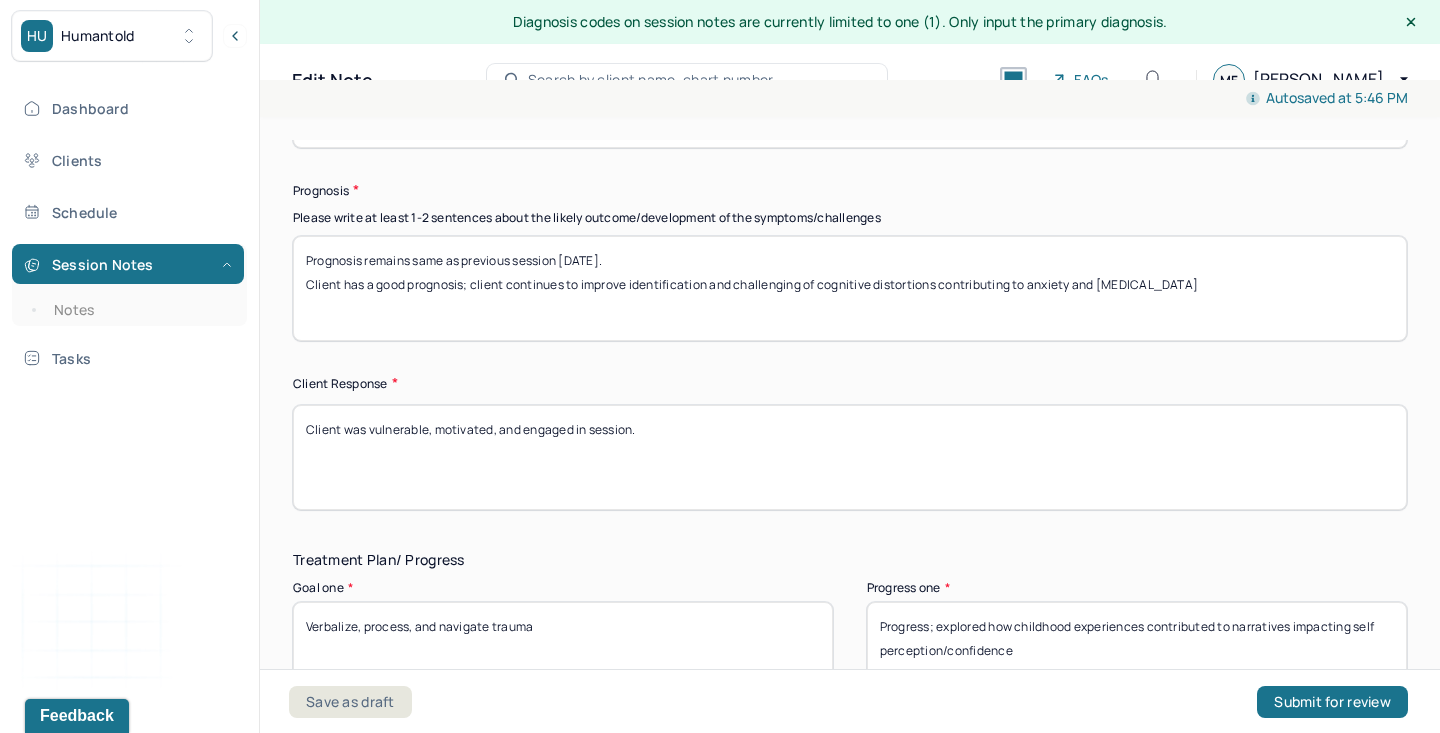type on "Prognosis remains same as previous session [DATE].
Client has a good prognosis; client continues to improve identification and challenging of cognitive distortions contributing to anxiety and [MEDICAL_DATA]" 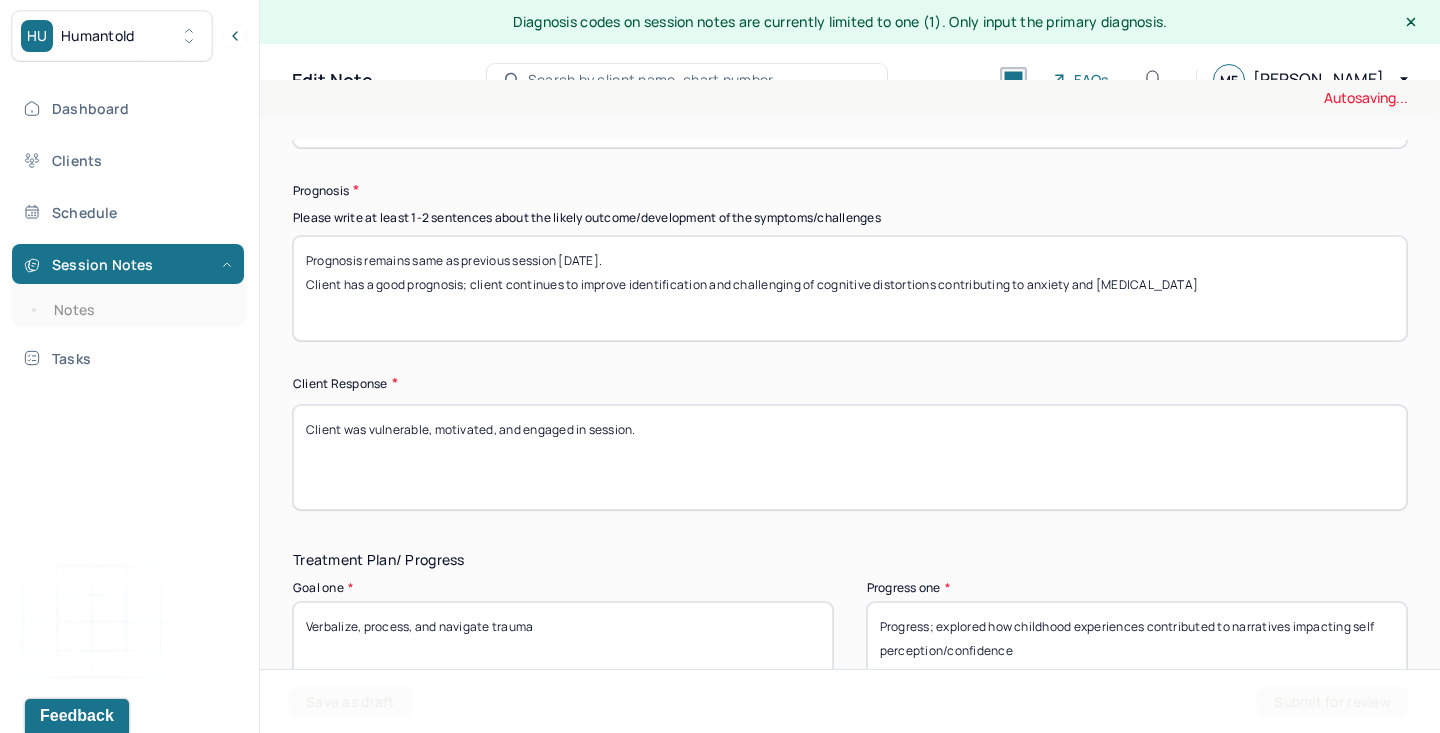 drag, startPoint x: 367, startPoint y: 426, endPoint x: 859, endPoint y: 426, distance: 492 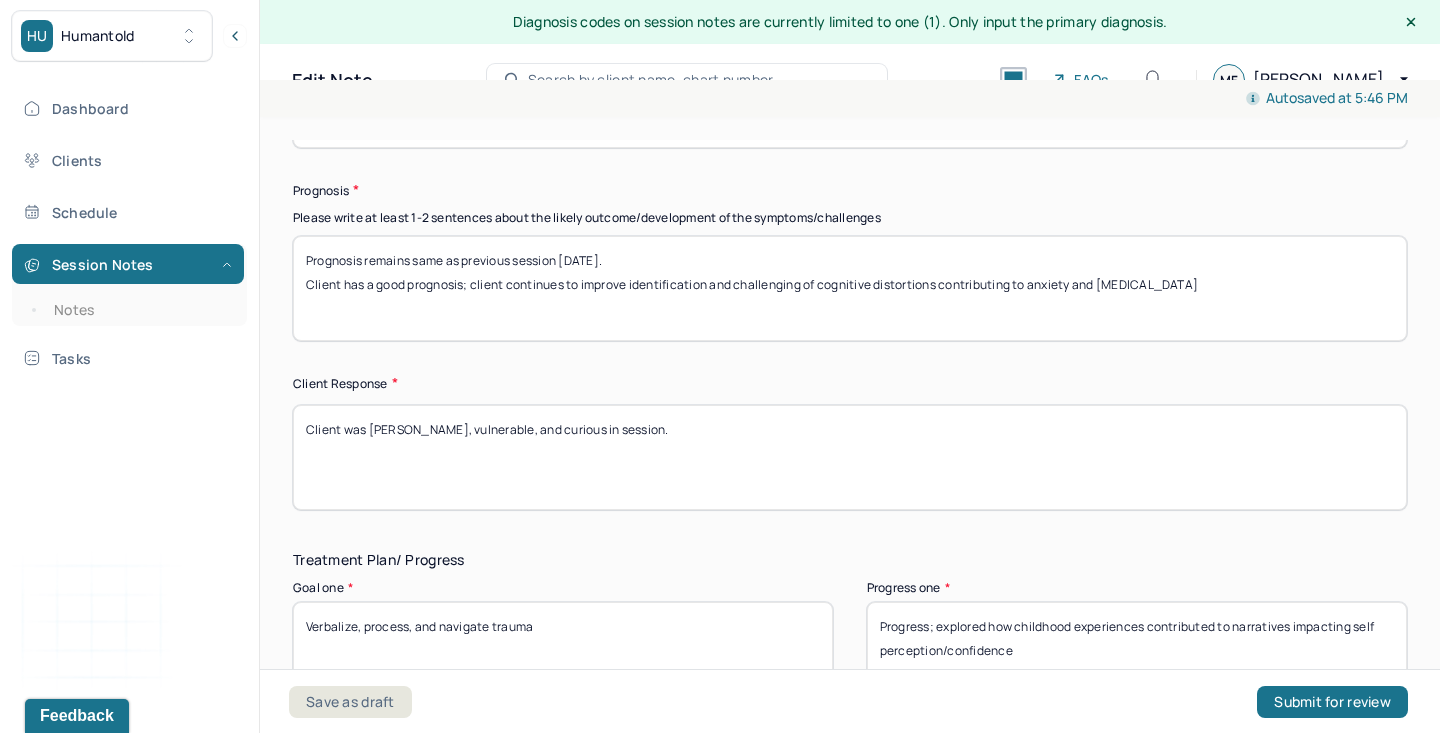 scroll, scrollTop: 3125, scrollLeft: 0, axis: vertical 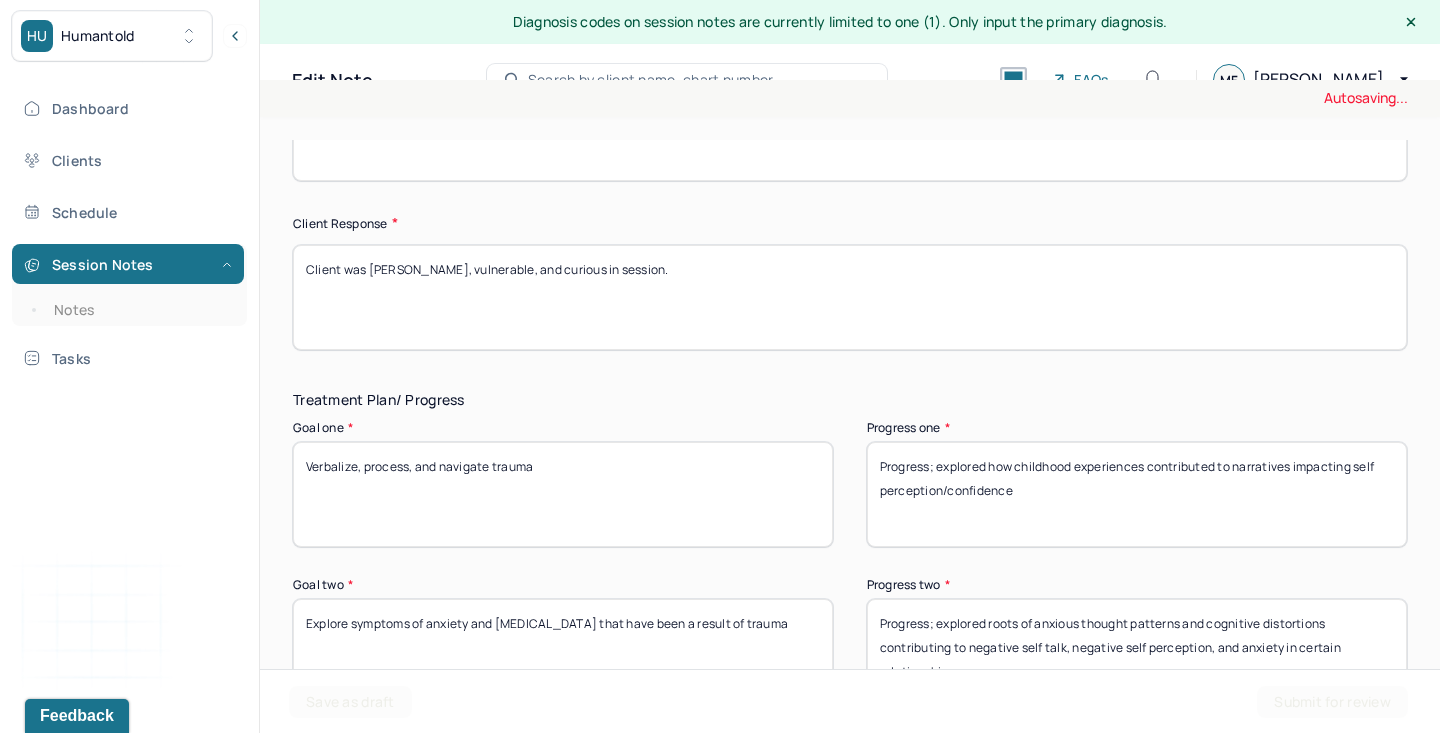 click on "Client was vulnerable, motivated, and engaged in session." at bounding box center (850, 297) 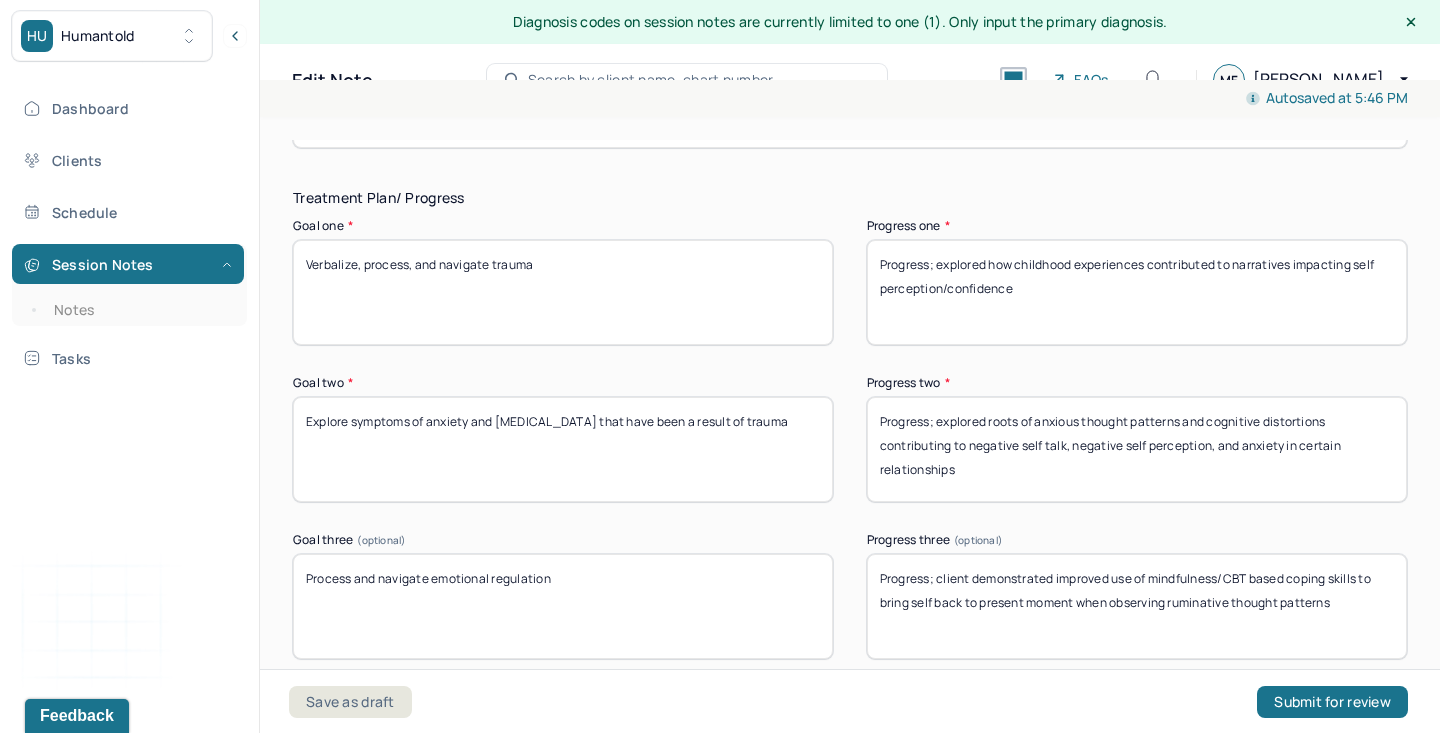 scroll, scrollTop: 3355, scrollLeft: 0, axis: vertical 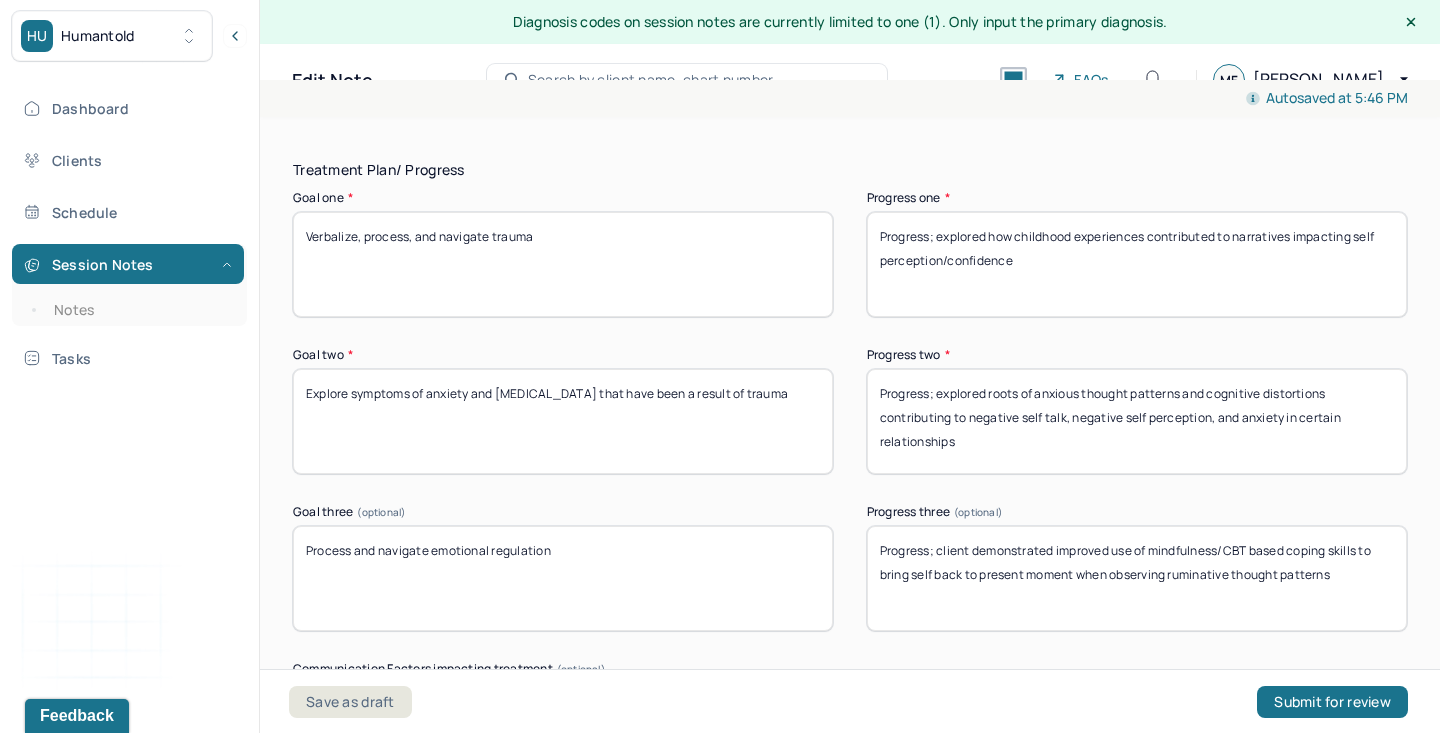 type on "Client was [PERSON_NAME], vulnerable, and thoughtful in session." 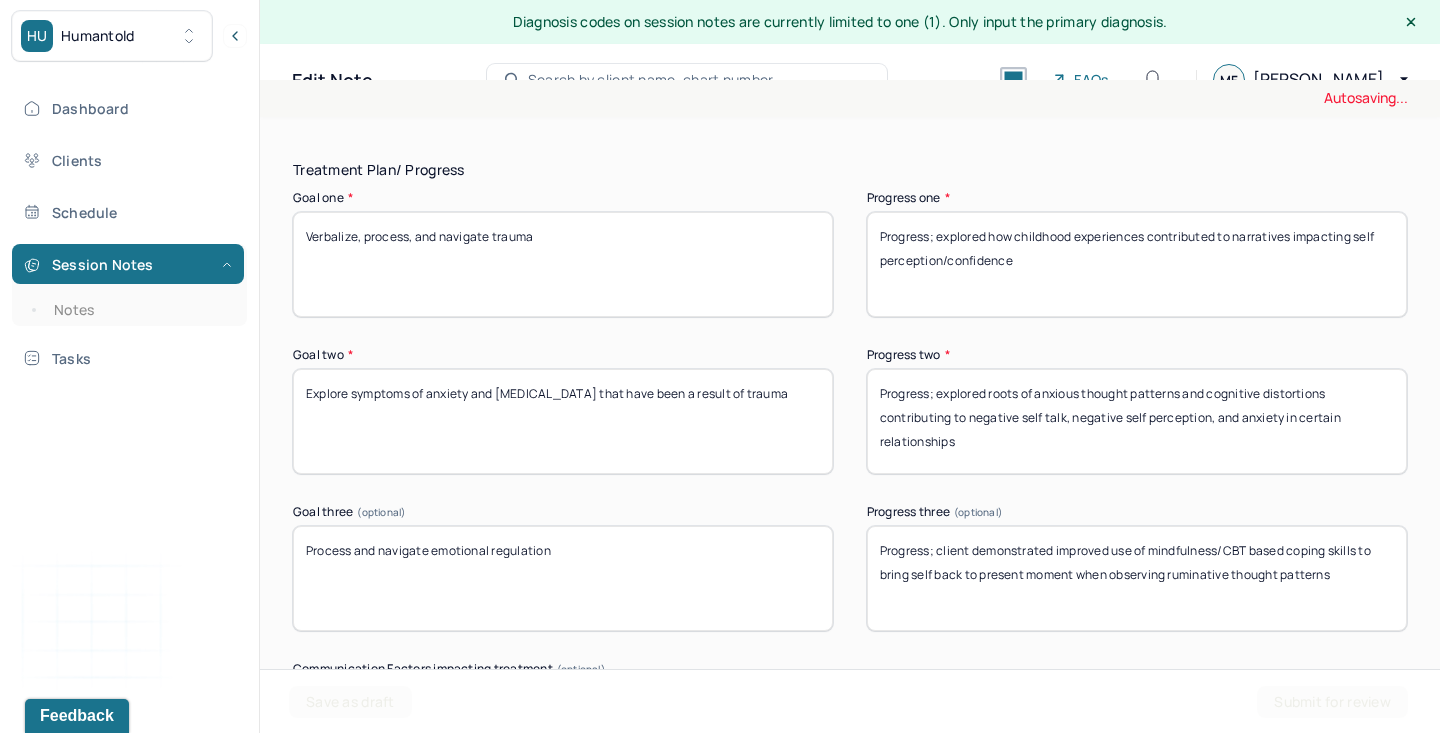 drag, startPoint x: 941, startPoint y: 234, endPoint x: 1172, endPoint y: 347, distance: 257.15753 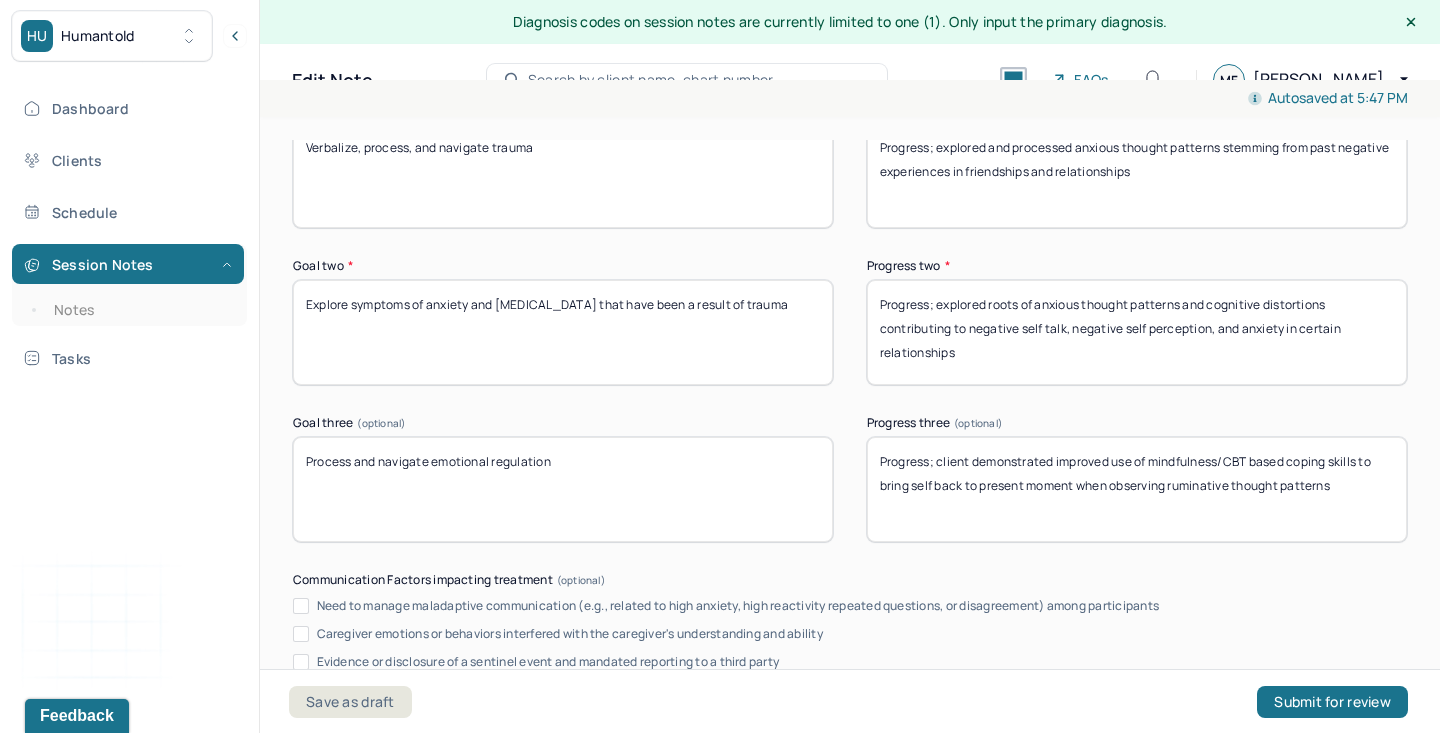 scroll, scrollTop: 3383, scrollLeft: 0, axis: vertical 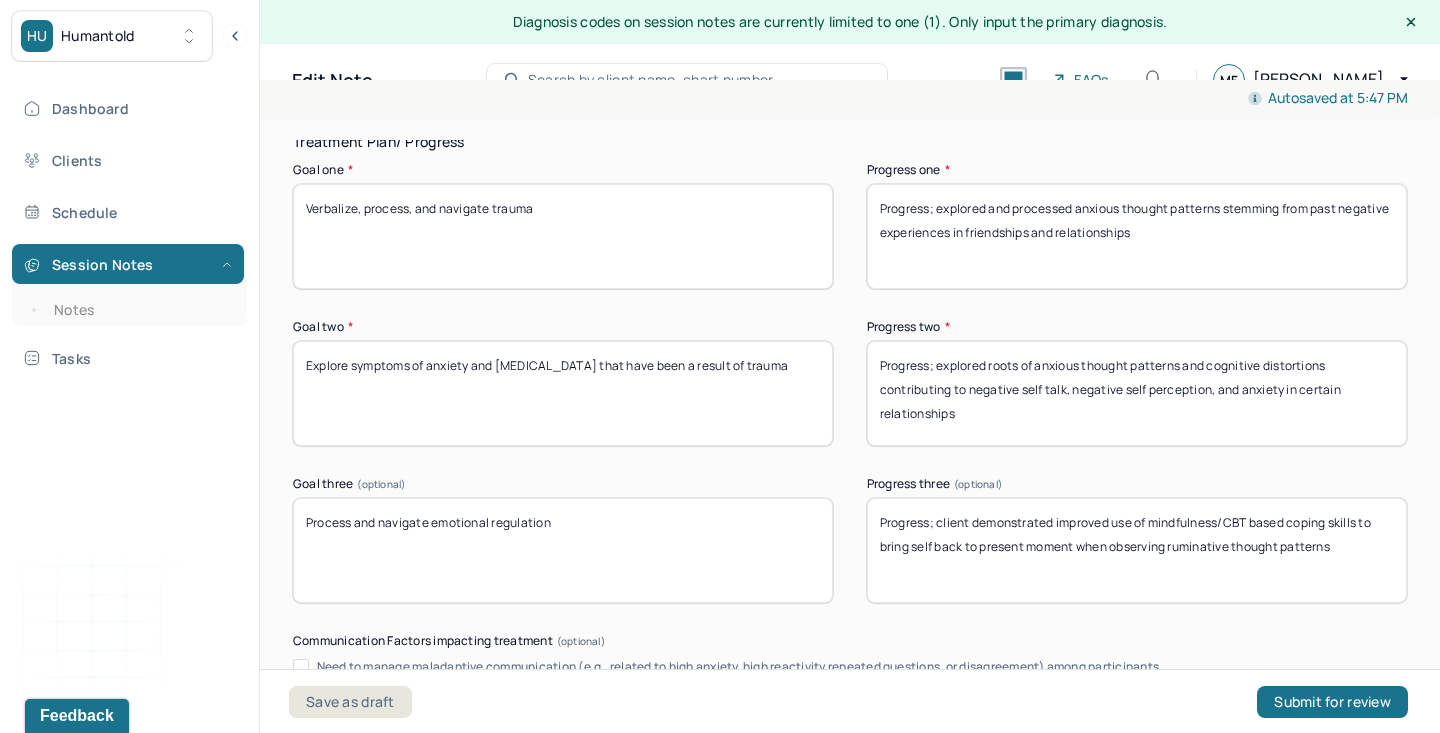 drag, startPoint x: 938, startPoint y: 203, endPoint x: 1386, endPoint y: 355, distance: 473.0835 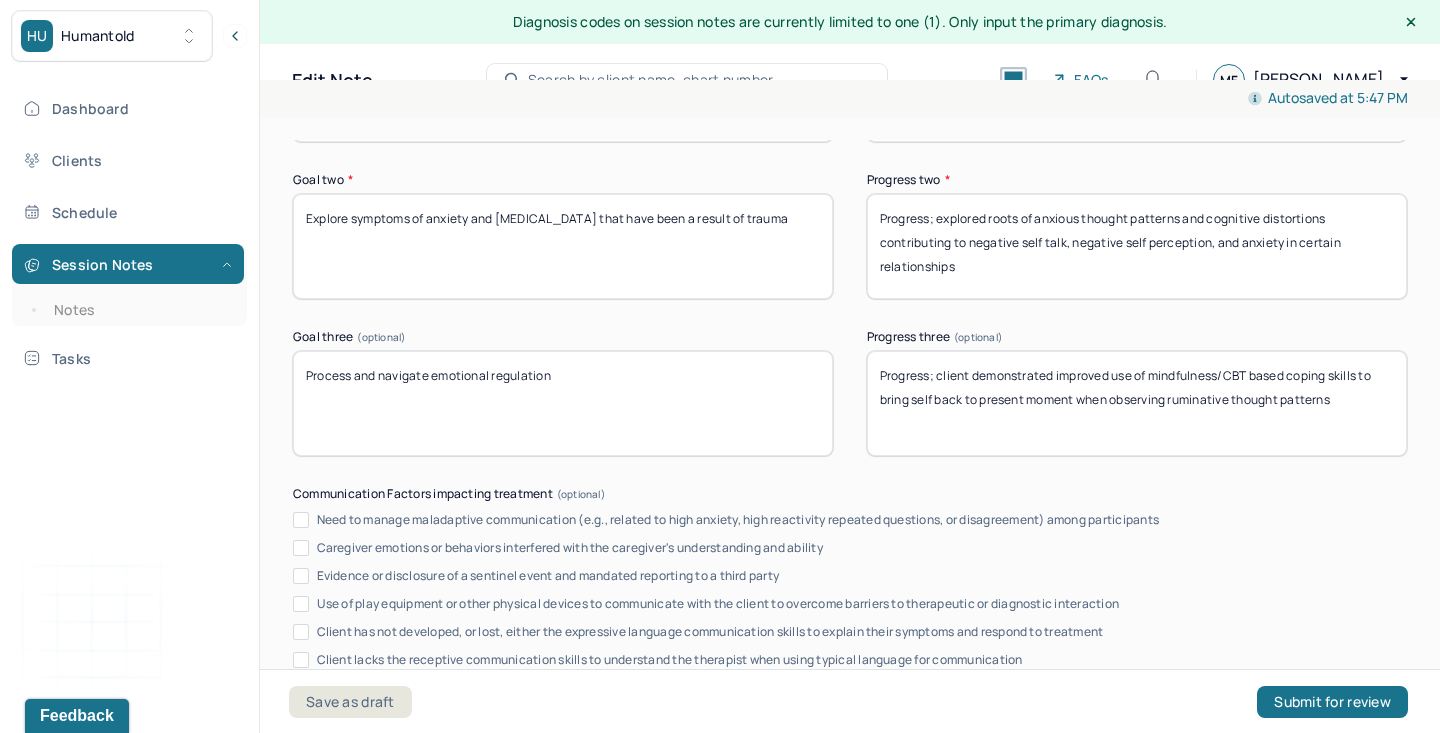 scroll, scrollTop: 3539, scrollLeft: 0, axis: vertical 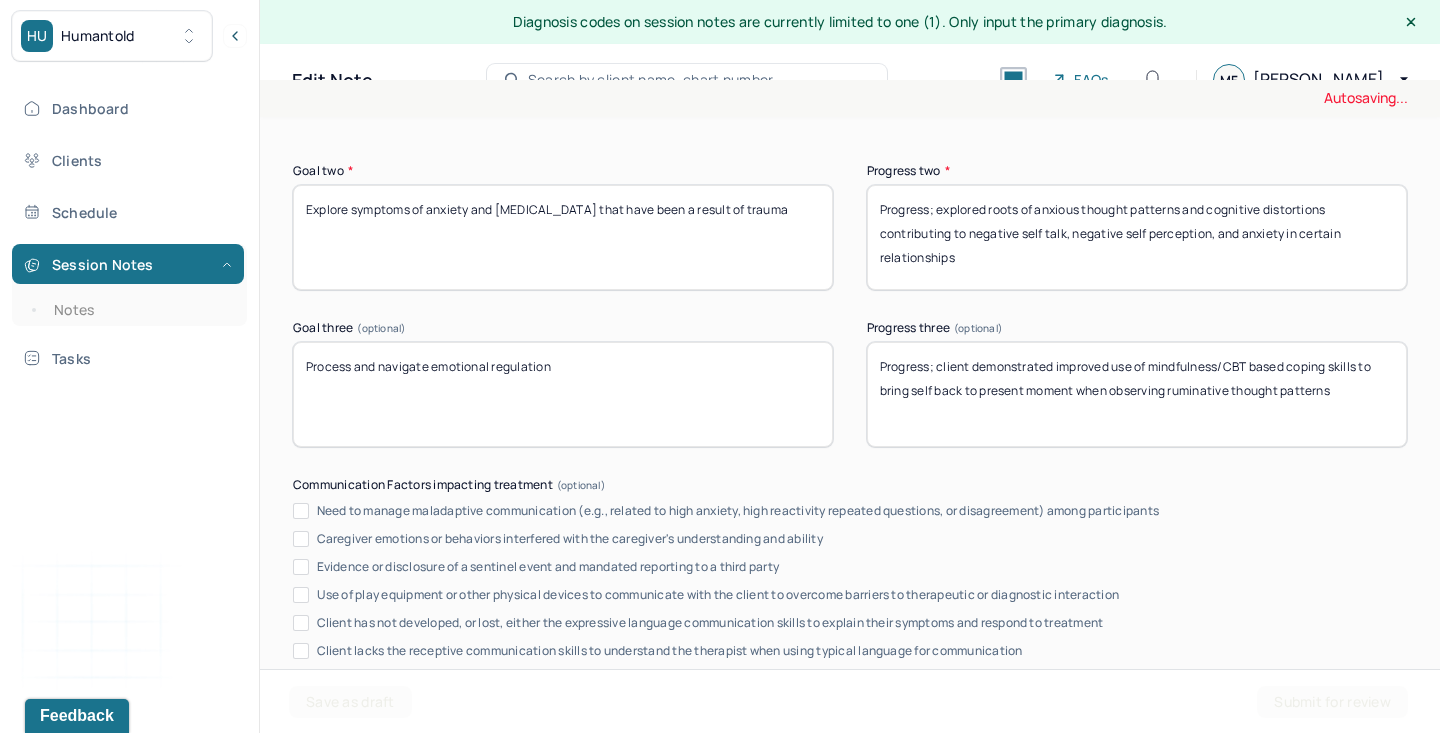 type on "Progress; client has continued to demonstrate increased vulnerability in verbalization of feelings of anxiety and is often able to identify connection to past negative experiences that may be impacting current functioning" 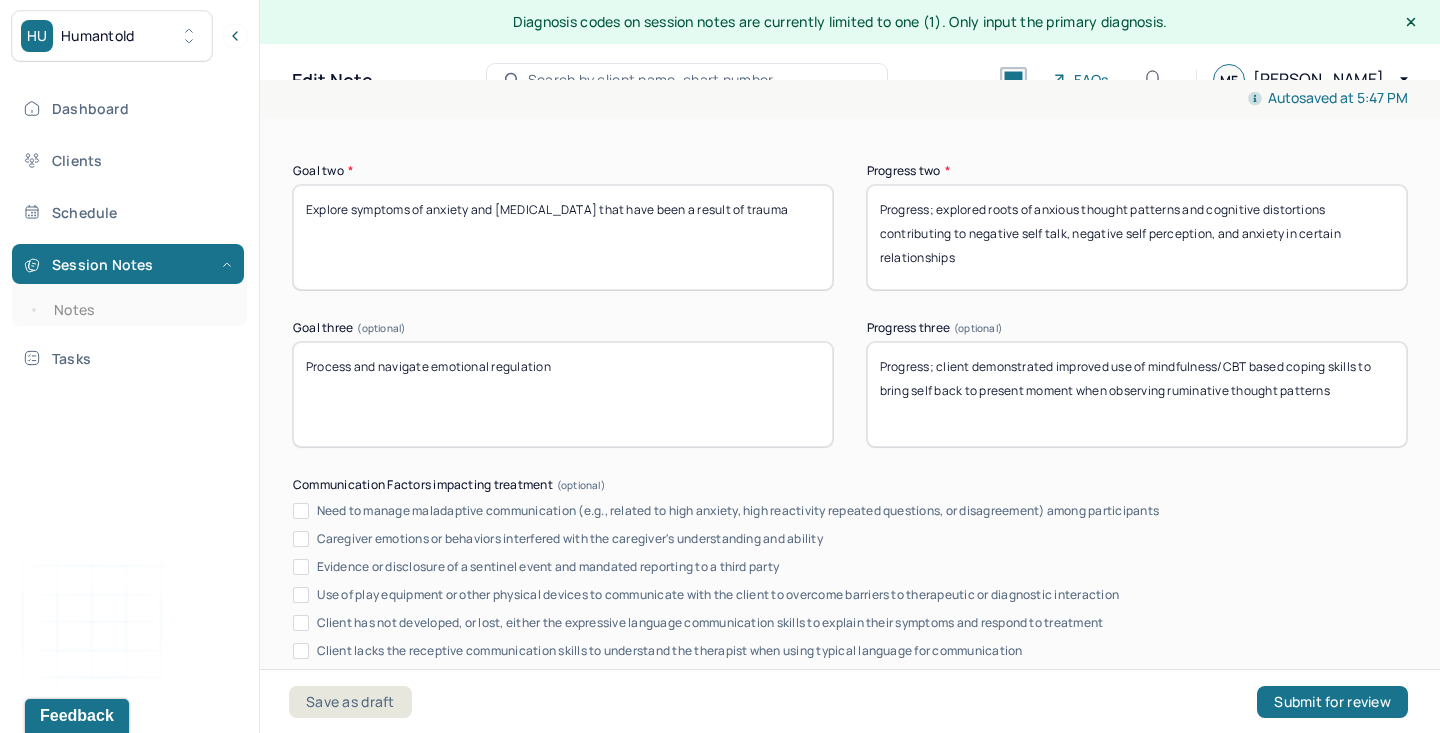 drag, startPoint x: 939, startPoint y: 204, endPoint x: 1192, endPoint y: 376, distance: 305.92972 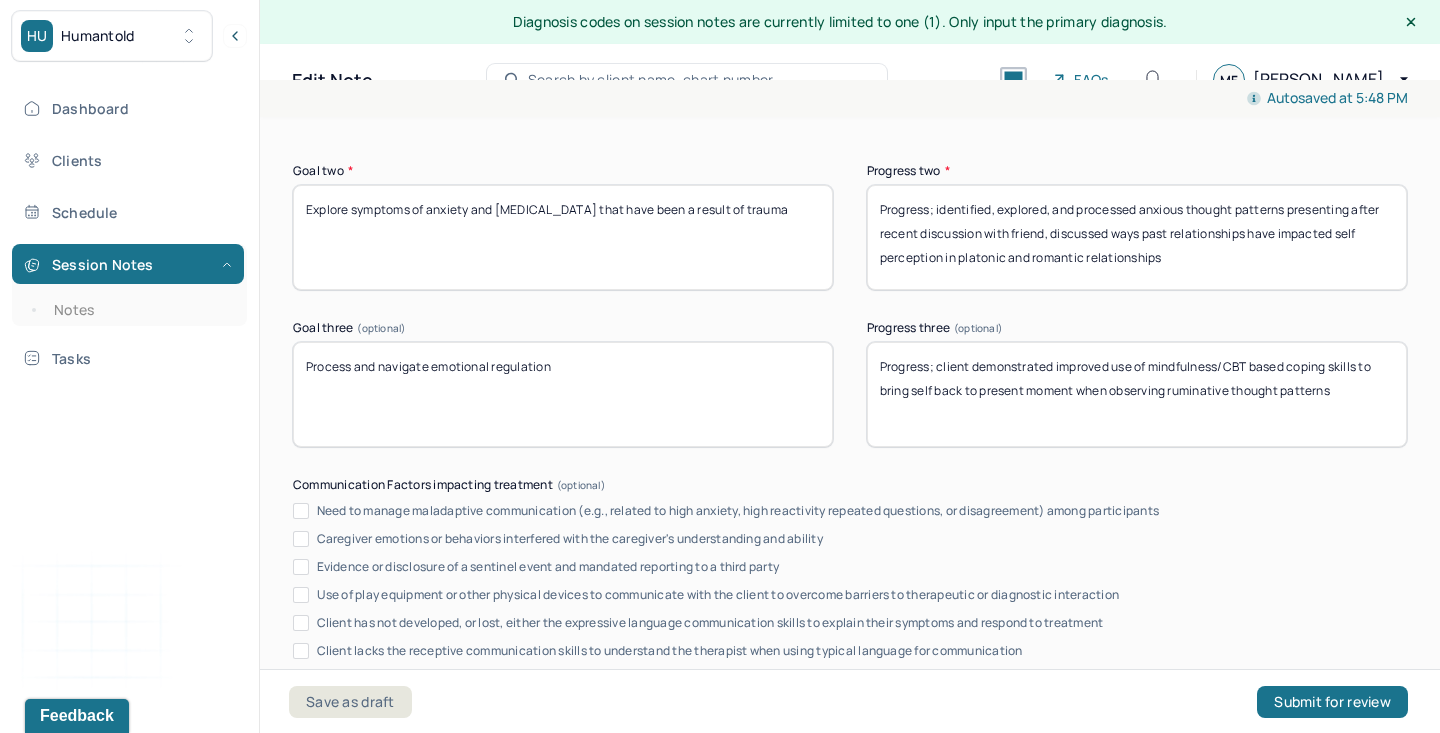 type on "Progress; identified, explored, and processed anxious thought patterns presenting after recent discussion with friend, discussed ways past relationships have impacted self perception in platonic and romantic relationships" 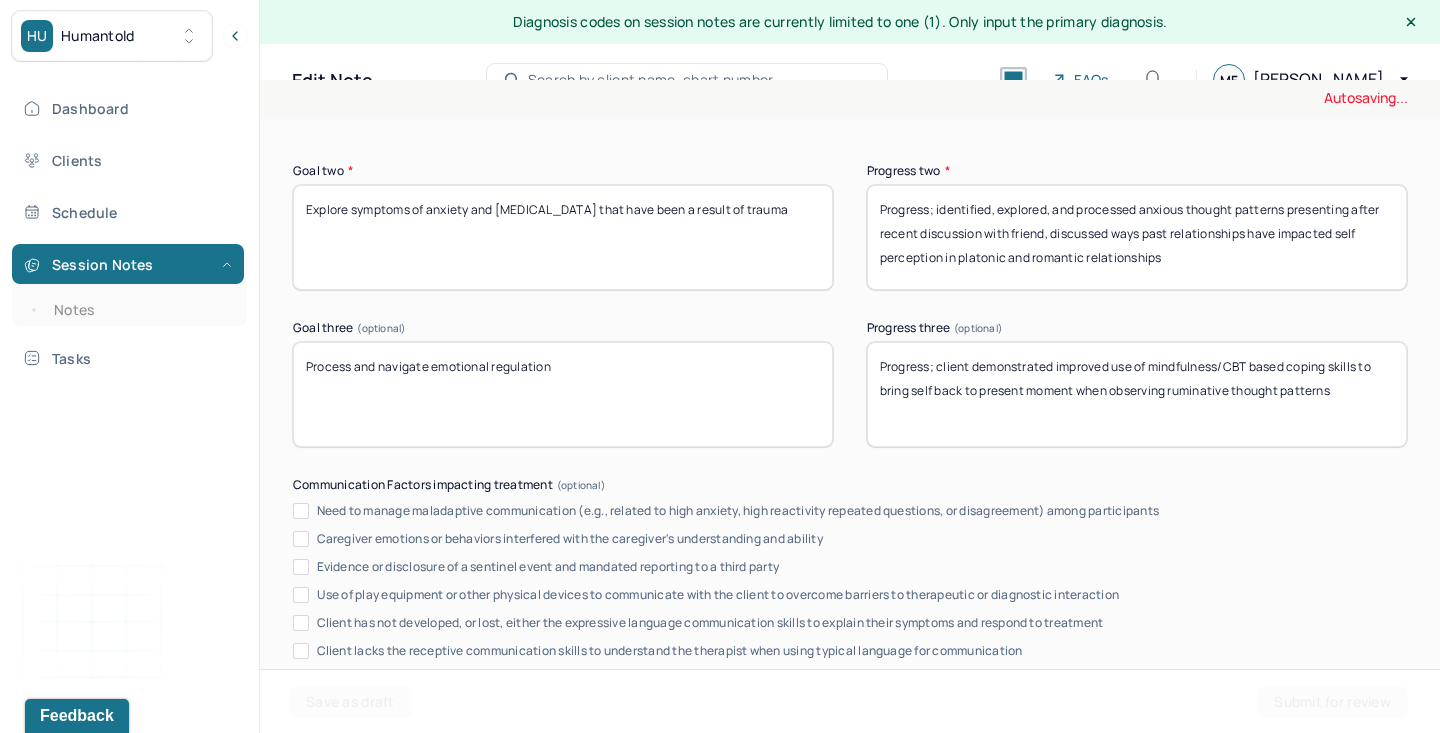 drag, startPoint x: 938, startPoint y: 360, endPoint x: 1439, endPoint y: 581, distance: 547.5783 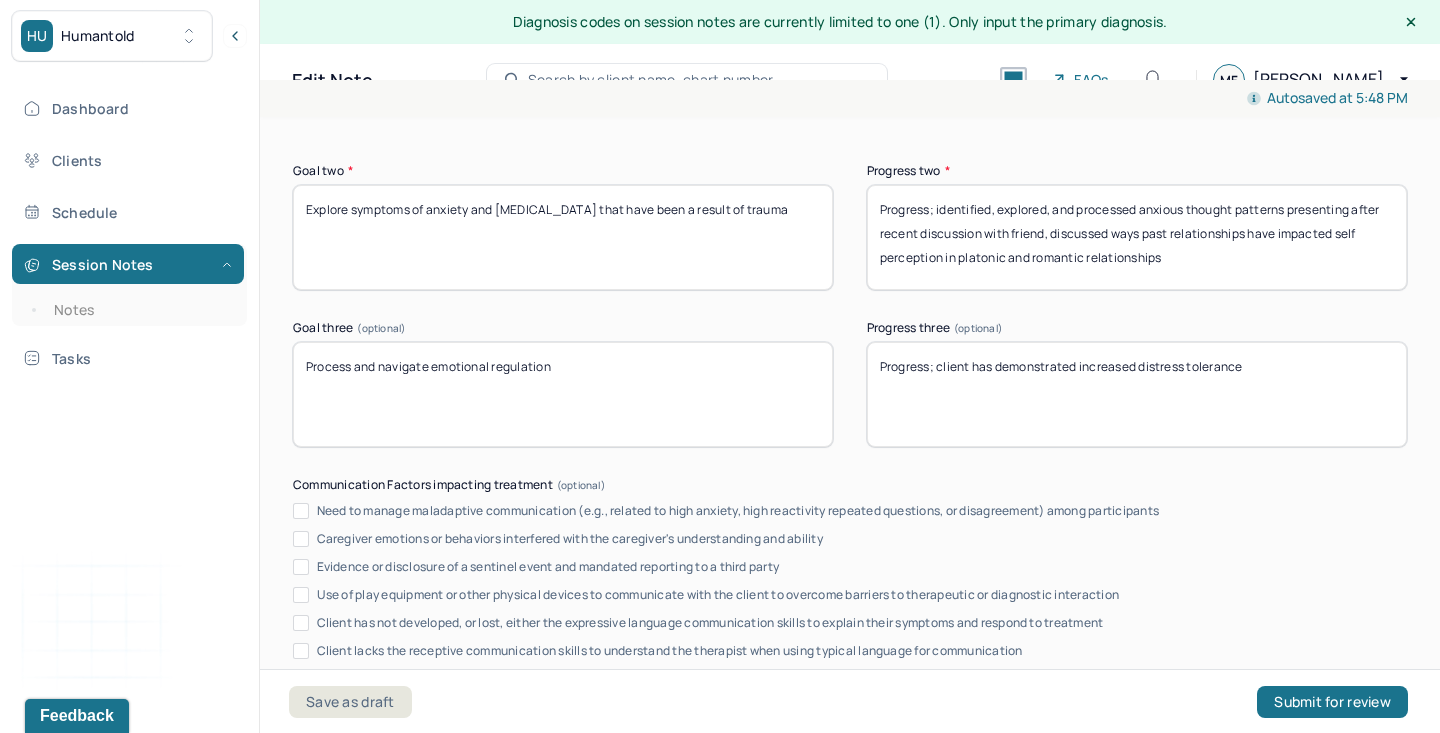 click on "Progress; client demonstrated improved use of mindfulness/CBT based coping skills to bring self back to present moment when observing ruminative thought patterns" at bounding box center [1137, 394] 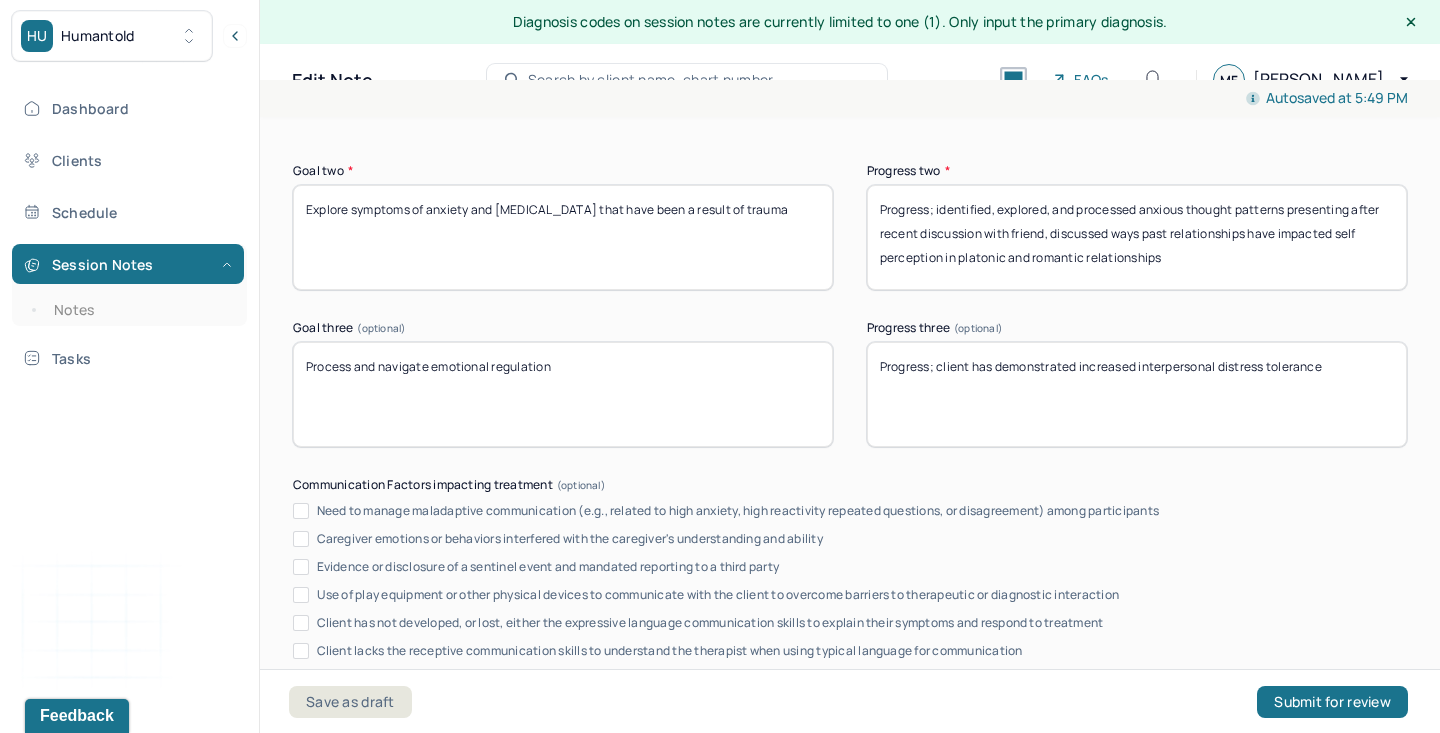 click on "Progress; client has demonstrated increased distress tolerance" at bounding box center [1137, 394] 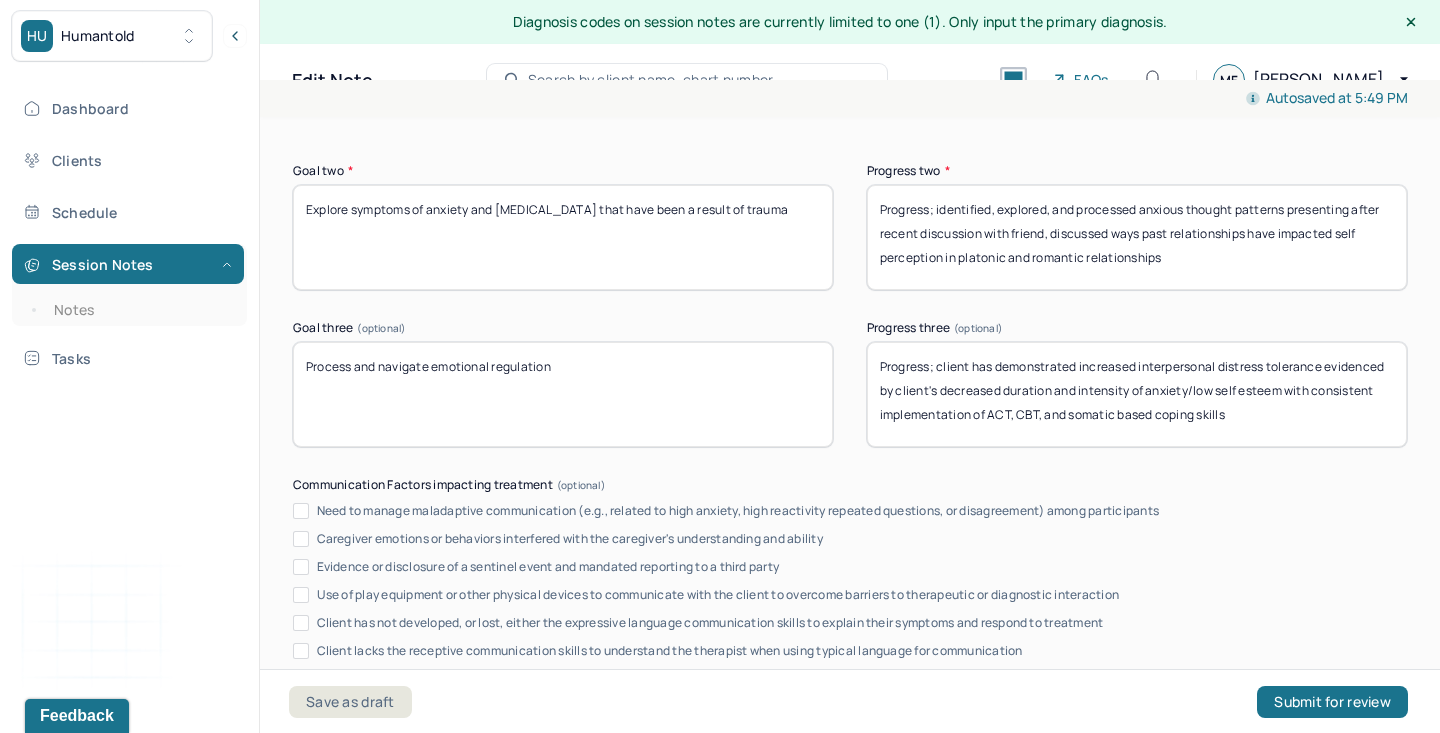 scroll, scrollTop: 3926, scrollLeft: 0, axis: vertical 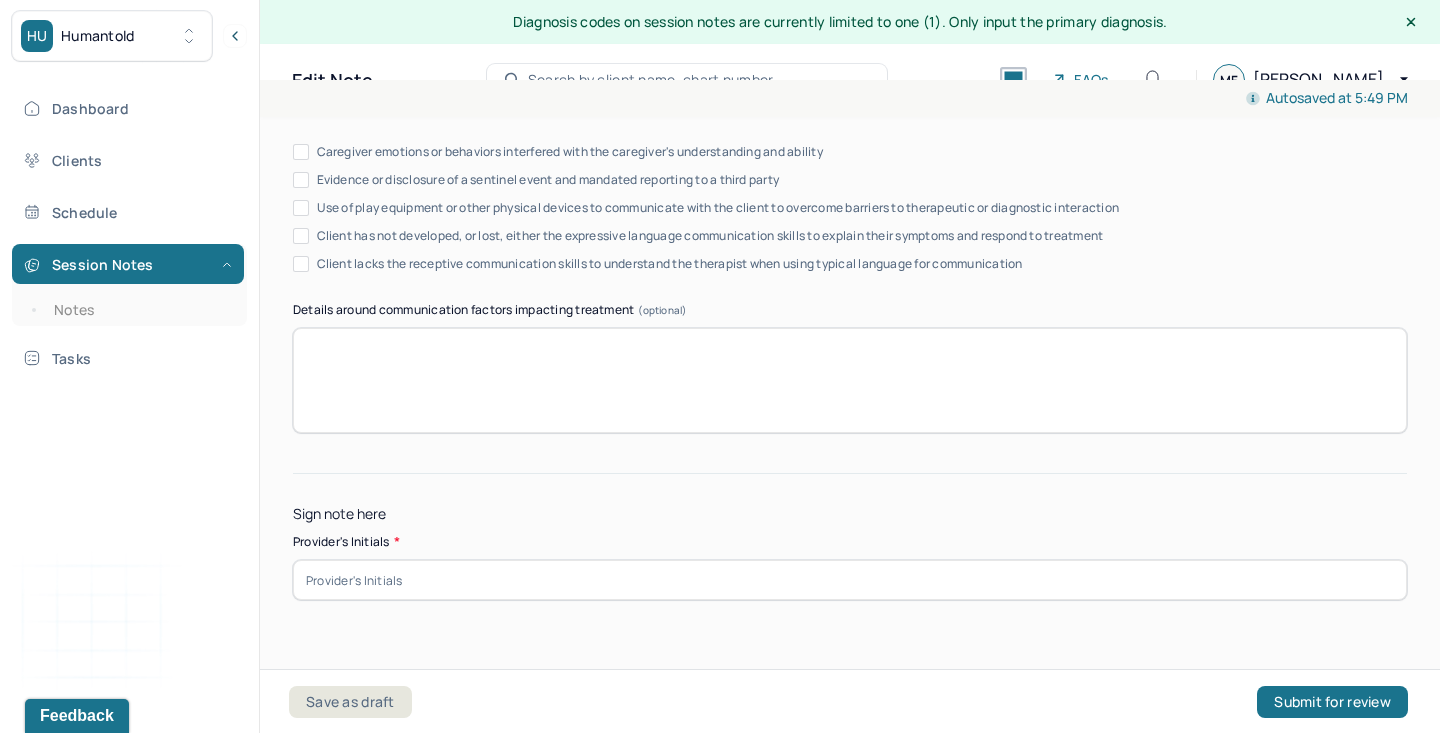 type on "Progress; client has demonstrated increased interpersonal distress tolerance evidenced by client's decreased duration and intensity of anxiety/low self esteem with consistent implementation of ACT, CBT, and somatic based coping skills" 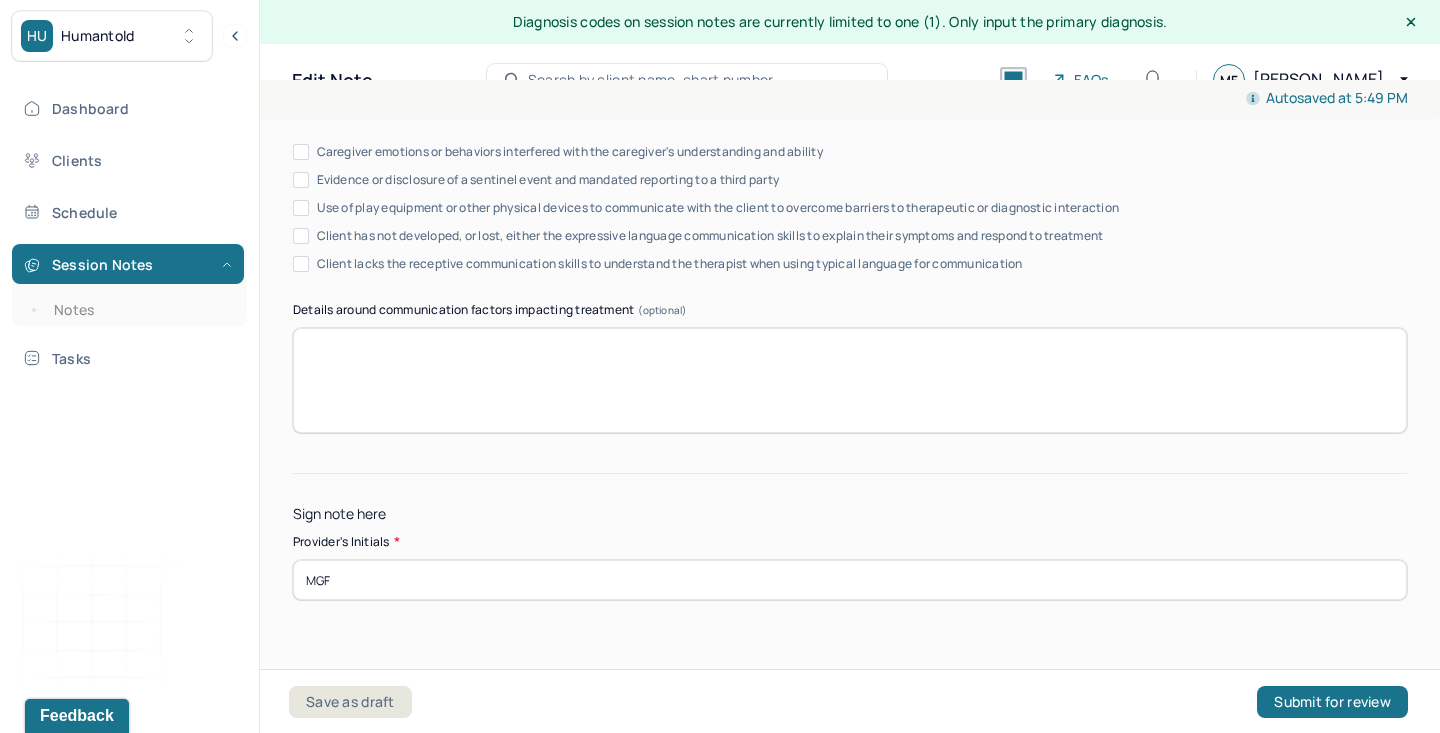 type on "MGF" 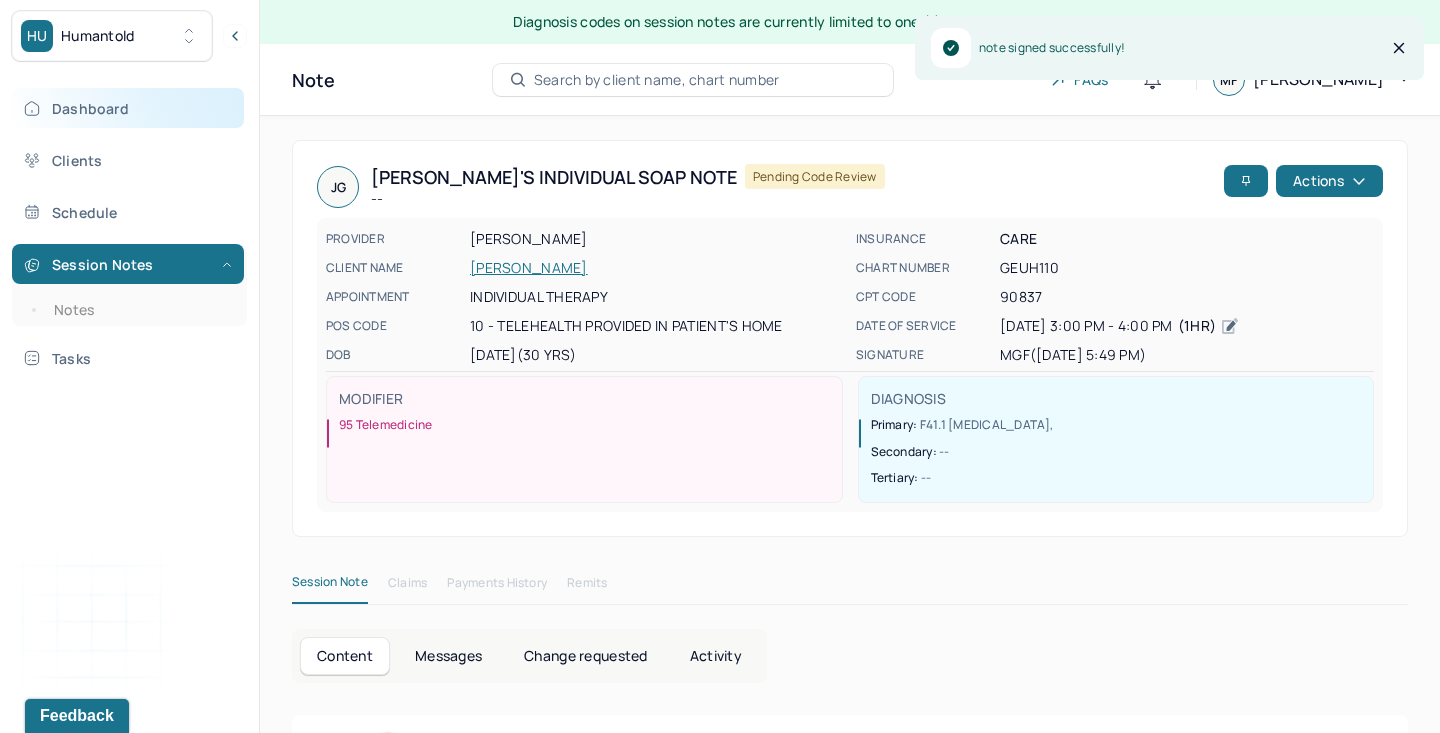 click on "Dashboard" at bounding box center [128, 108] 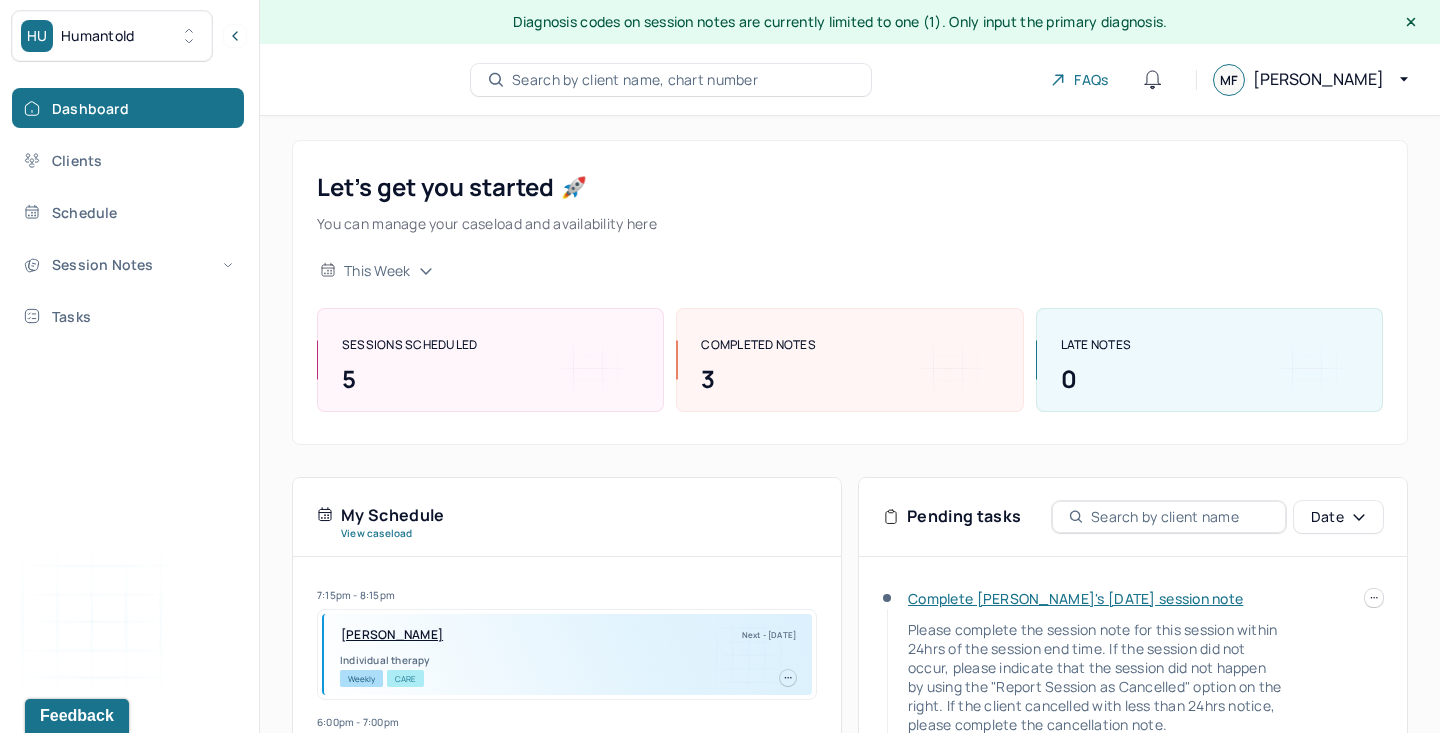 click at bounding box center [1374, 598] 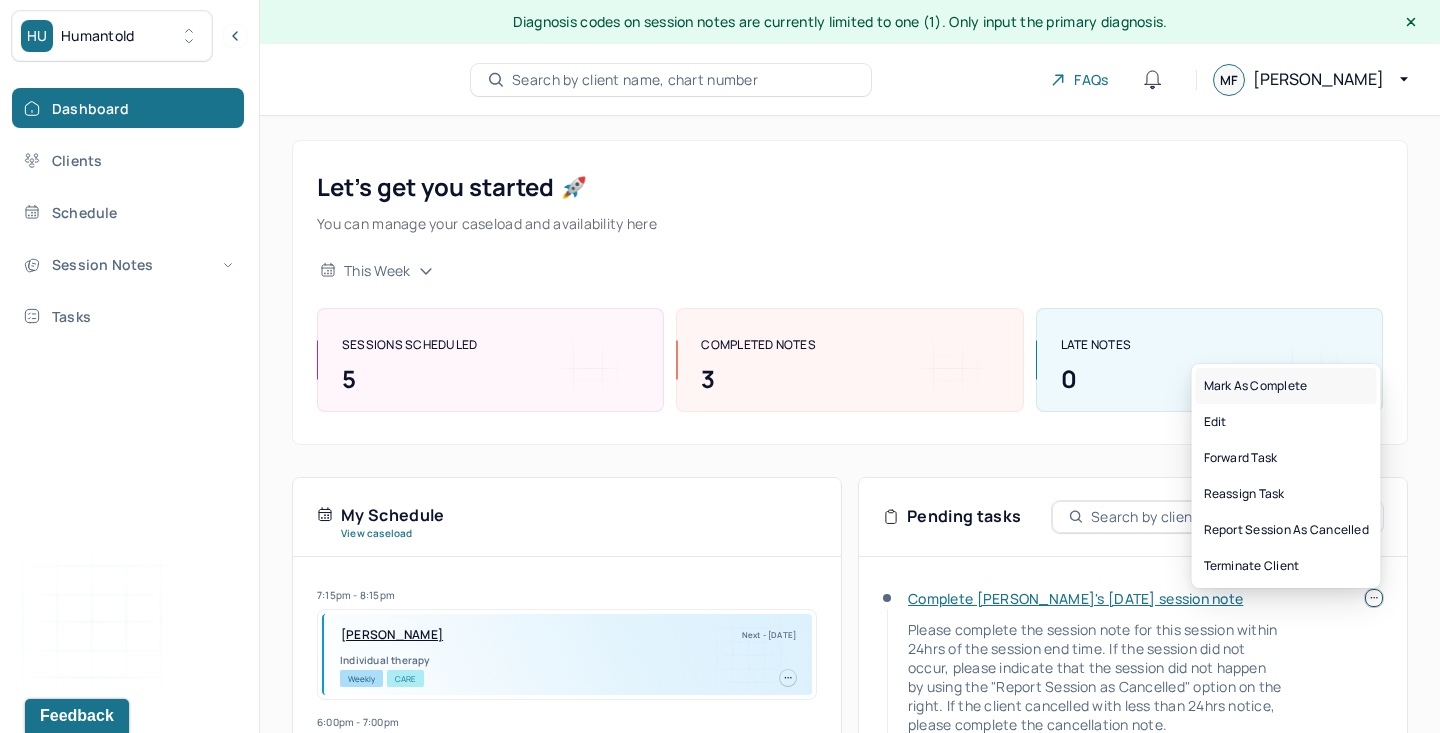 click on "Mark as complete" at bounding box center (1286, 386) 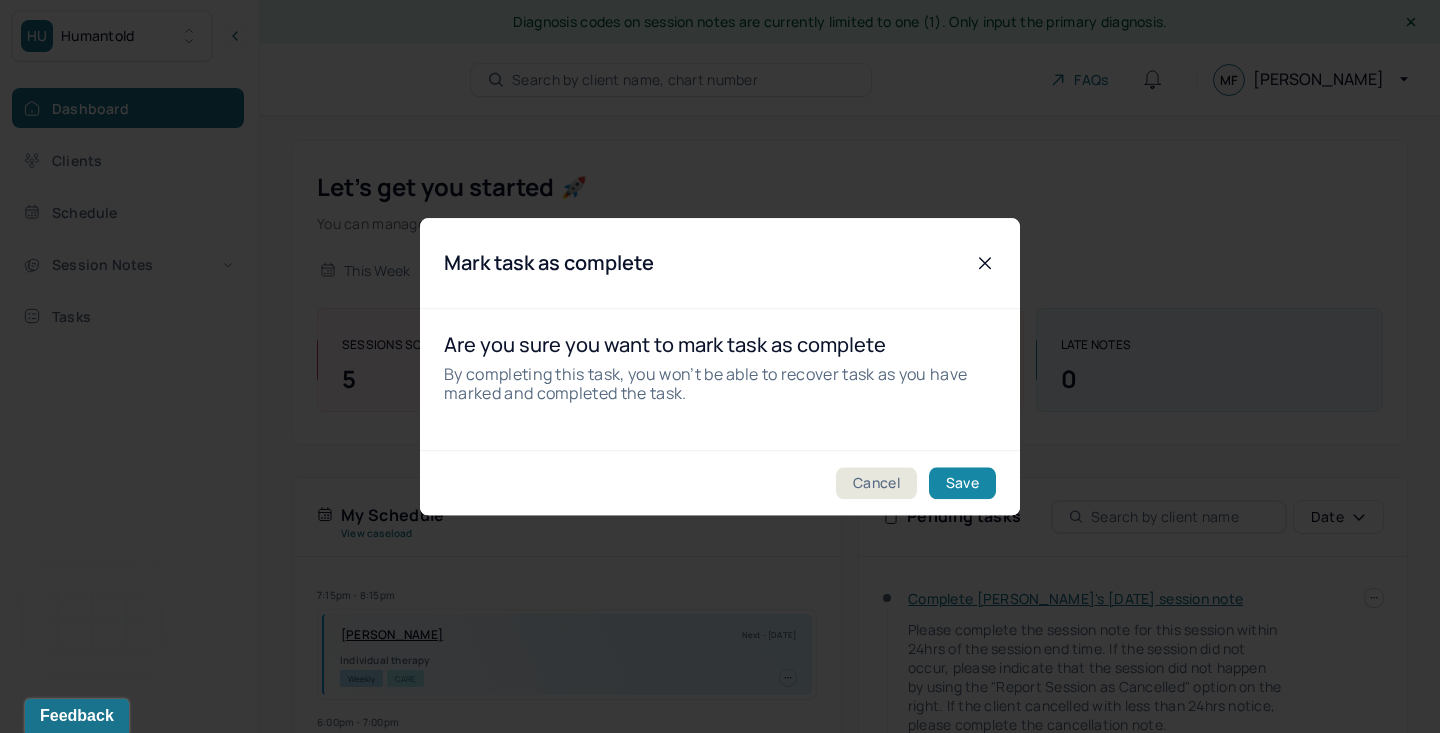 click on "Save" at bounding box center [962, 483] 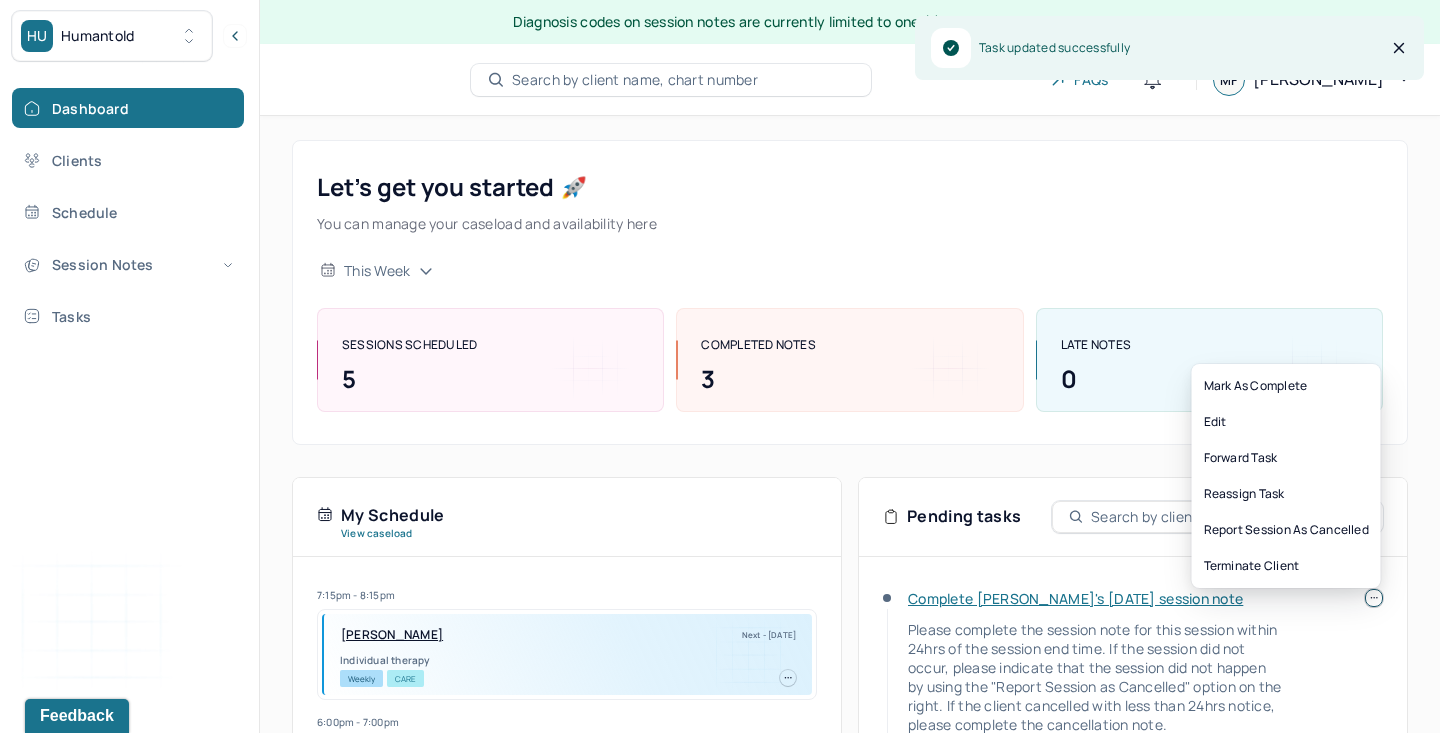 click at bounding box center (1374, 598) 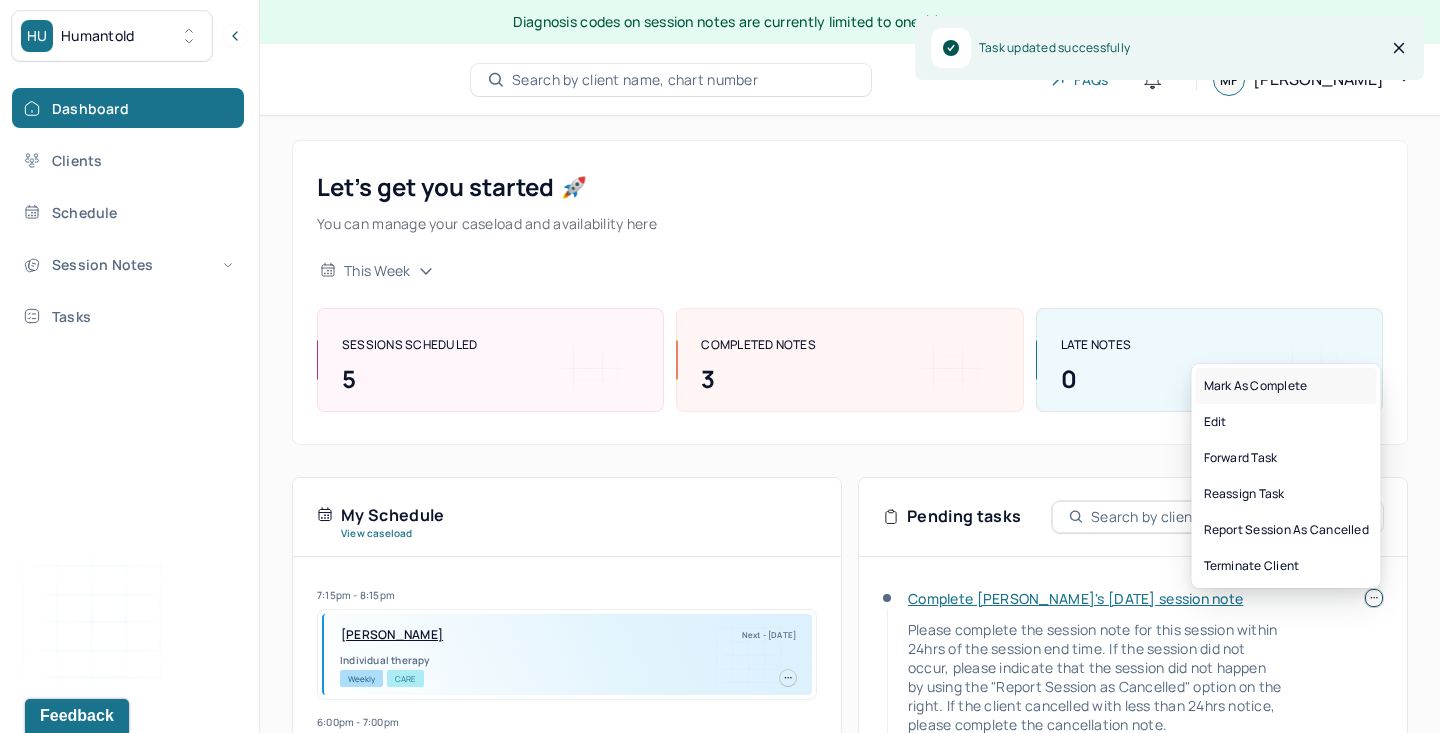 click on "Mark as complete" at bounding box center (1286, 386) 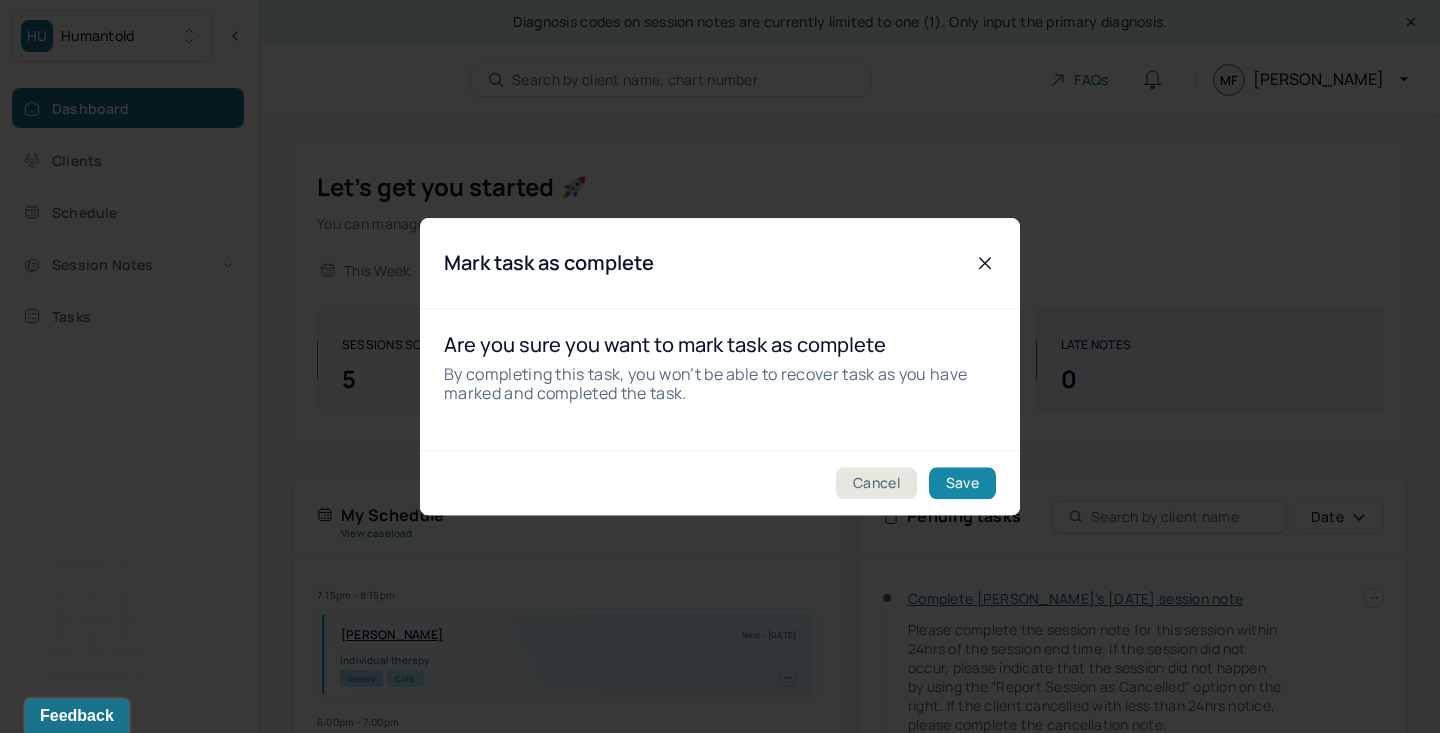click on "Save" at bounding box center [962, 483] 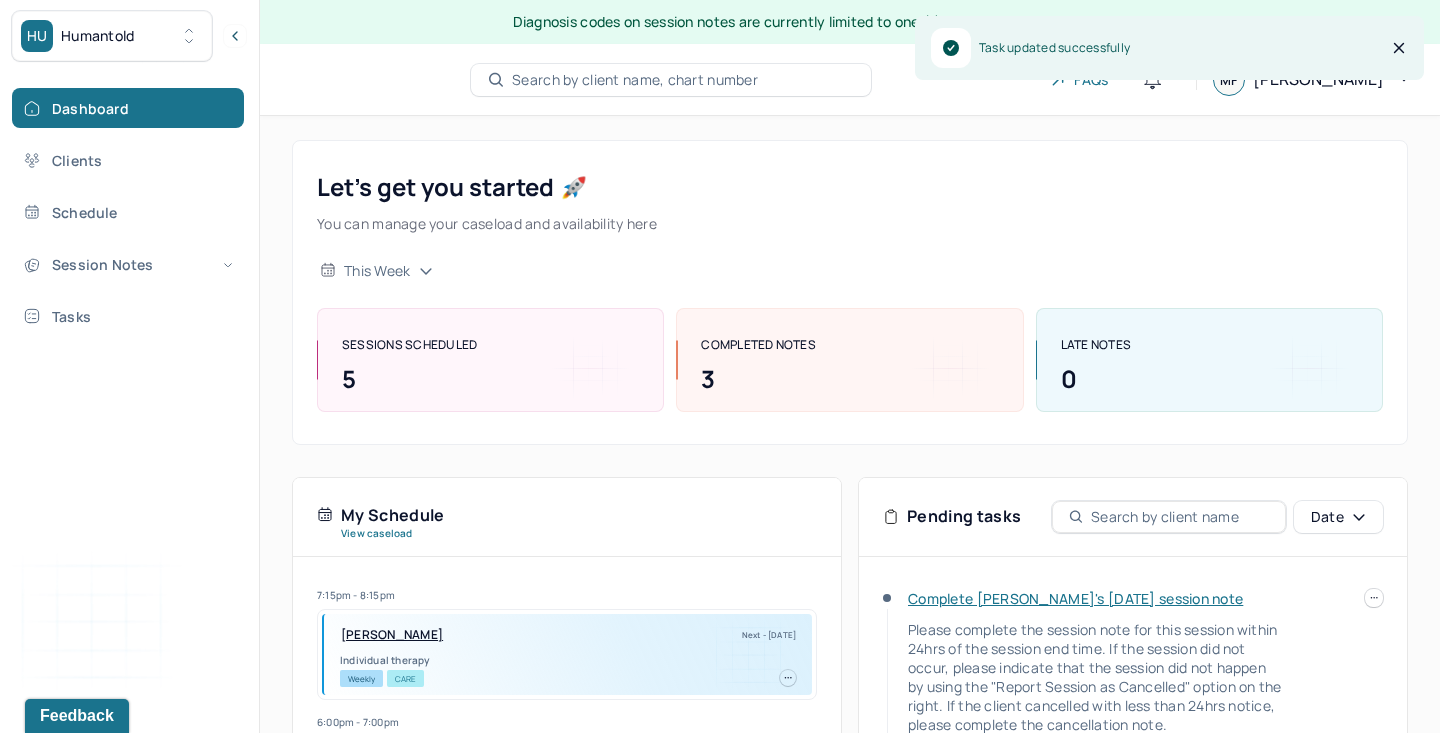 click at bounding box center [1374, 598] 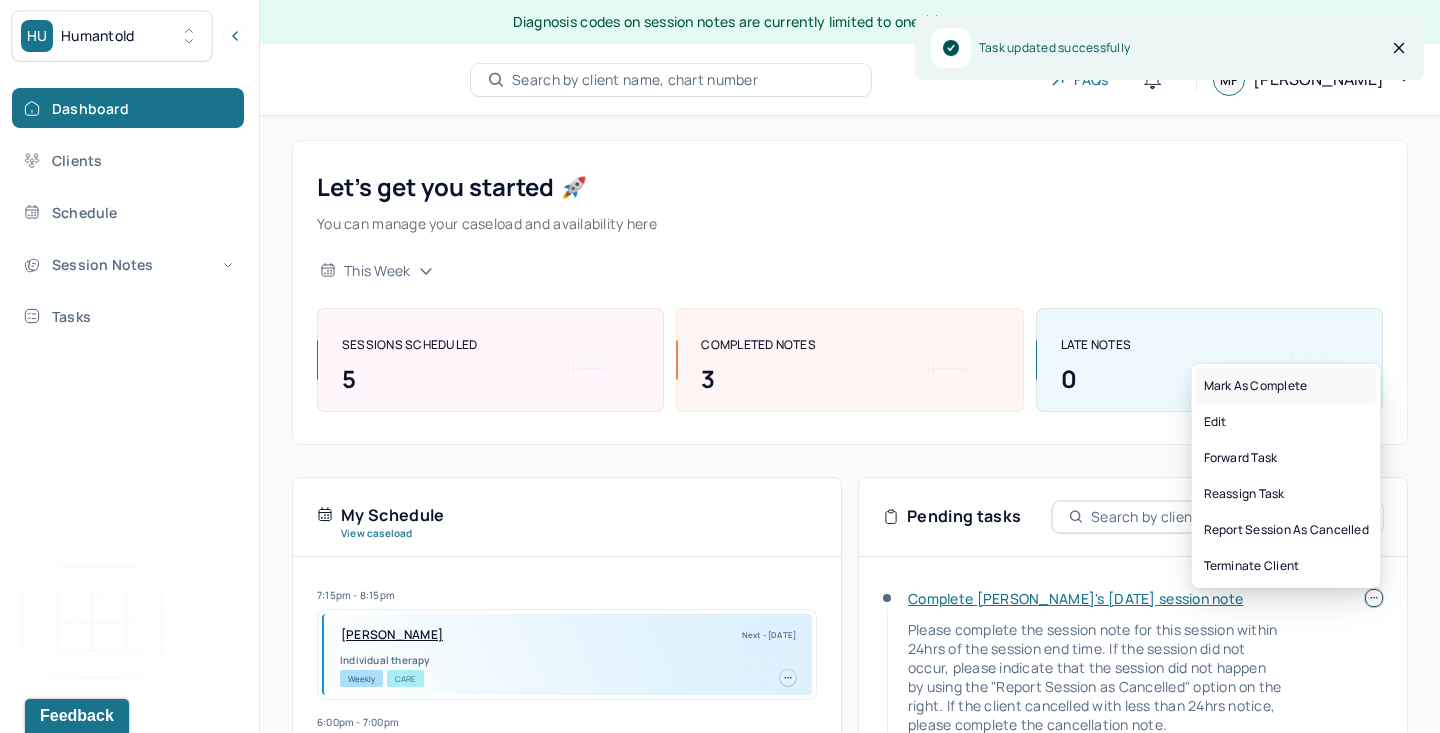 click on "Mark as complete" at bounding box center [1286, 386] 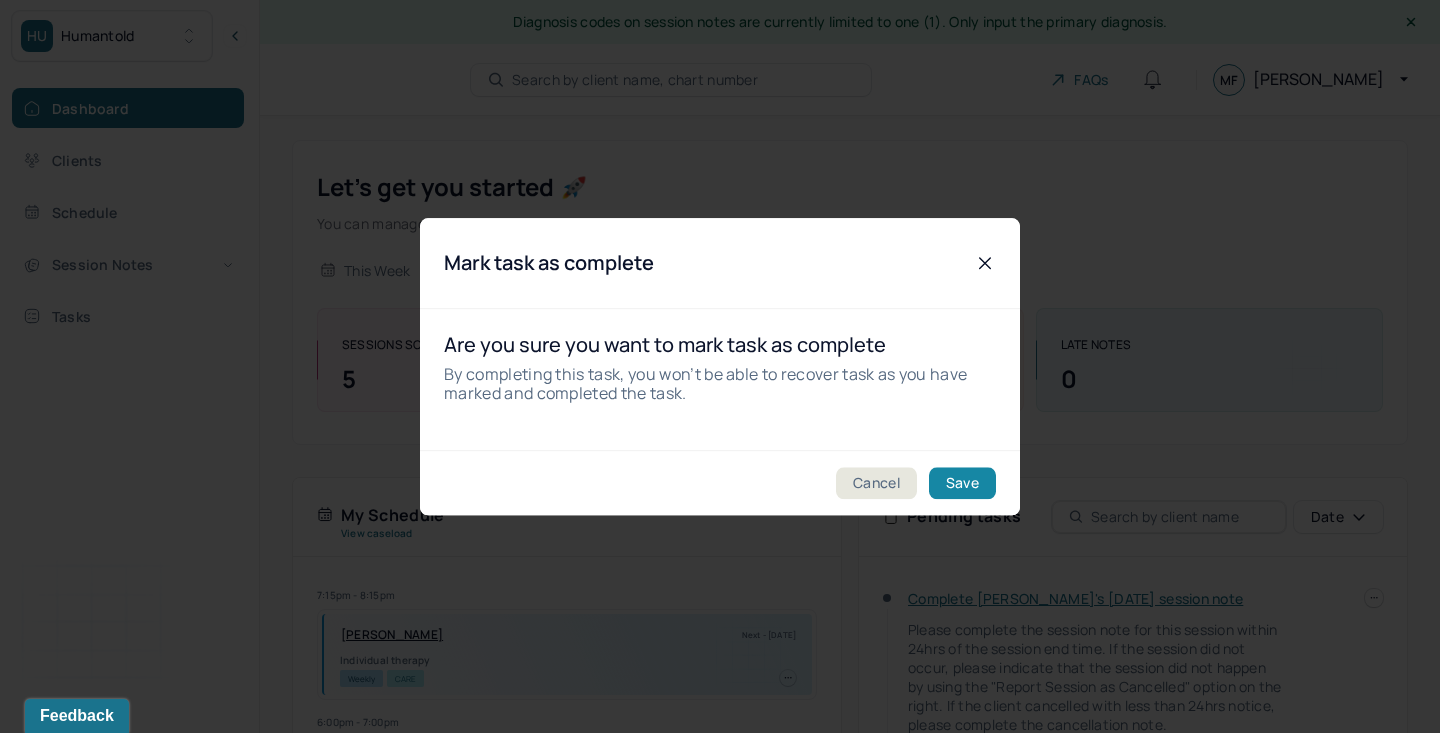 click on "Save" at bounding box center (962, 483) 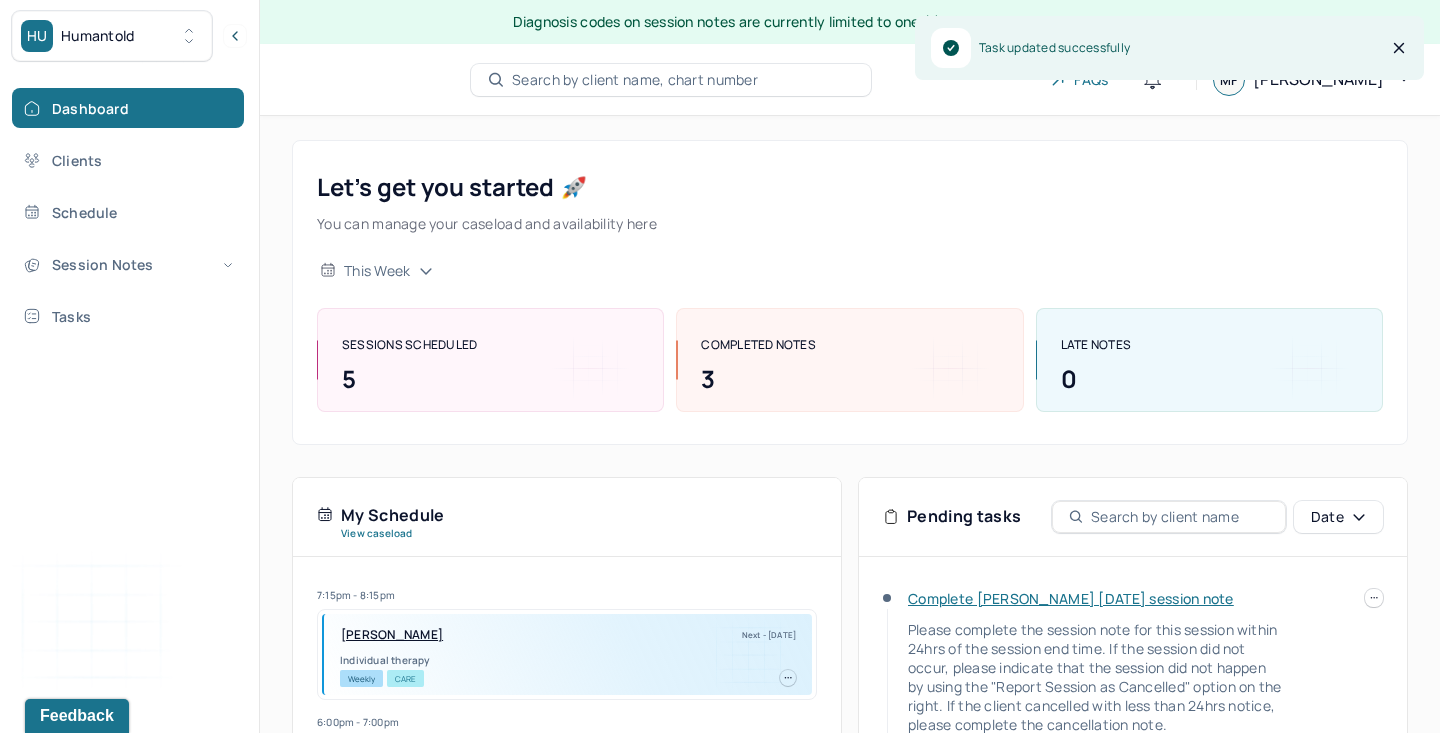 click at bounding box center (1374, 598) 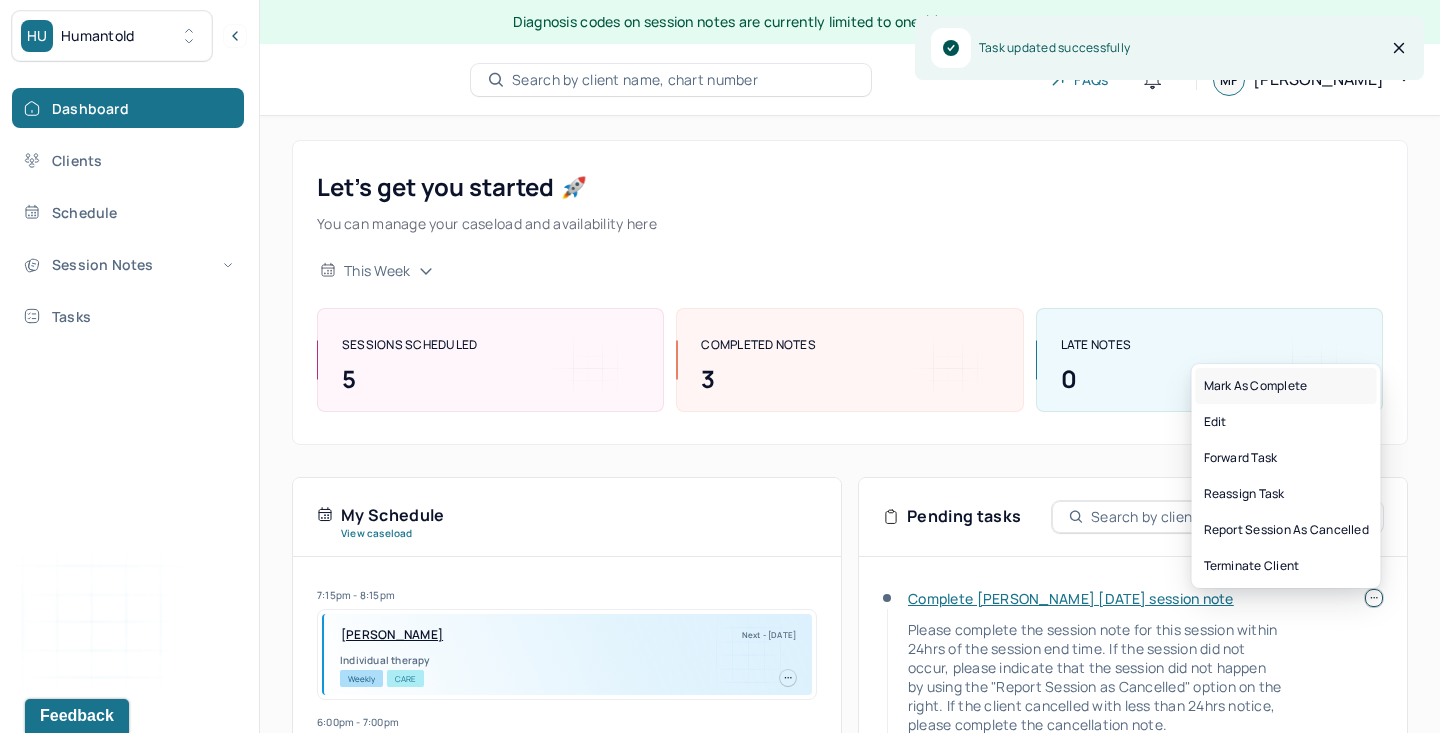 click on "Mark as complete" at bounding box center [1286, 386] 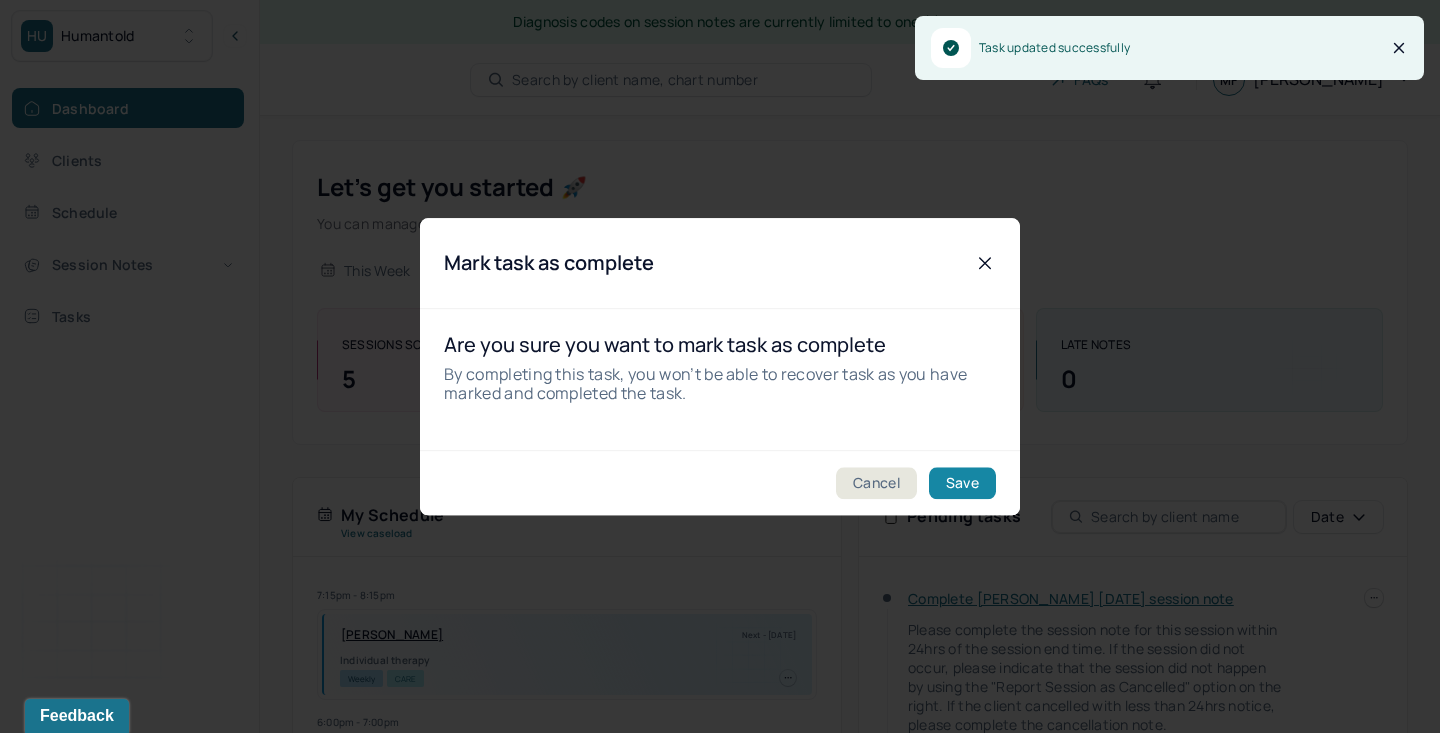 click on "Save" at bounding box center [962, 483] 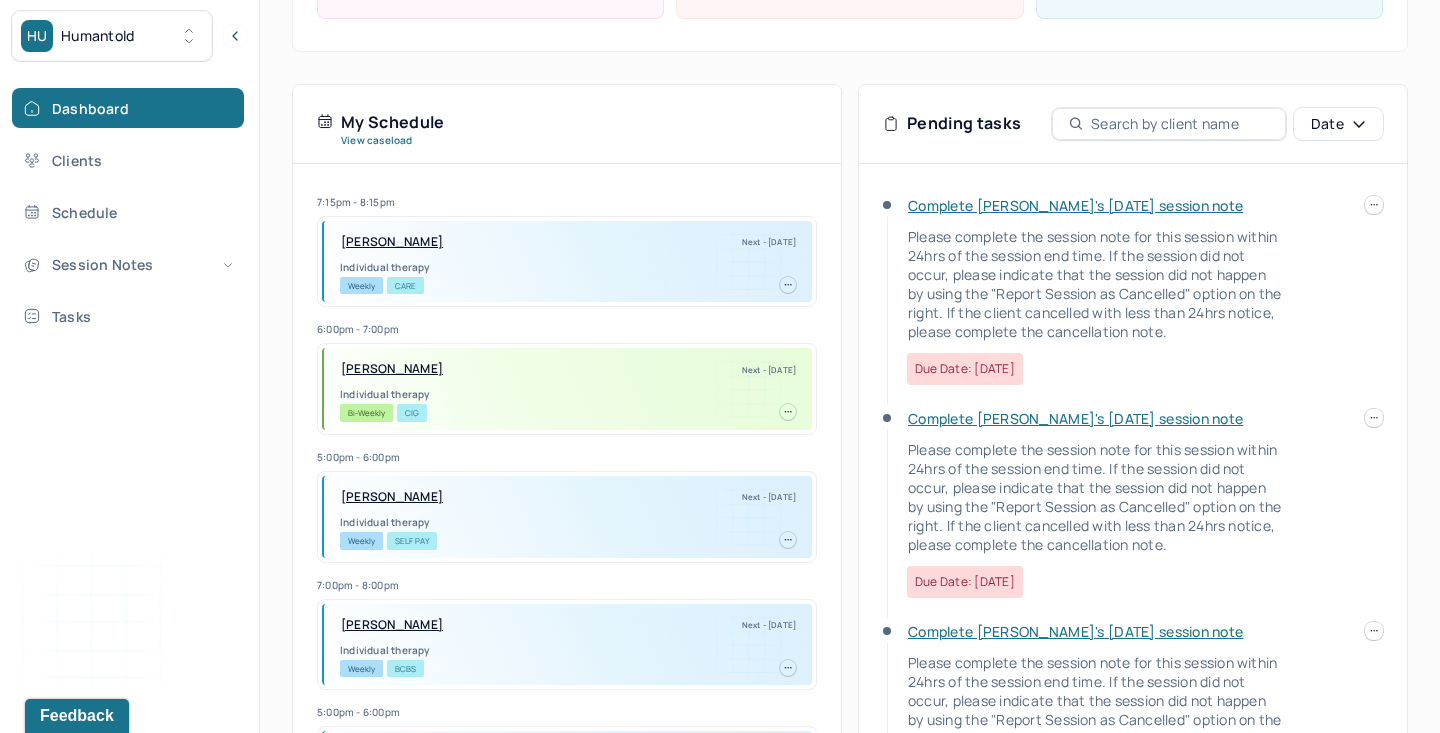 scroll, scrollTop: 476, scrollLeft: 0, axis: vertical 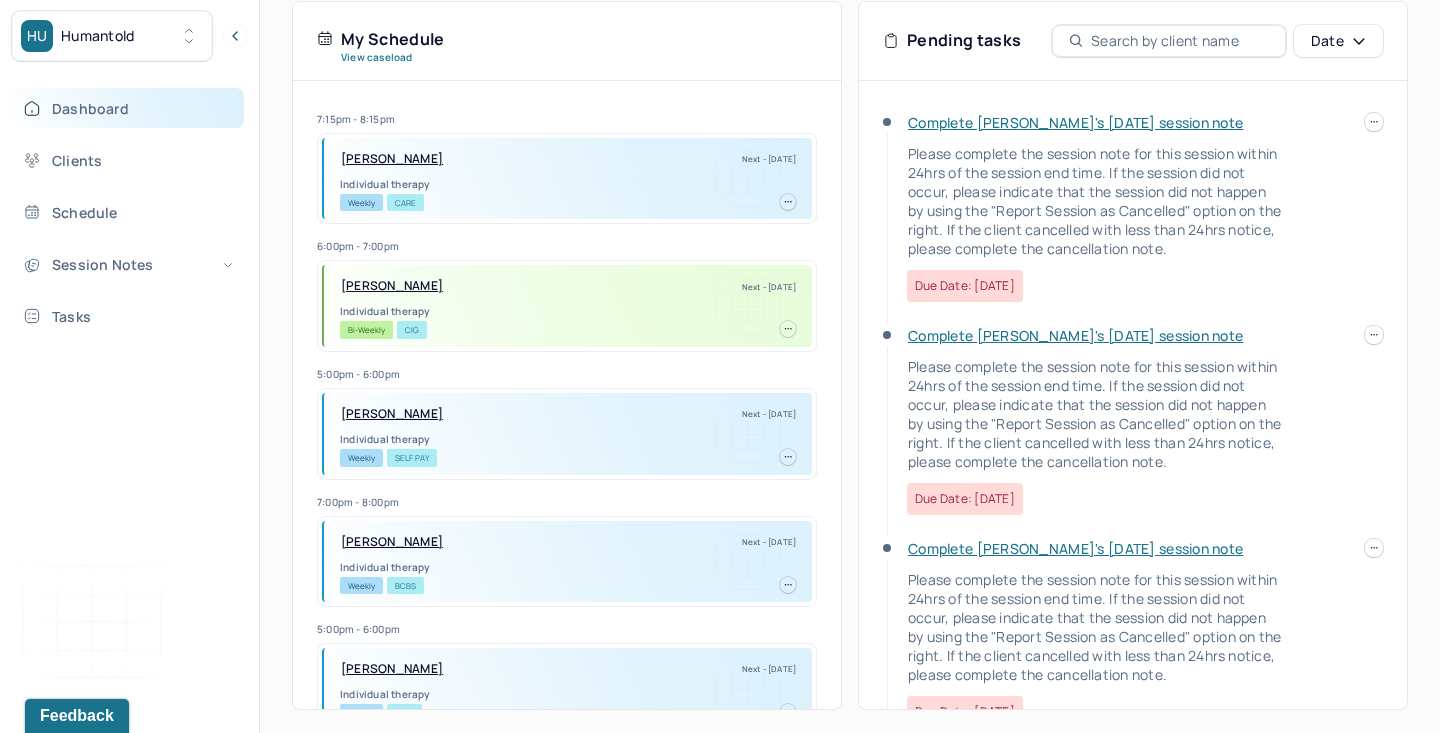 click on "Dashboard" at bounding box center (128, 108) 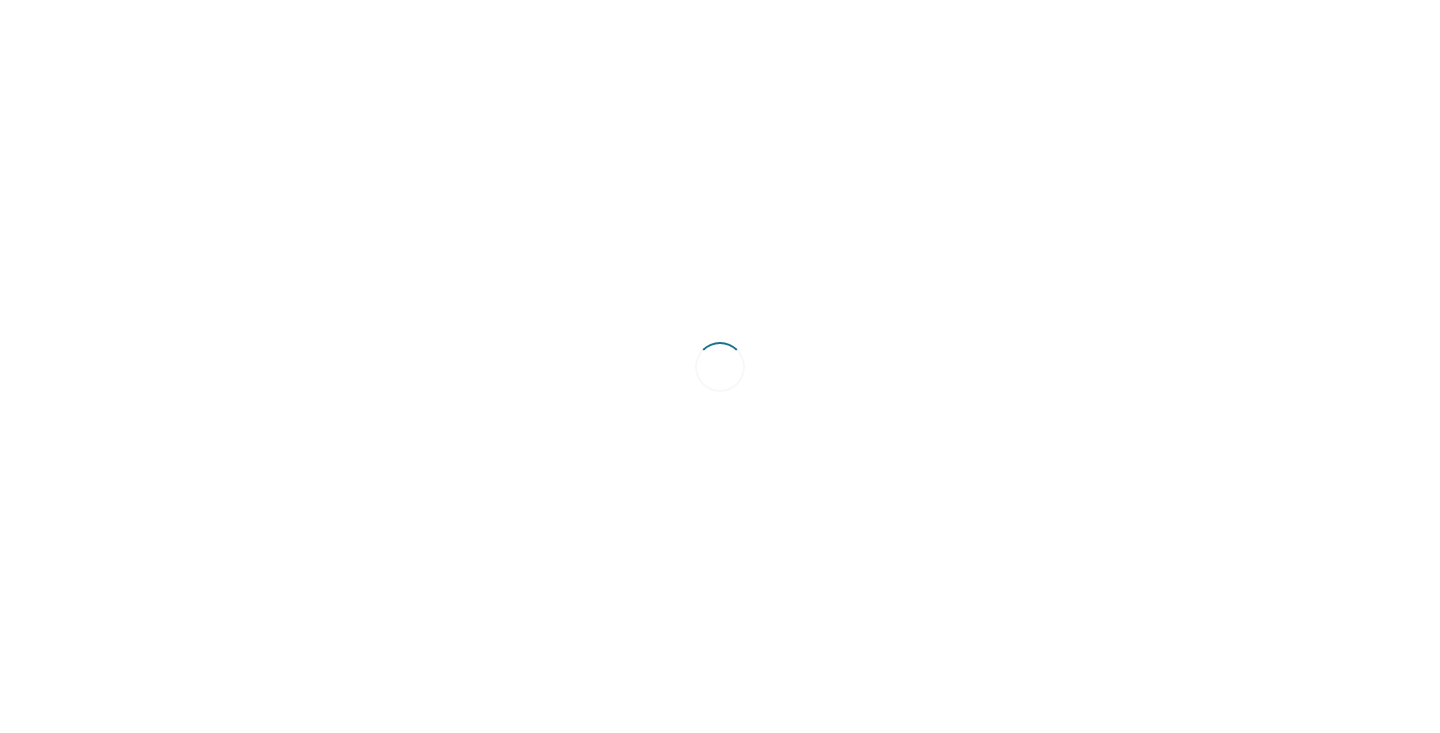 scroll, scrollTop: 0, scrollLeft: 0, axis: both 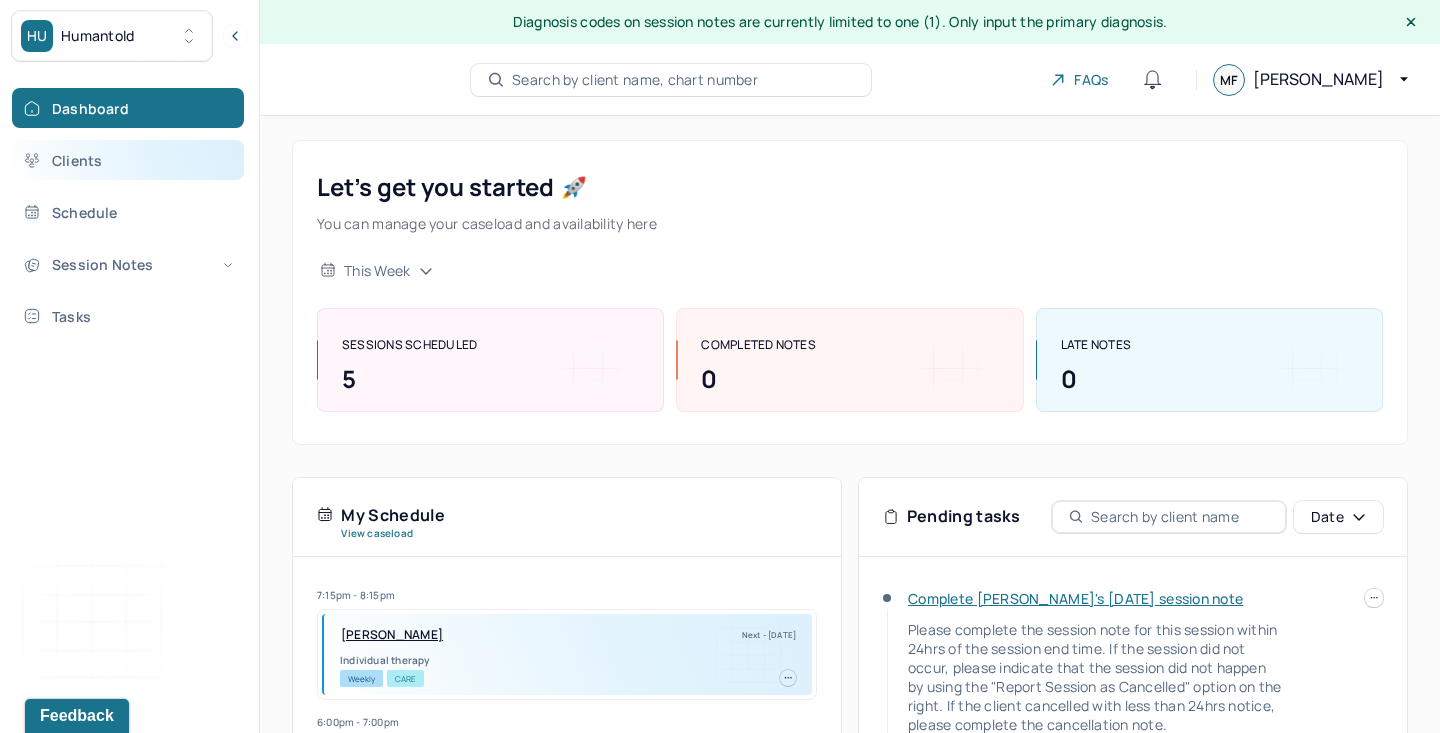 click on "Clients" at bounding box center [128, 160] 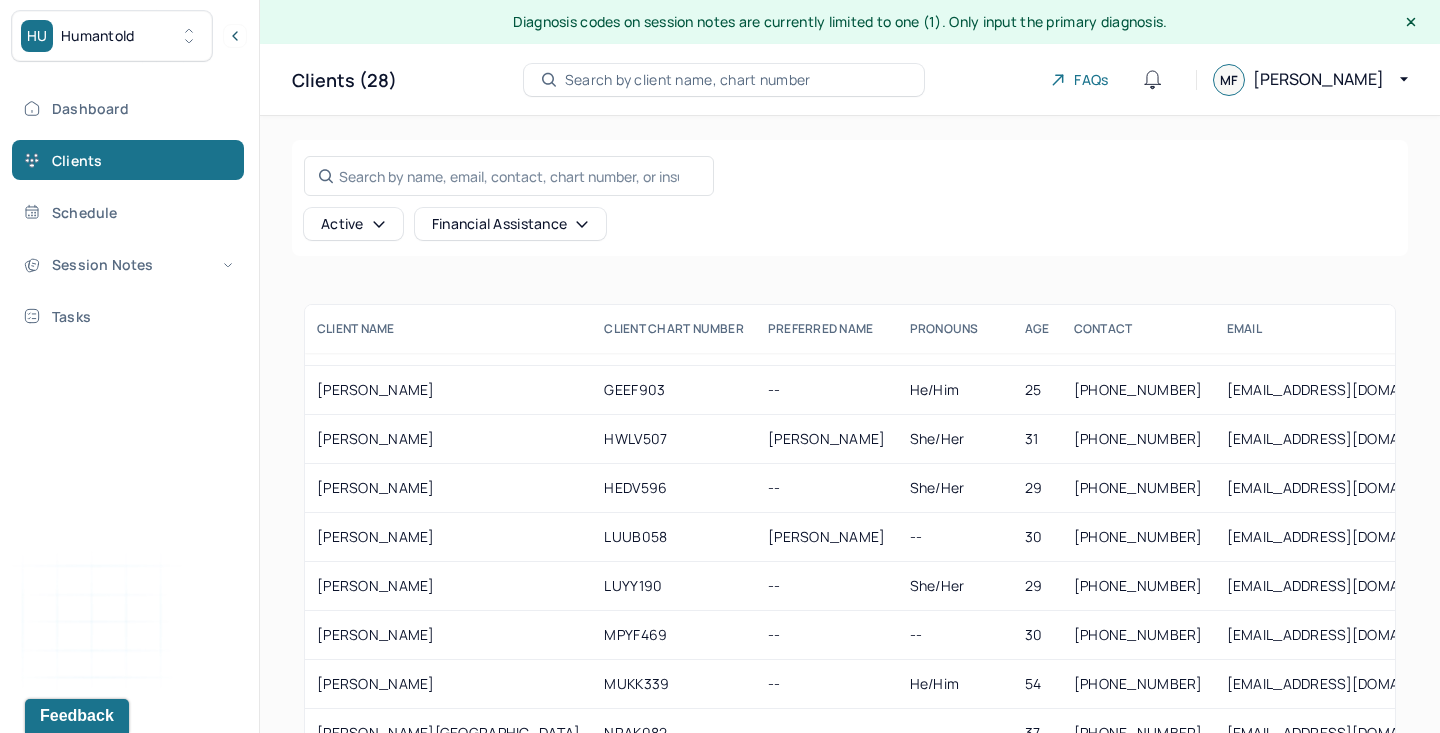scroll, scrollTop: 382, scrollLeft: 0, axis: vertical 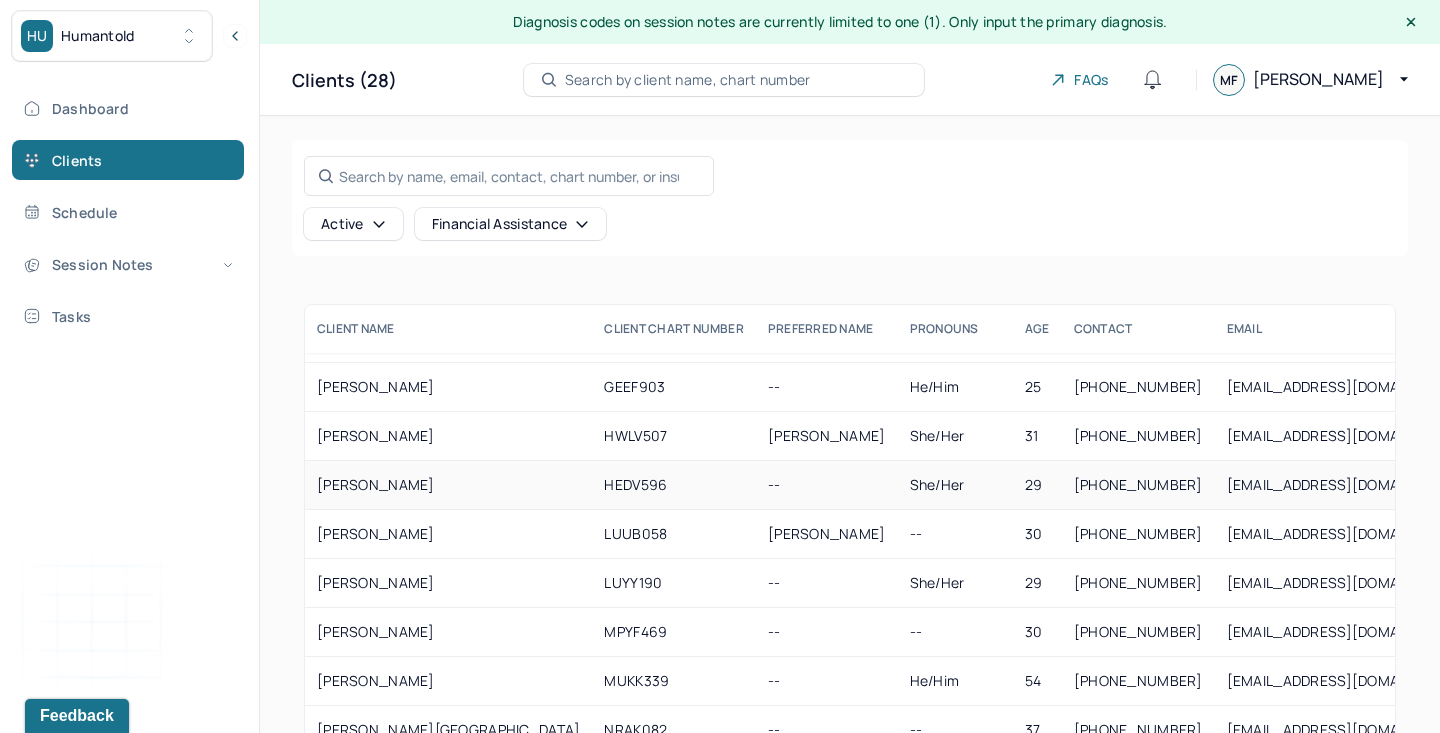 click on "HEDV596" at bounding box center [674, 485] 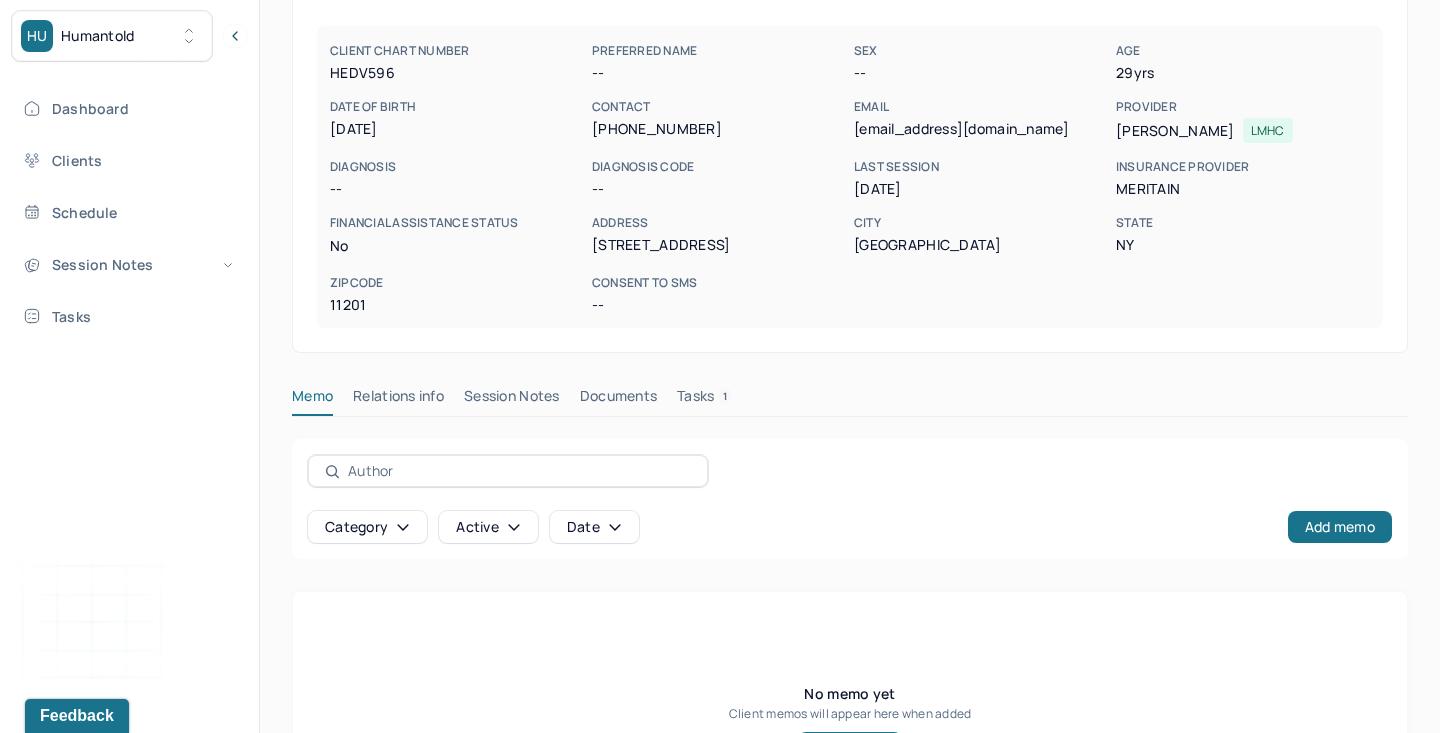 scroll, scrollTop: 224, scrollLeft: 0, axis: vertical 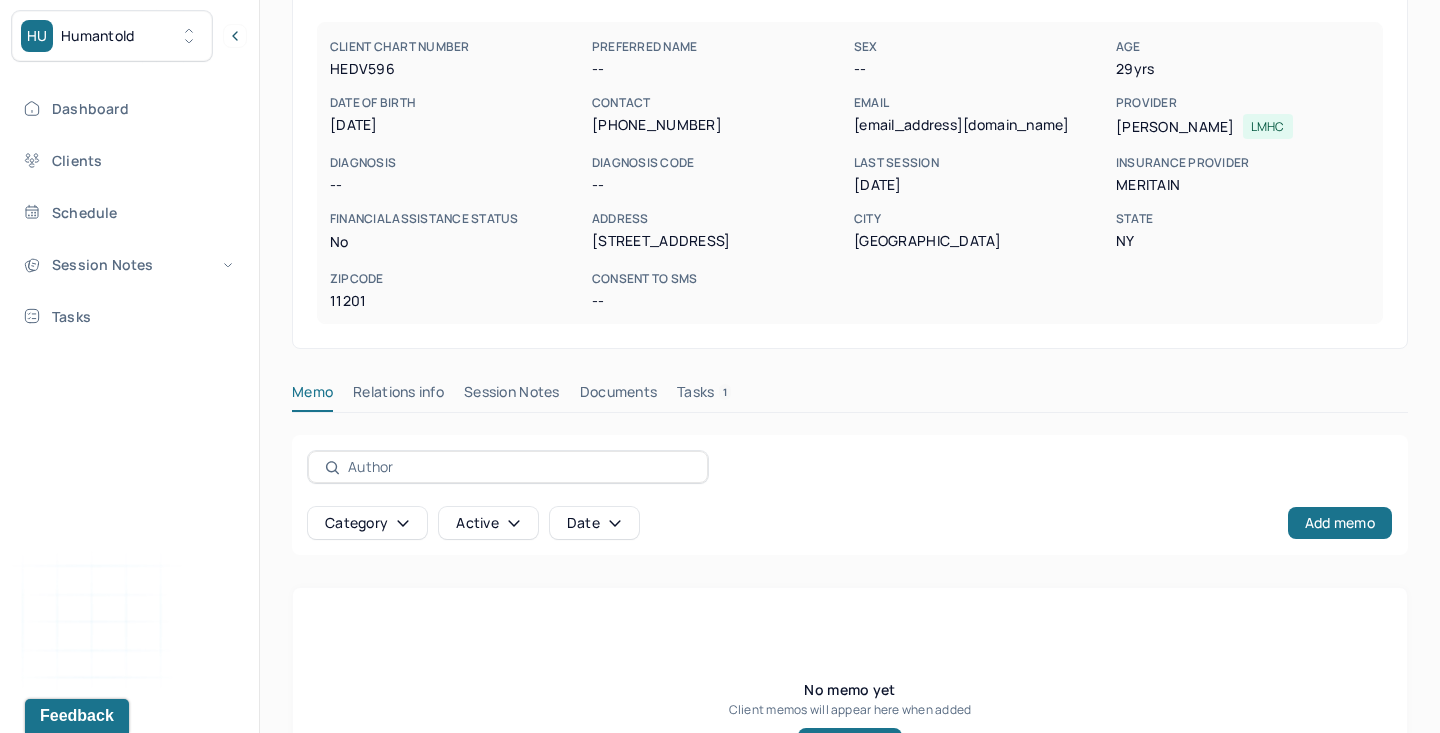 click on "Session Notes" at bounding box center (512, 396) 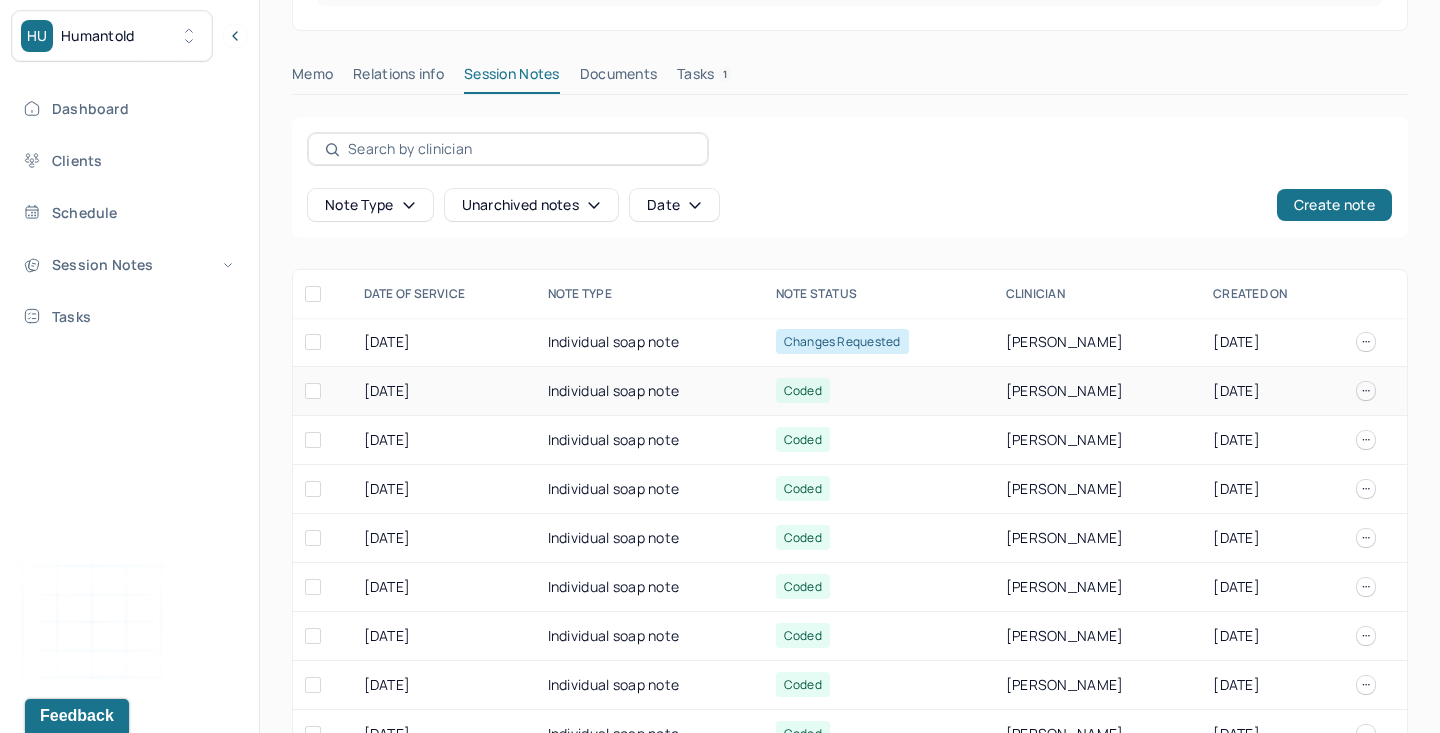 click on "Individual soap note" at bounding box center (650, 391) 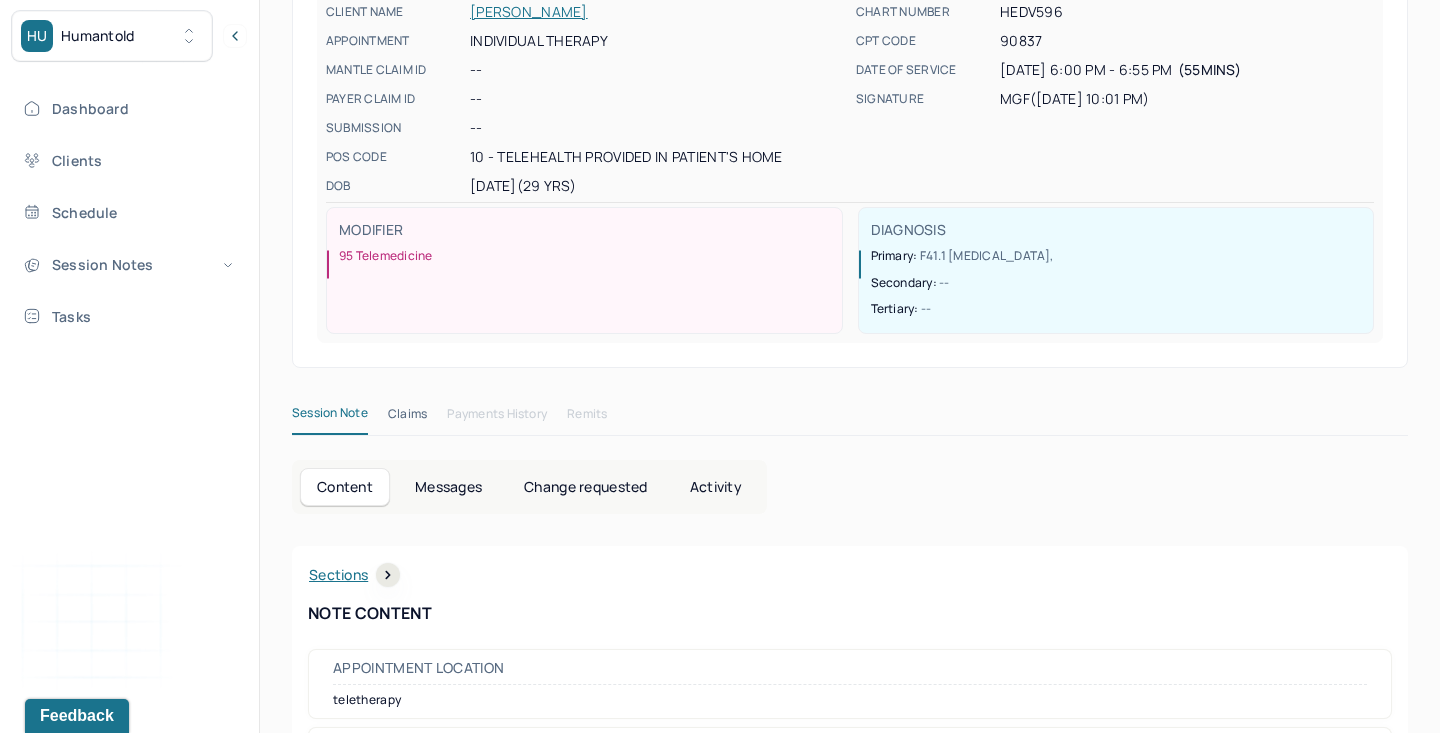 scroll, scrollTop: 0, scrollLeft: 0, axis: both 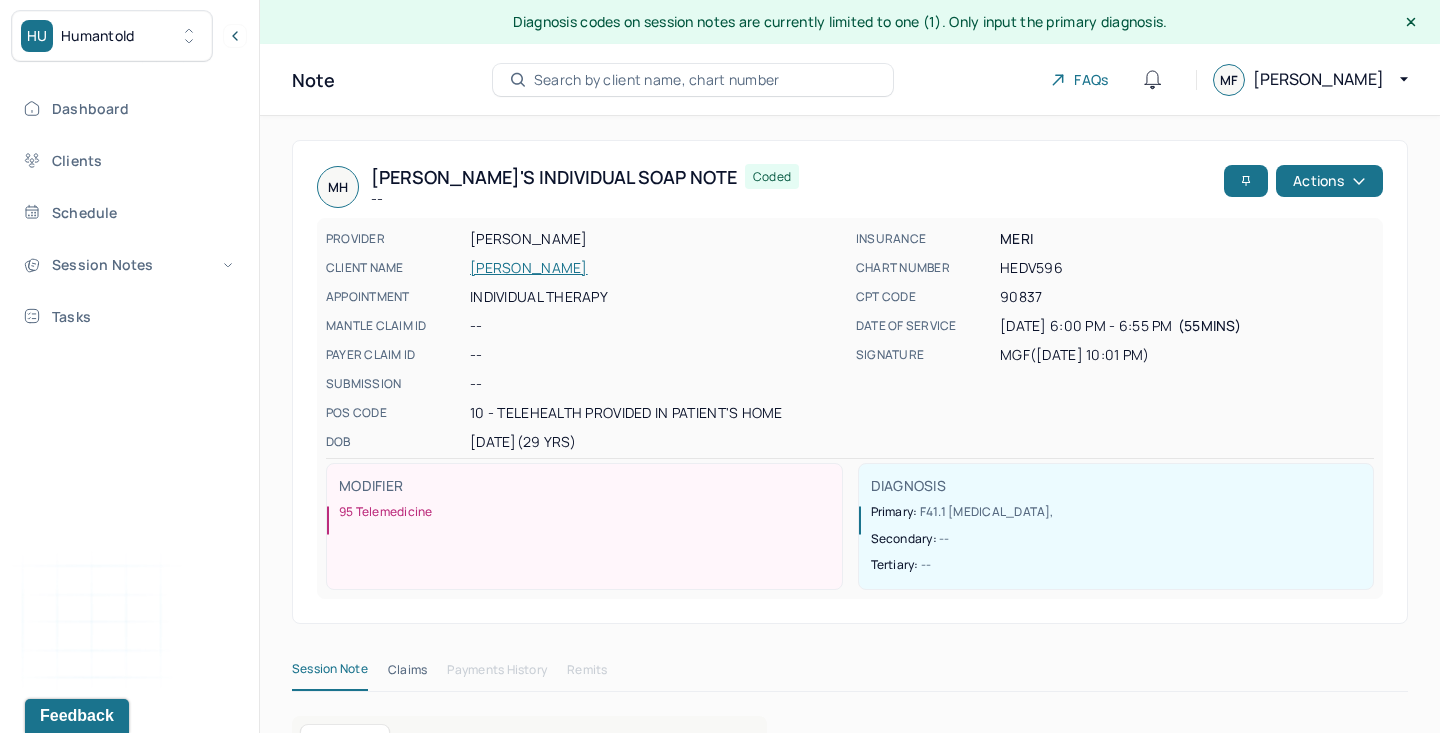 click on "[PERSON_NAME]" at bounding box center [657, 268] 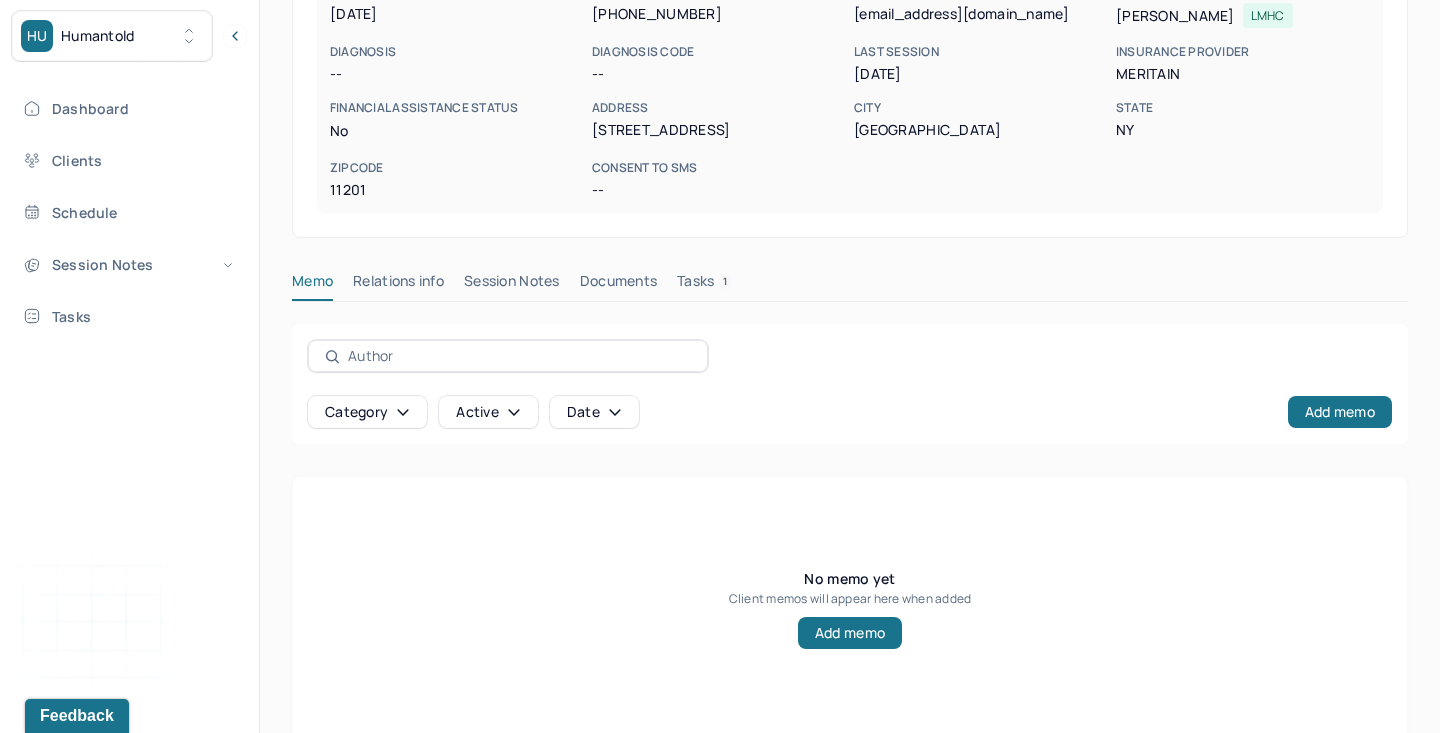 scroll, scrollTop: 344, scrollLeft: 0, axis: vertical 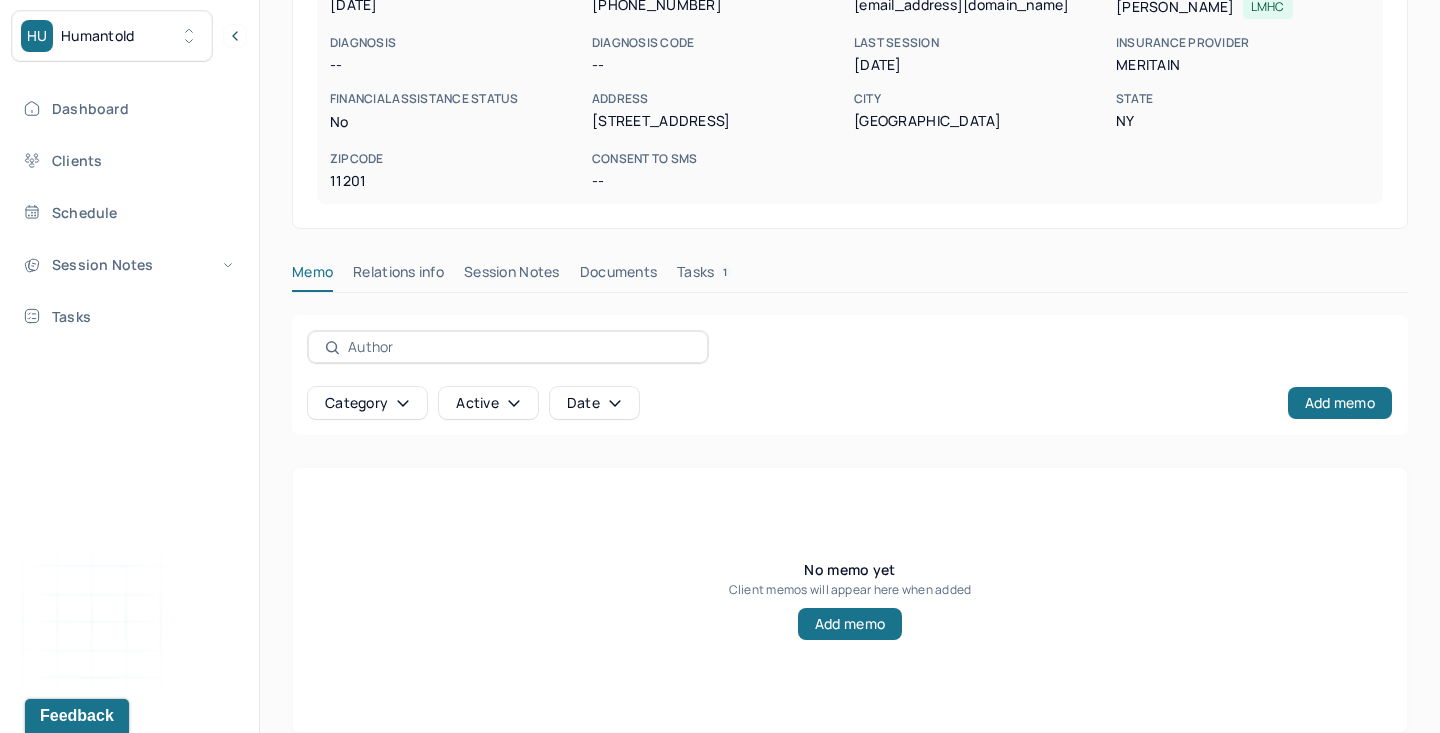 click on "Session Notes" at bounding box center [512, 276] 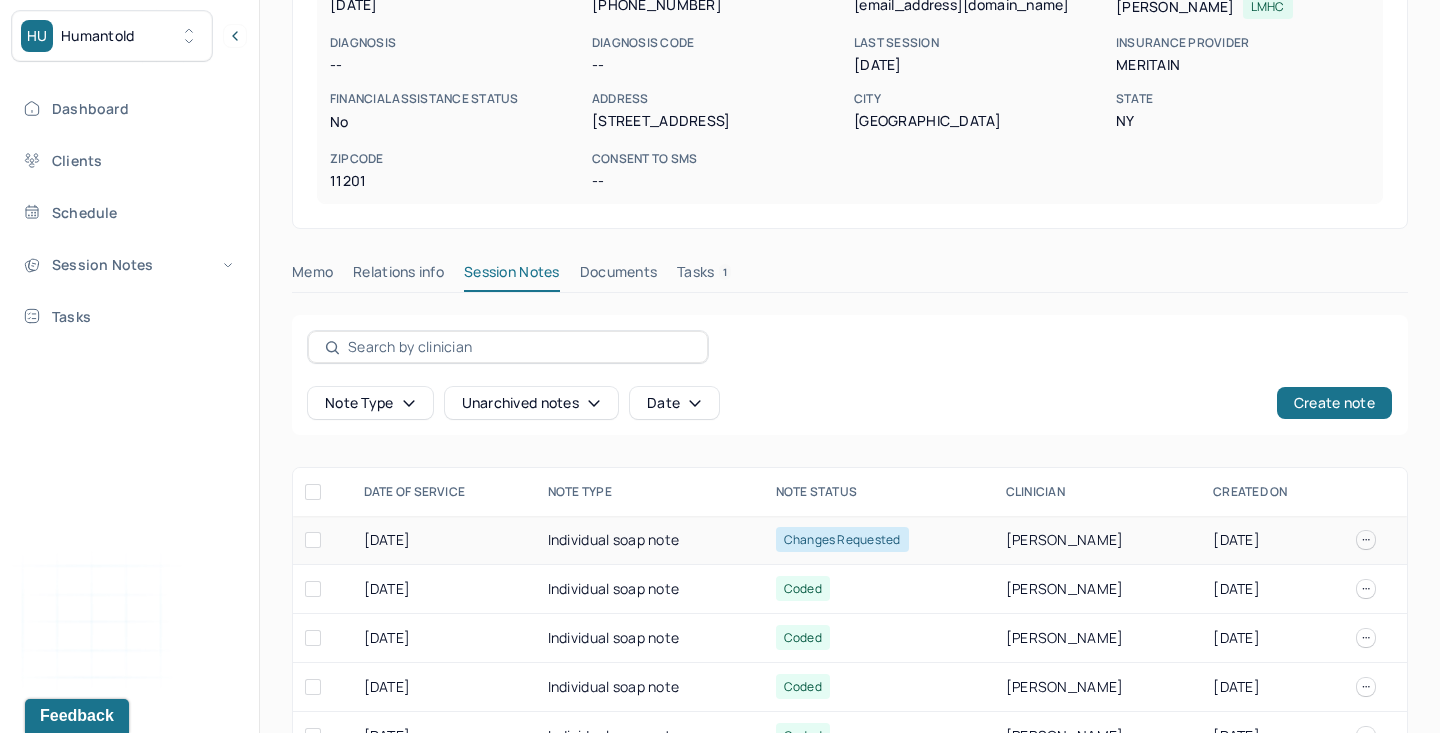click on "Changes requested" at bounding box center (879, 540) 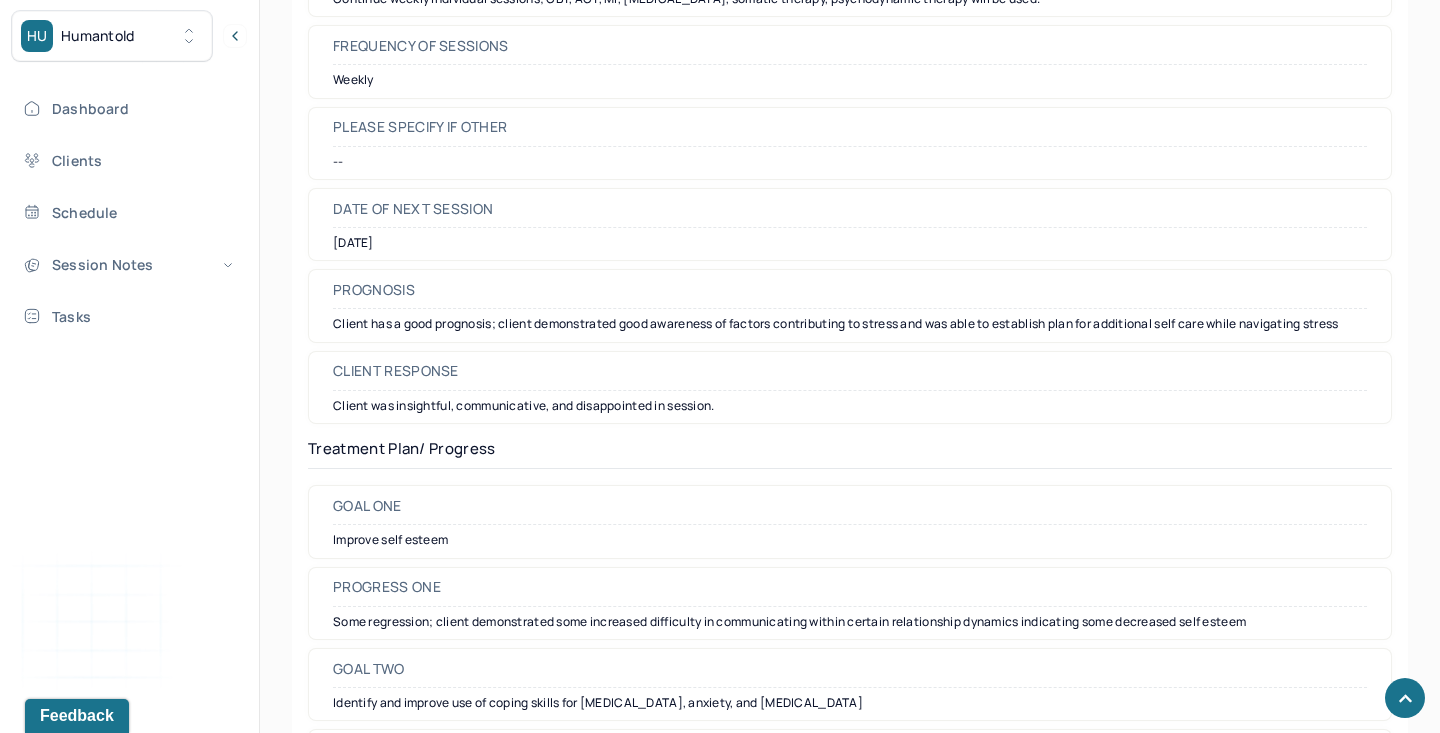 scroll, scrollTop: 3122, scrollLeft: 0, axis: vertical 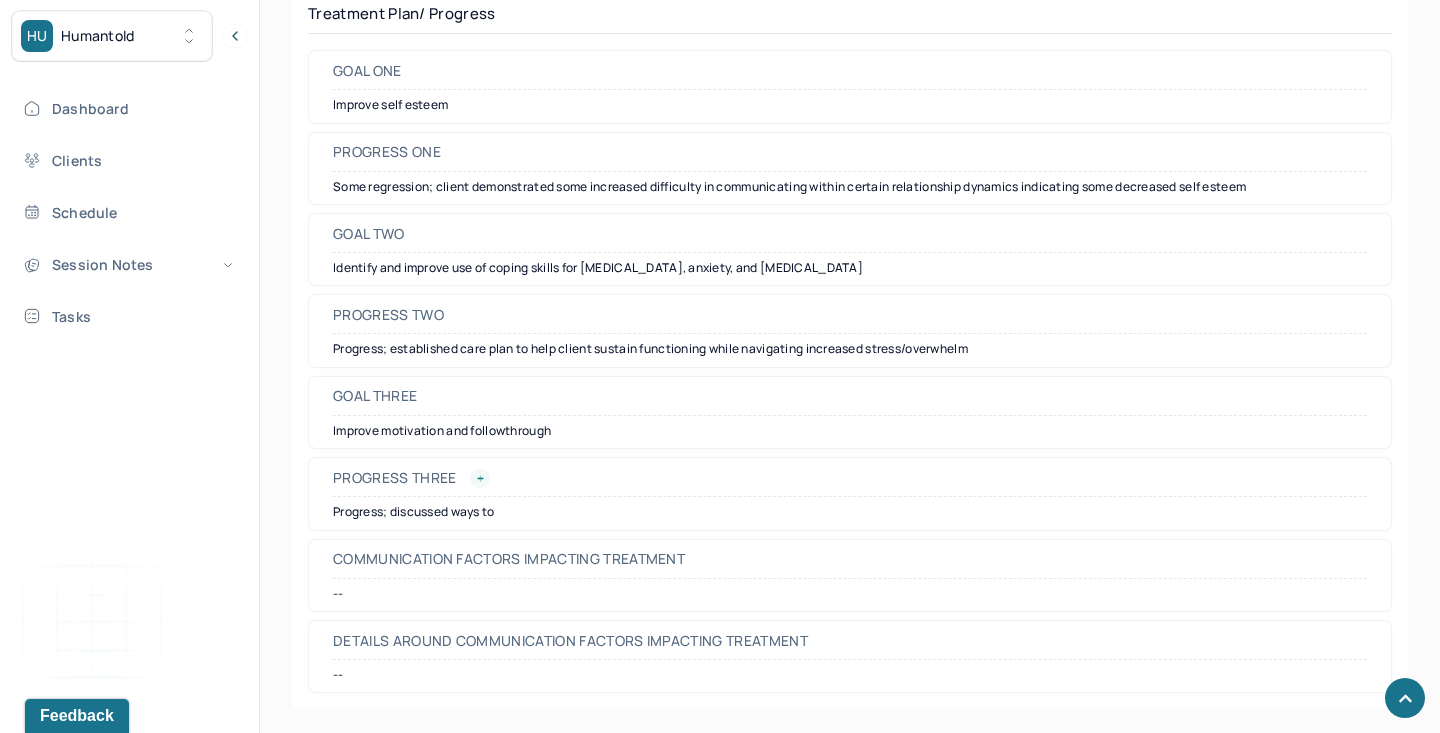click at bounding box center (480, 478) 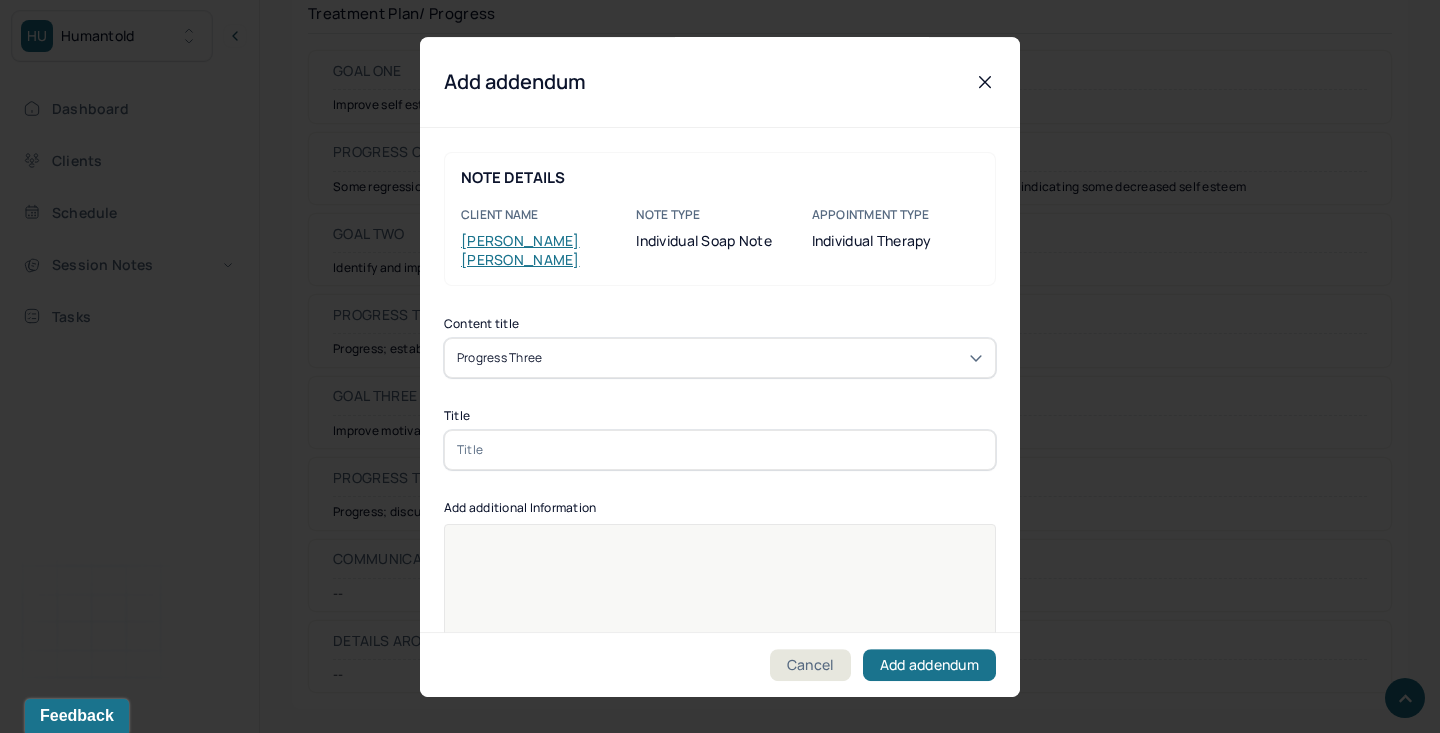 type 